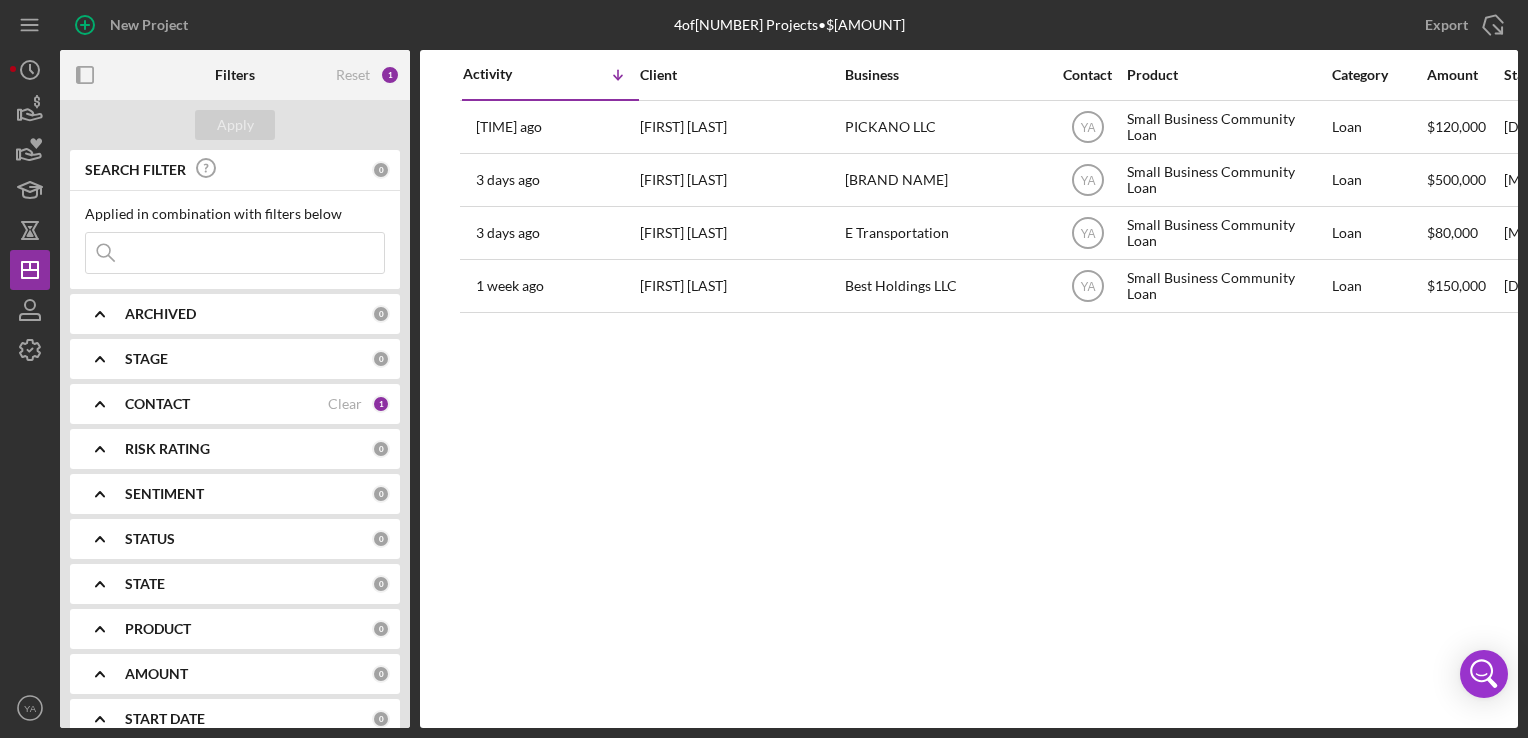 scroll, scrollTop: 0, scrollLeft: 0, axis: both 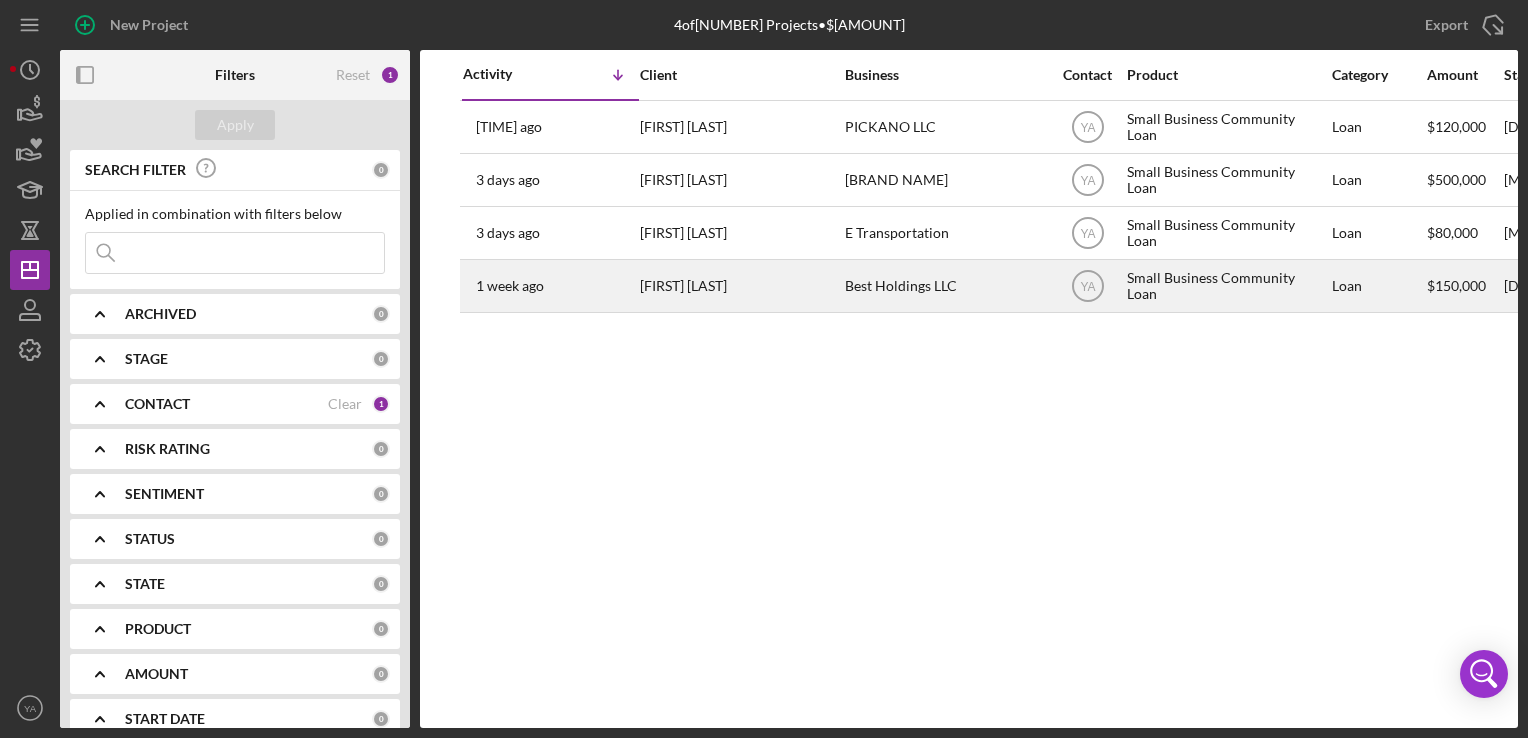 click on "Best Holdings LLC" at bounding box center [945, 286] 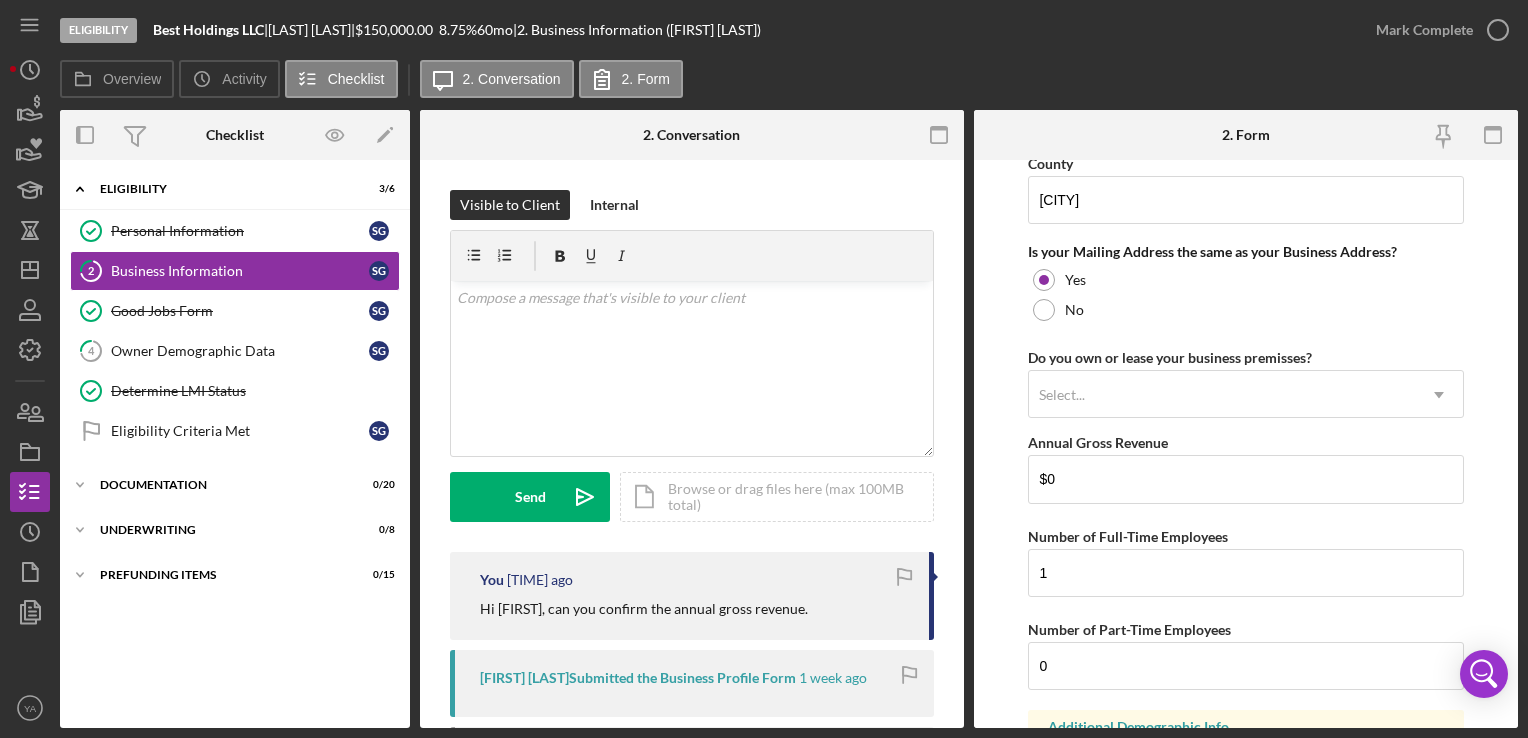 scroll, scrollTop: 1644, scrollLeft: 0, axis: vertical 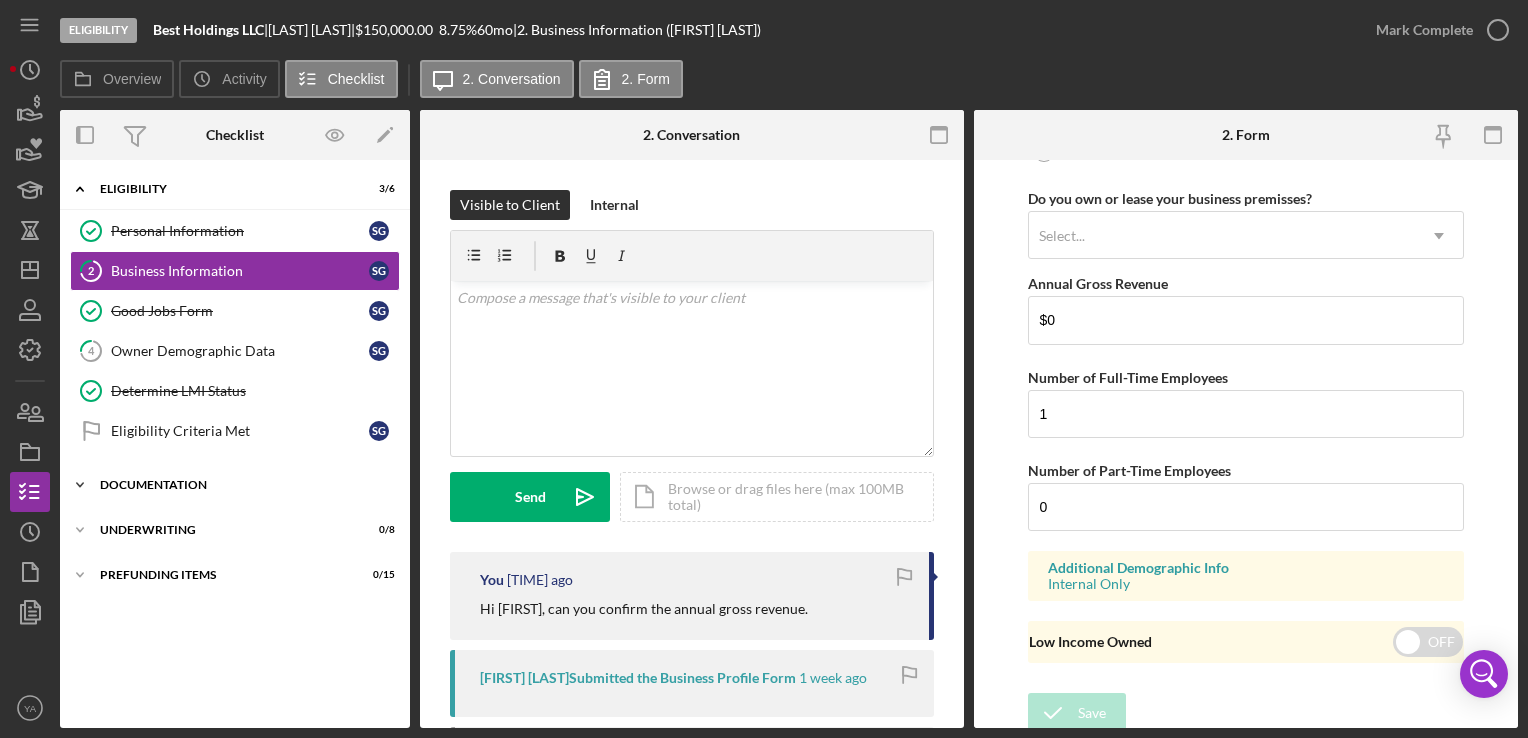click on "Icon/Expander Documentation 0 / 20" at bounding box center (235, 485) 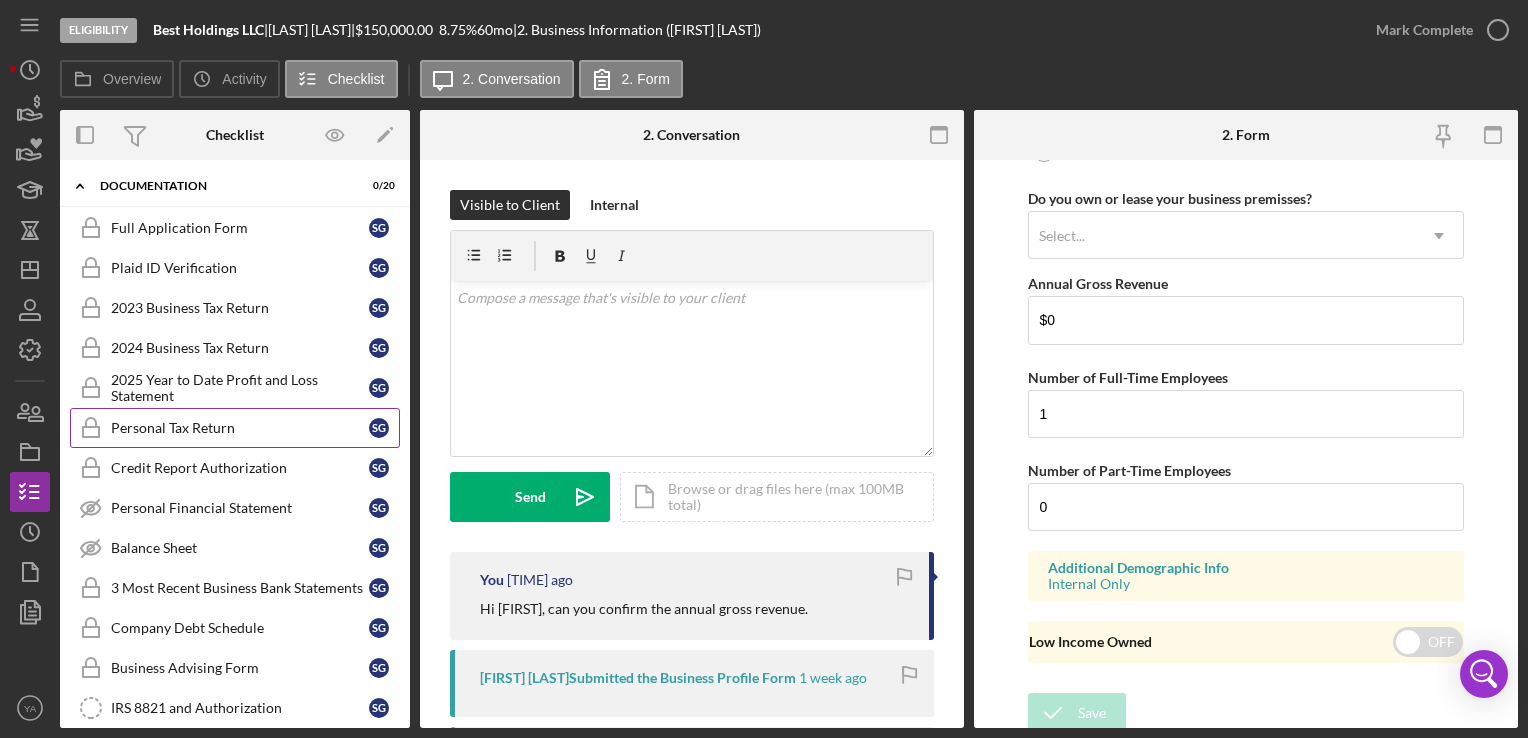 scroll, scrollTop: 300, scrollLeft: 0, axis: vertical 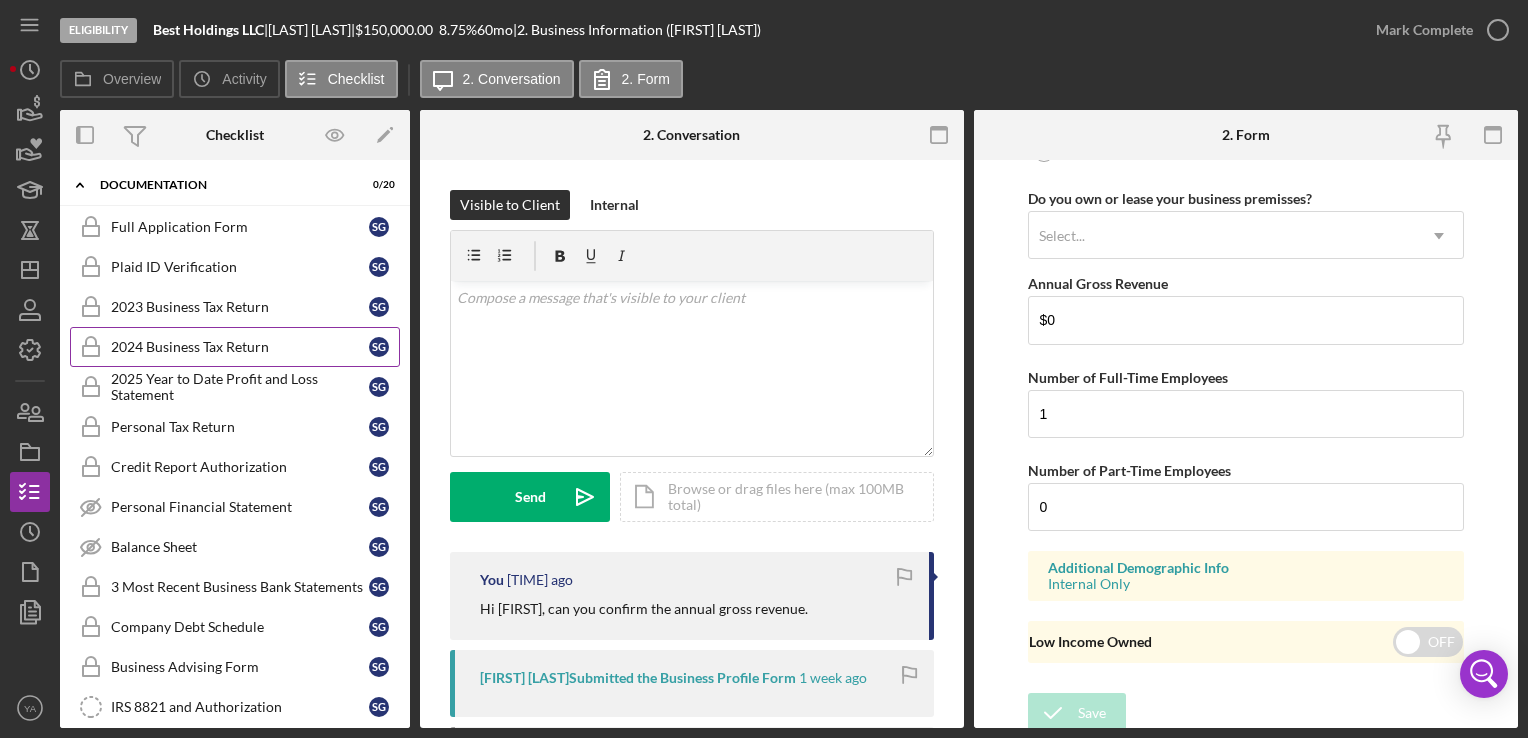 click on "2024 Business Tax Return" at bounding box center [240, 347] 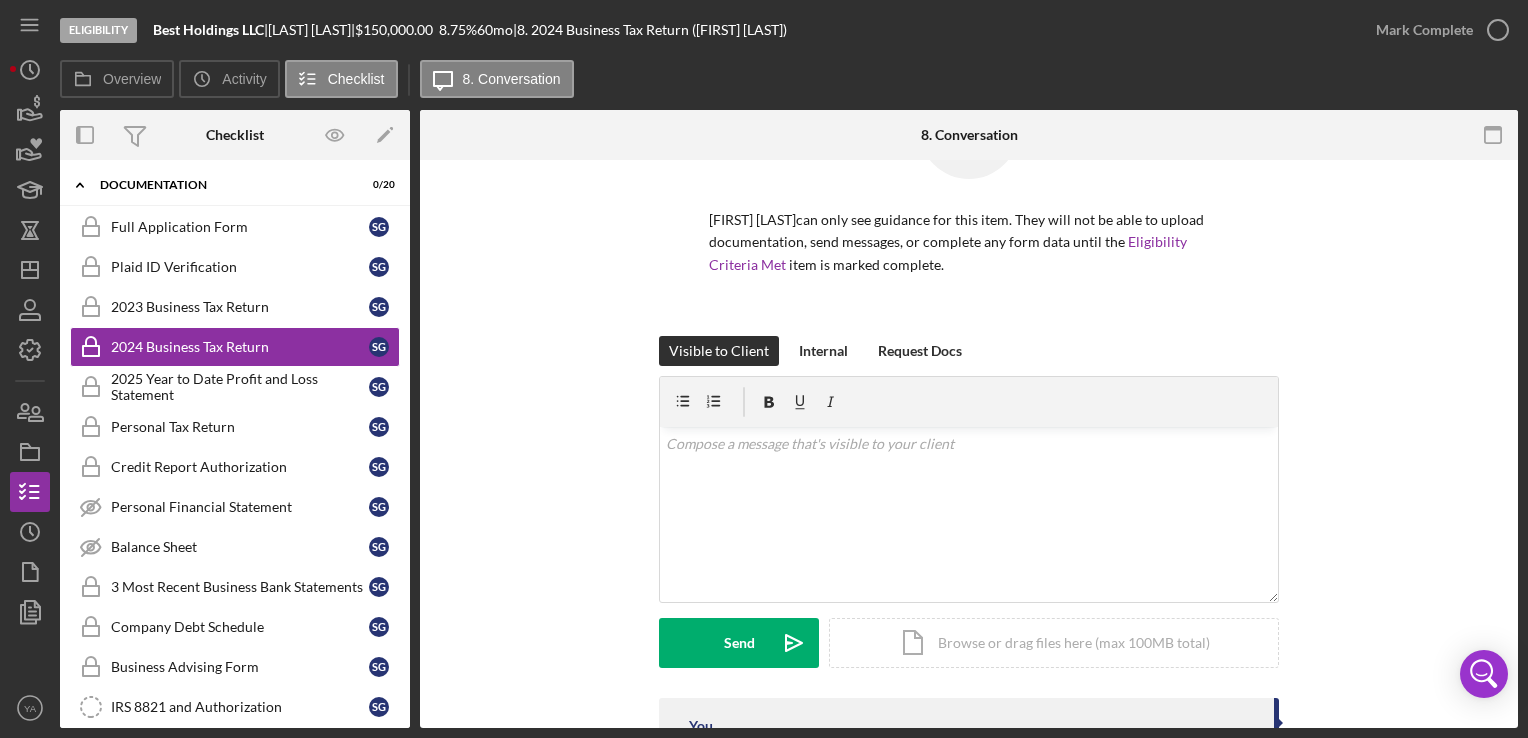 scroll, scrollTop: 202, scrollLeft: 0, axis: vertical 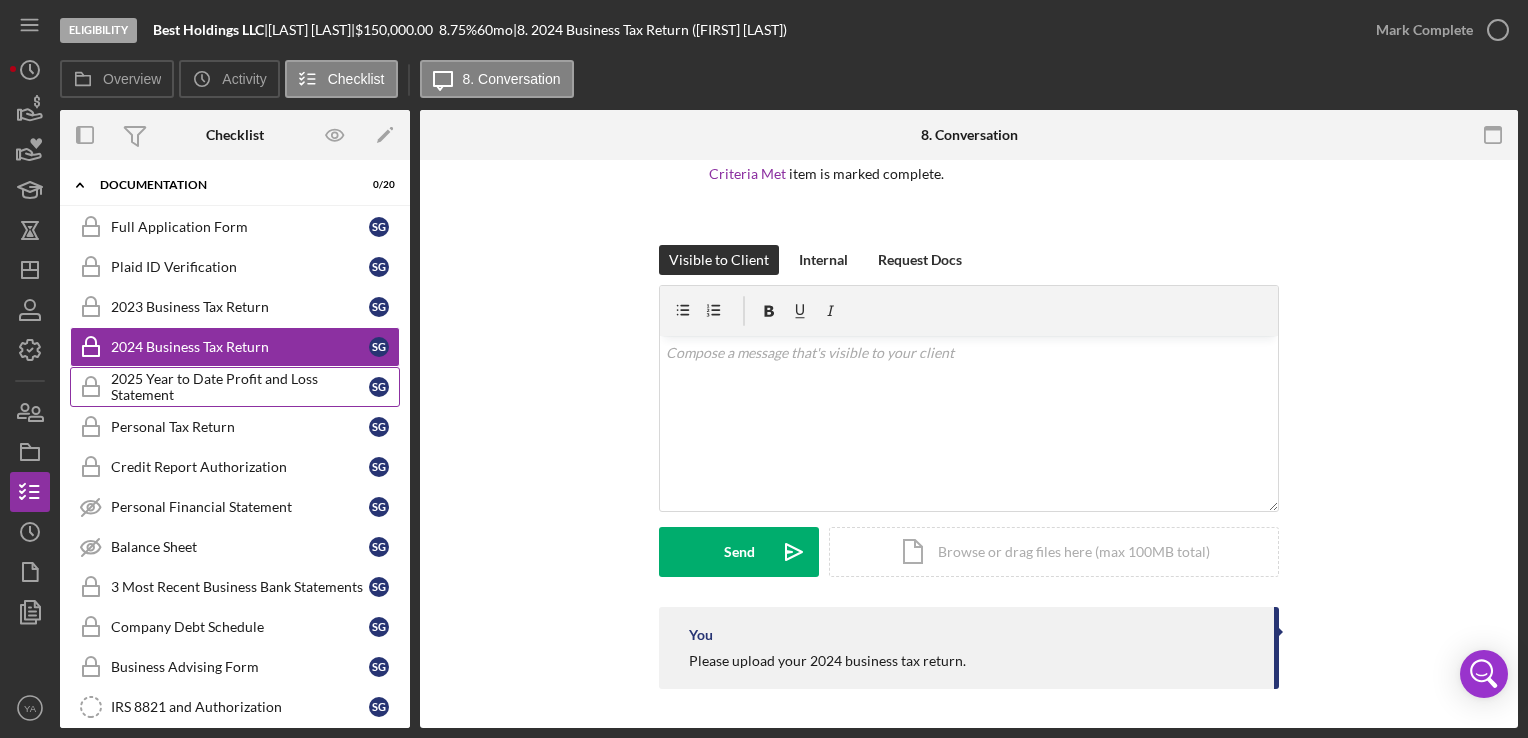 click on "2025 Year to Date Profit and Loss Statement" at bounding box center (240, 387) 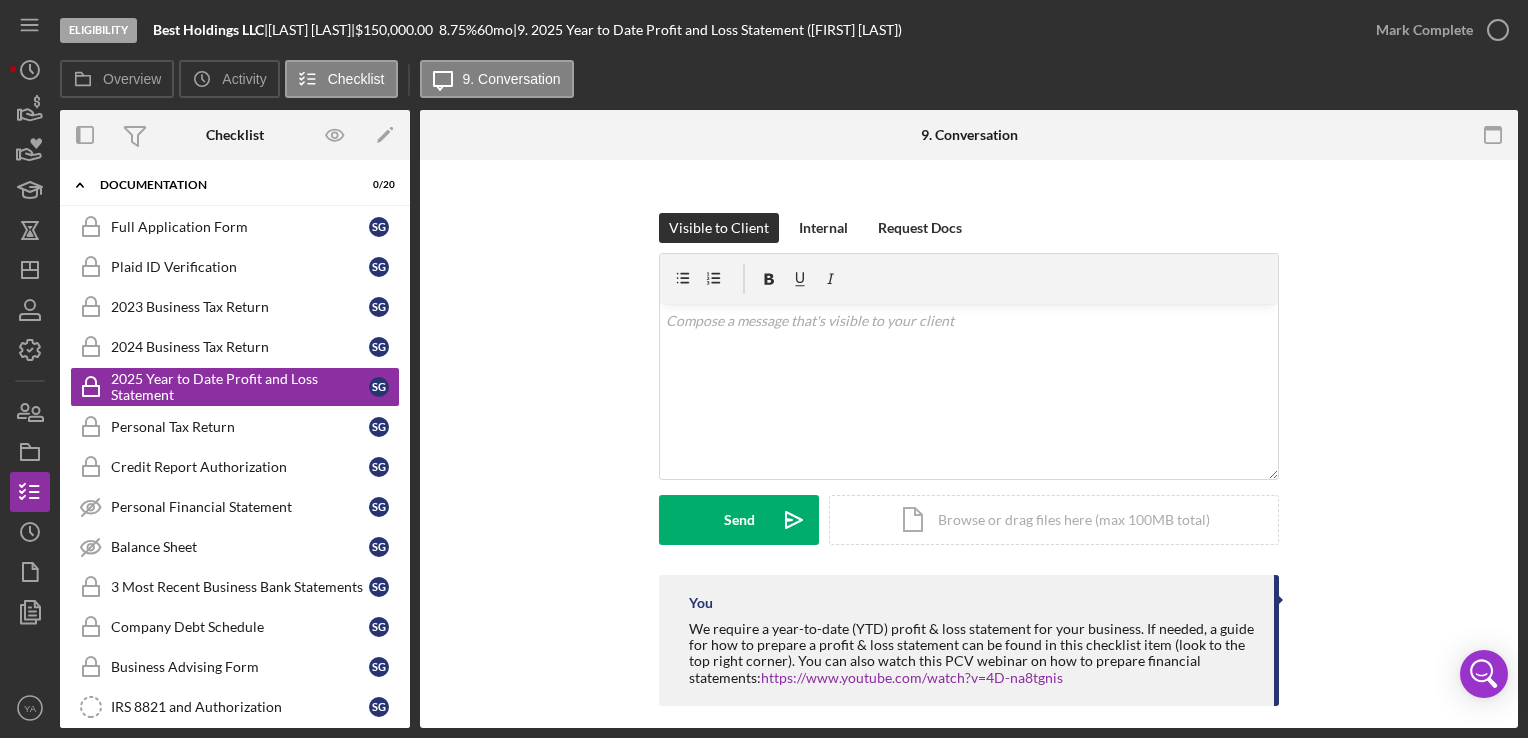 scroll, scrollTop: 250, scrollLeft: 0, axis: vertical 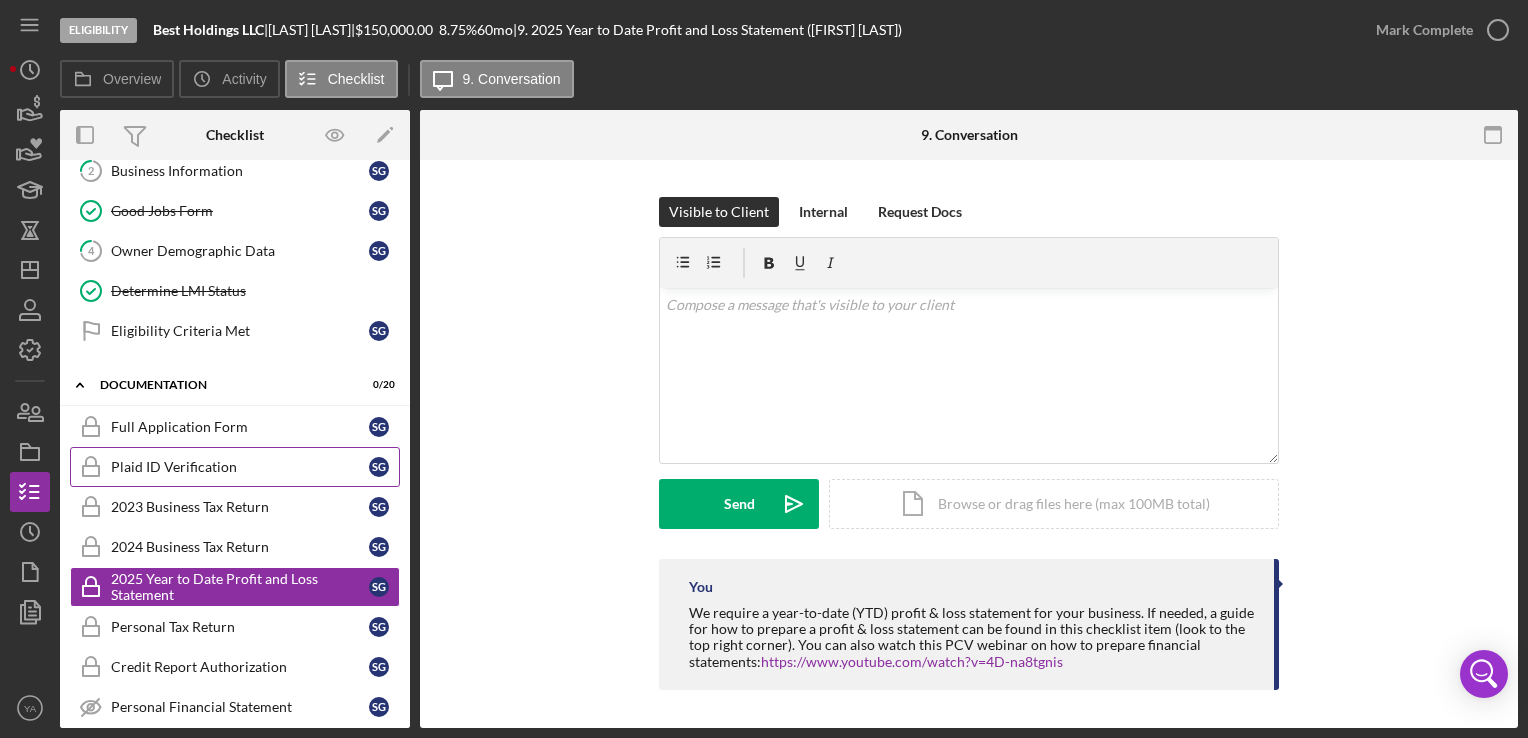 click on "Plaid ID Verification" at bounding box center (240, 467) 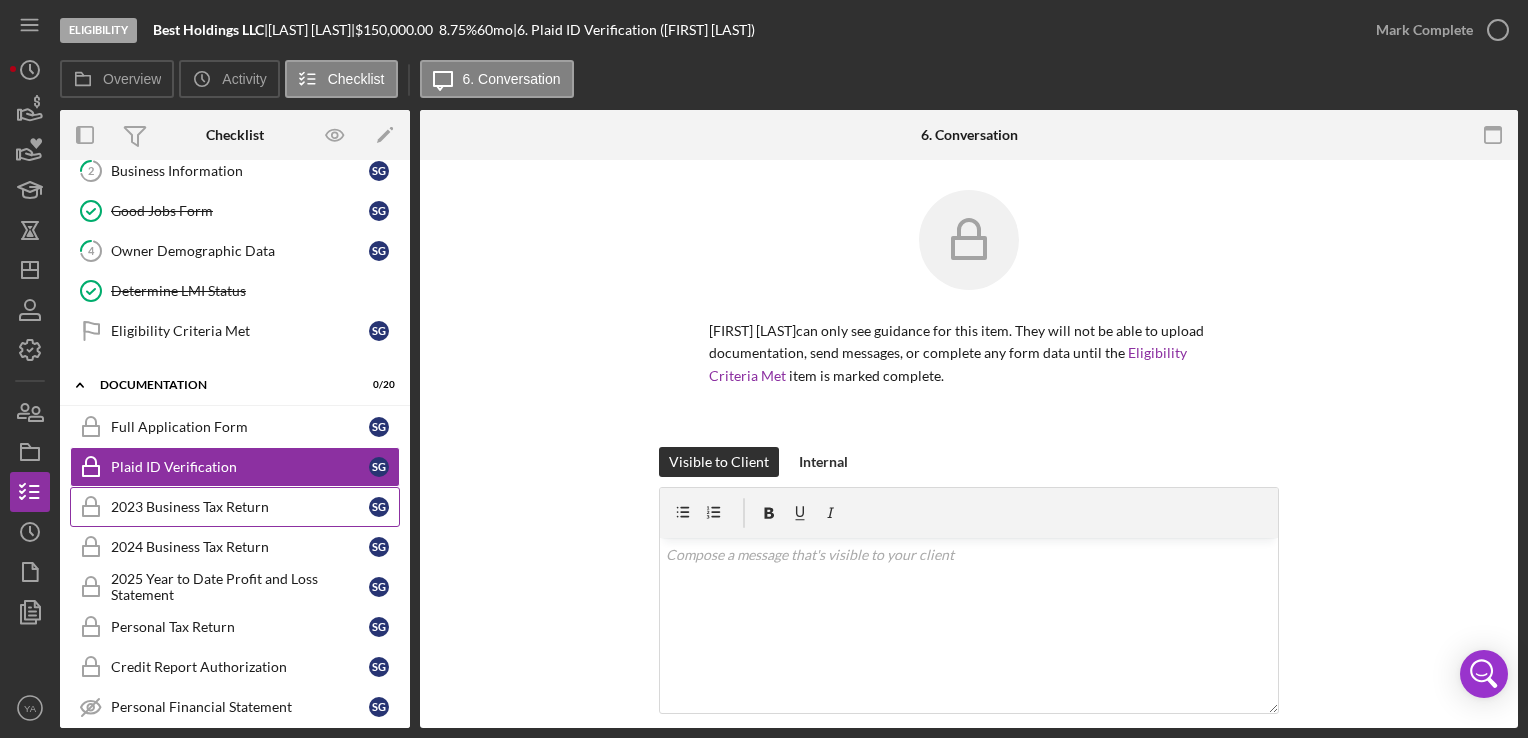 click on "2023 Business Tax Return" at bounding box center (240, 507) 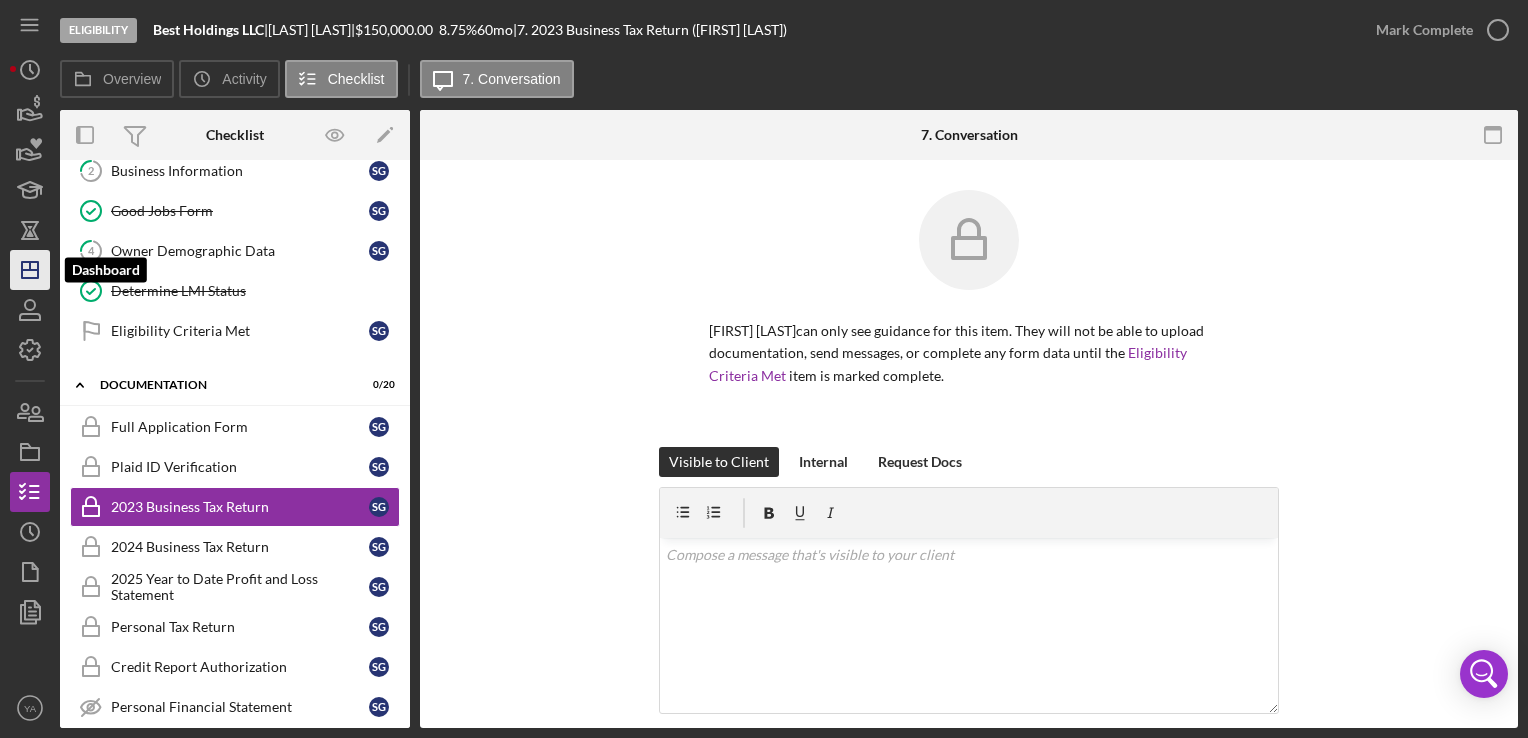 click on "Icon/Dashboard" 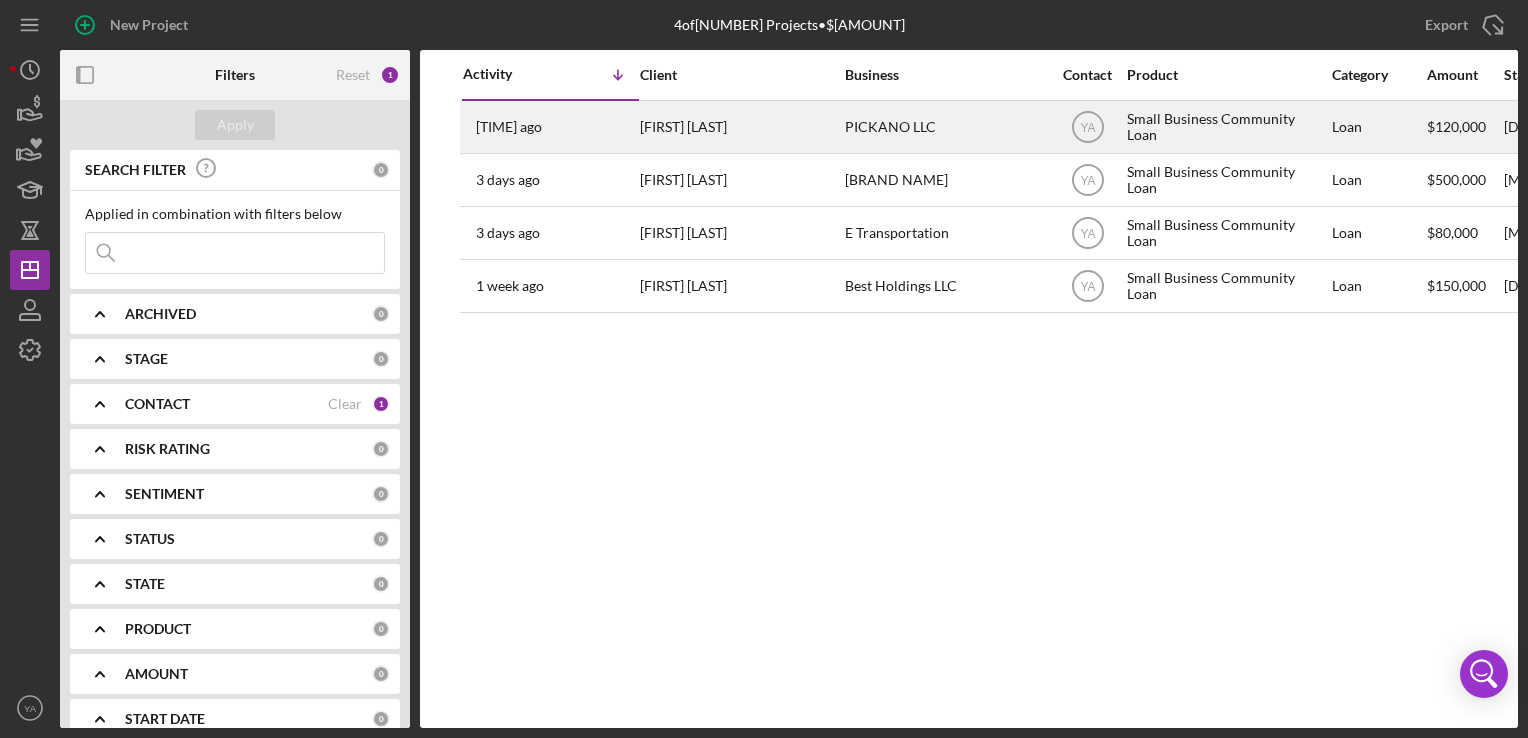 click on "PICKANO LLC" at bounding box center [945, 127] 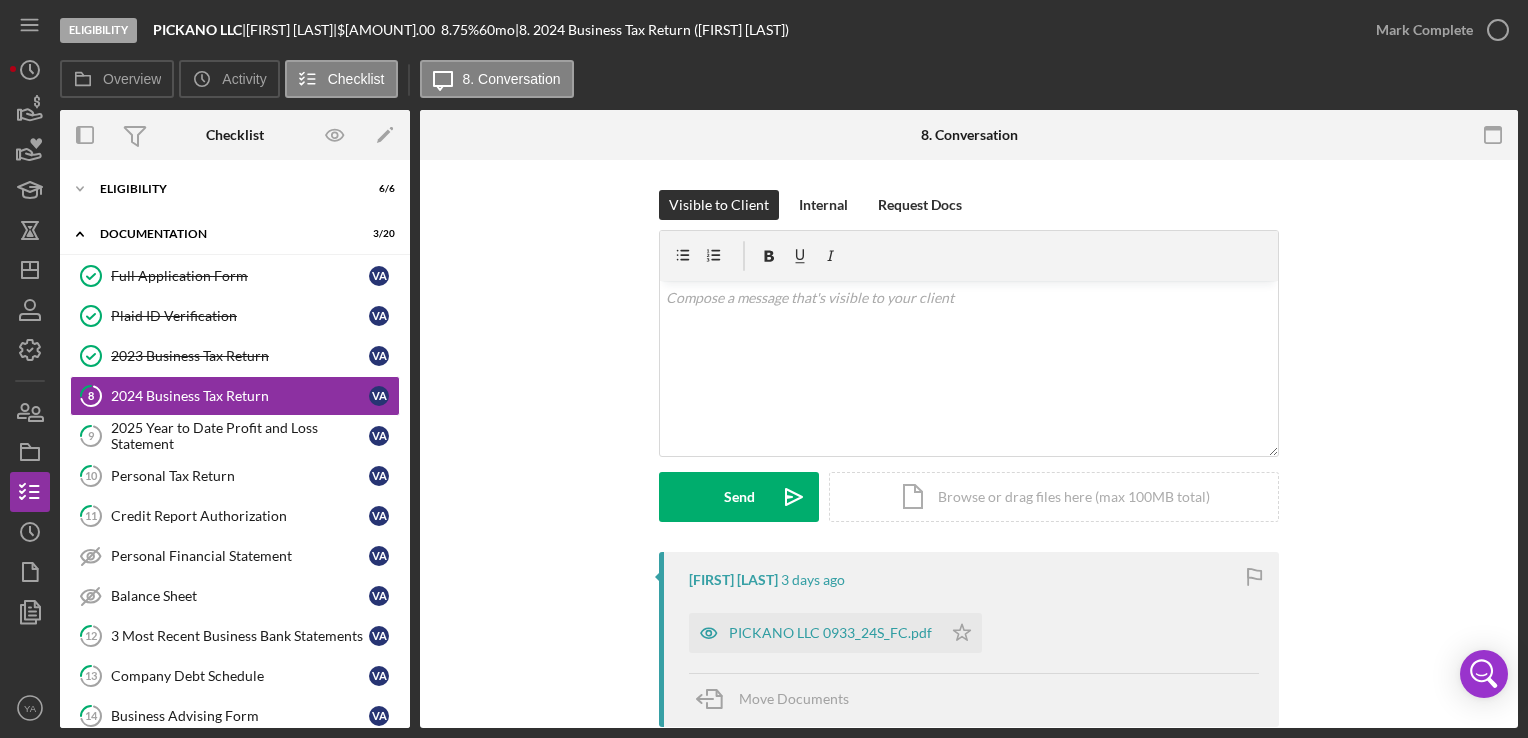 scroll, scrollTop: 200, scrollLeft: 0, axis: vertical 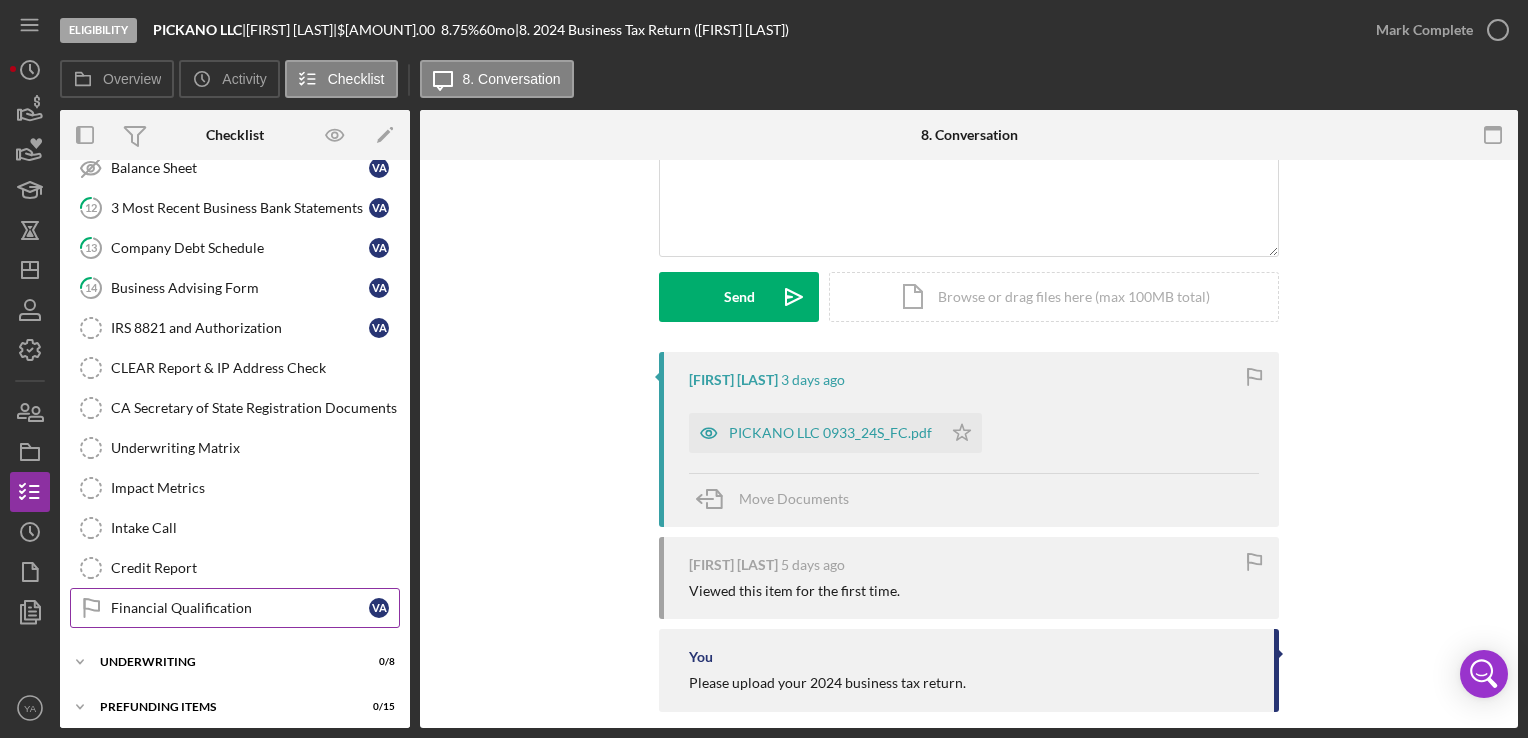 click on "Financial Qualification" at bounding box center (240, 608) 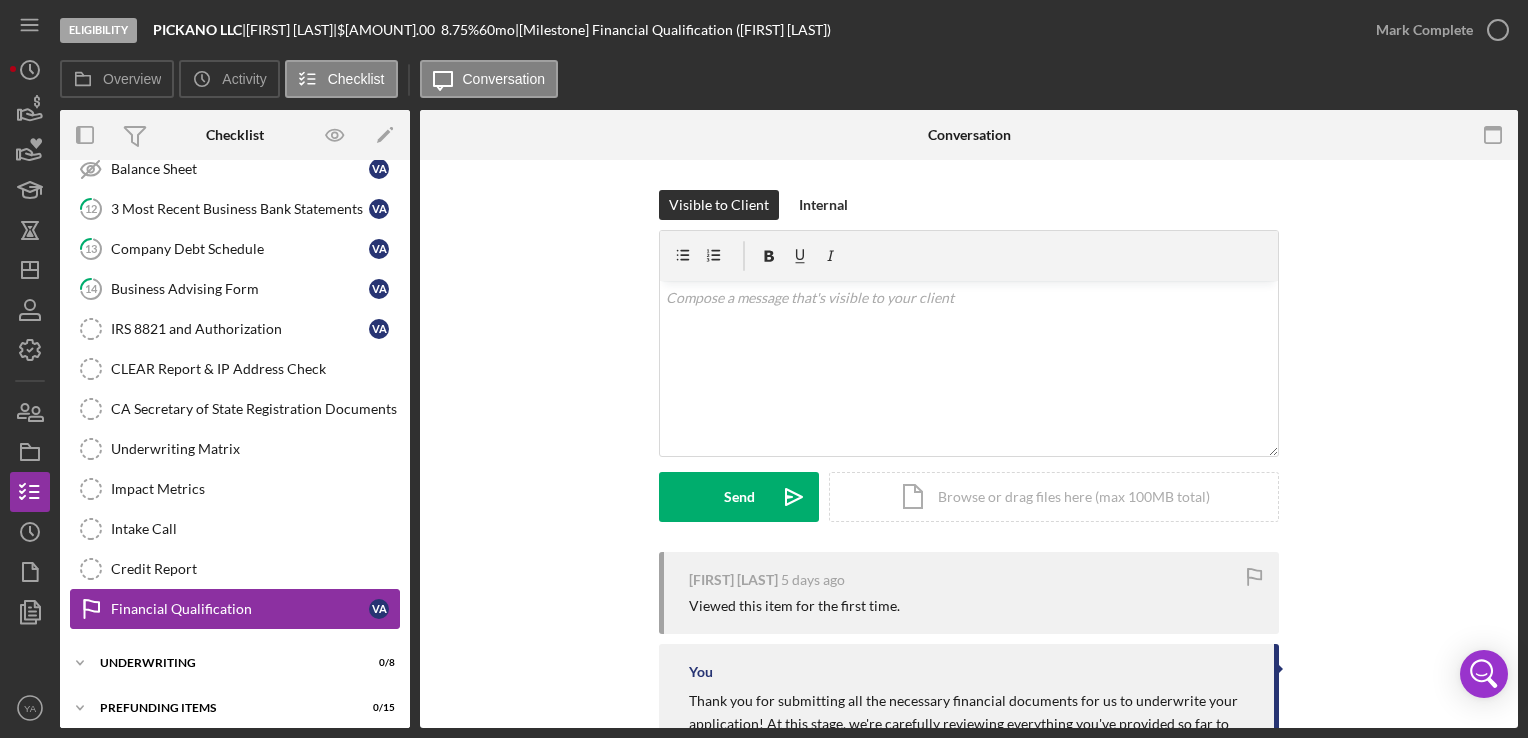 scroll, scrollTop: 428, scrollLeft: 0, axis: vertical 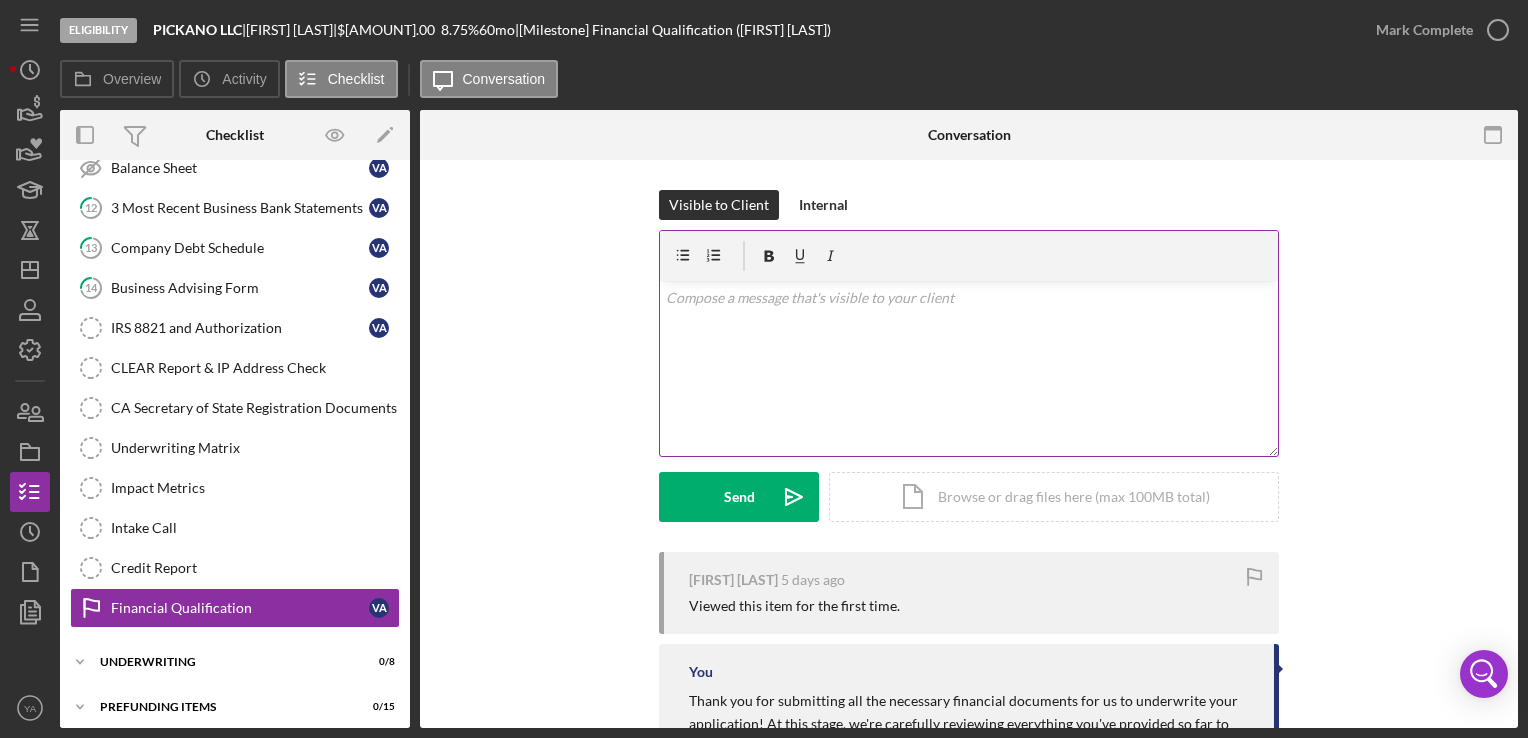 click on "v Color teal Color pink Remove color Add row above Add row below Add column before Add column after Merge cells Split cells Remove column Remove row Remove table" at bounding box center [969, 368] 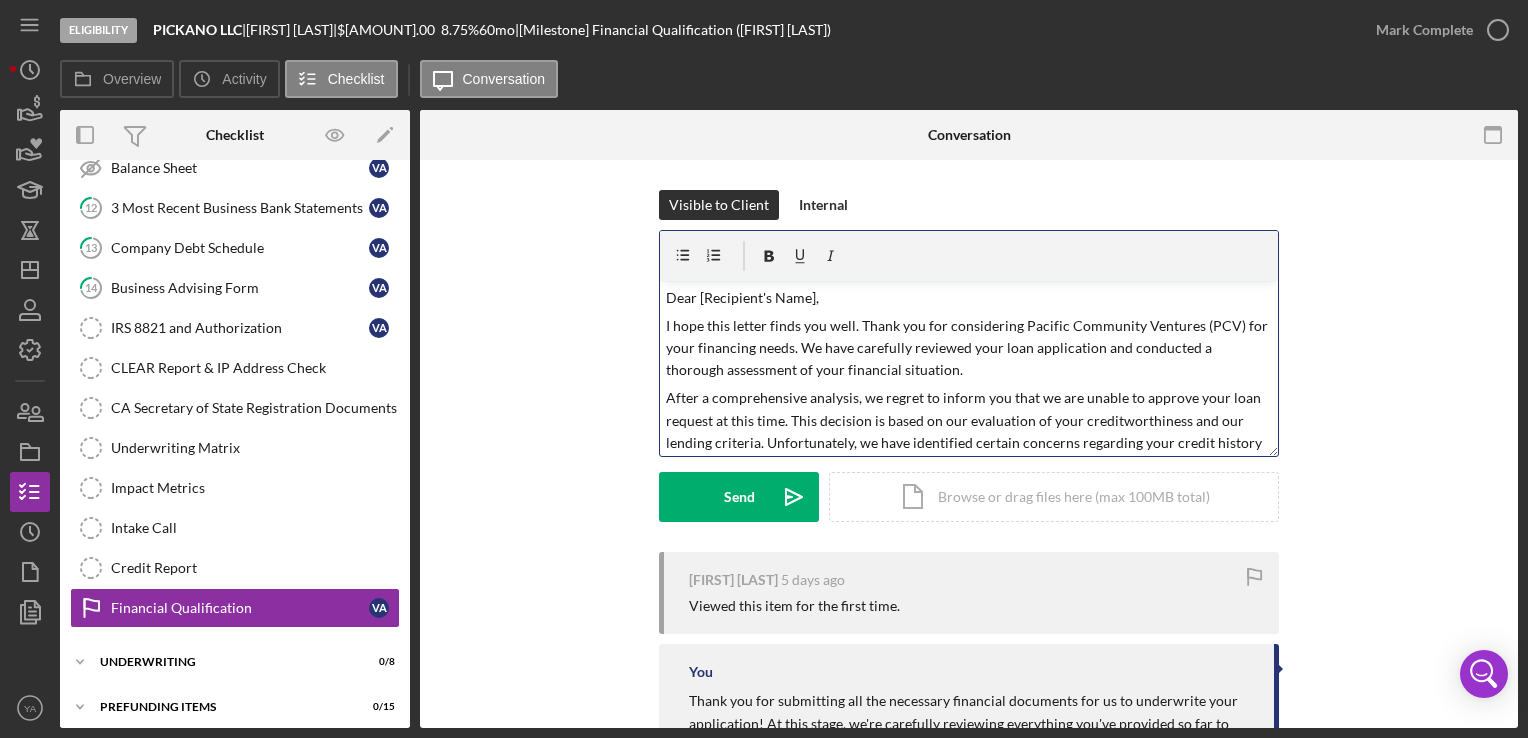 scroll, scrollTop: 504, scrollLeft: 0, axis: vertical 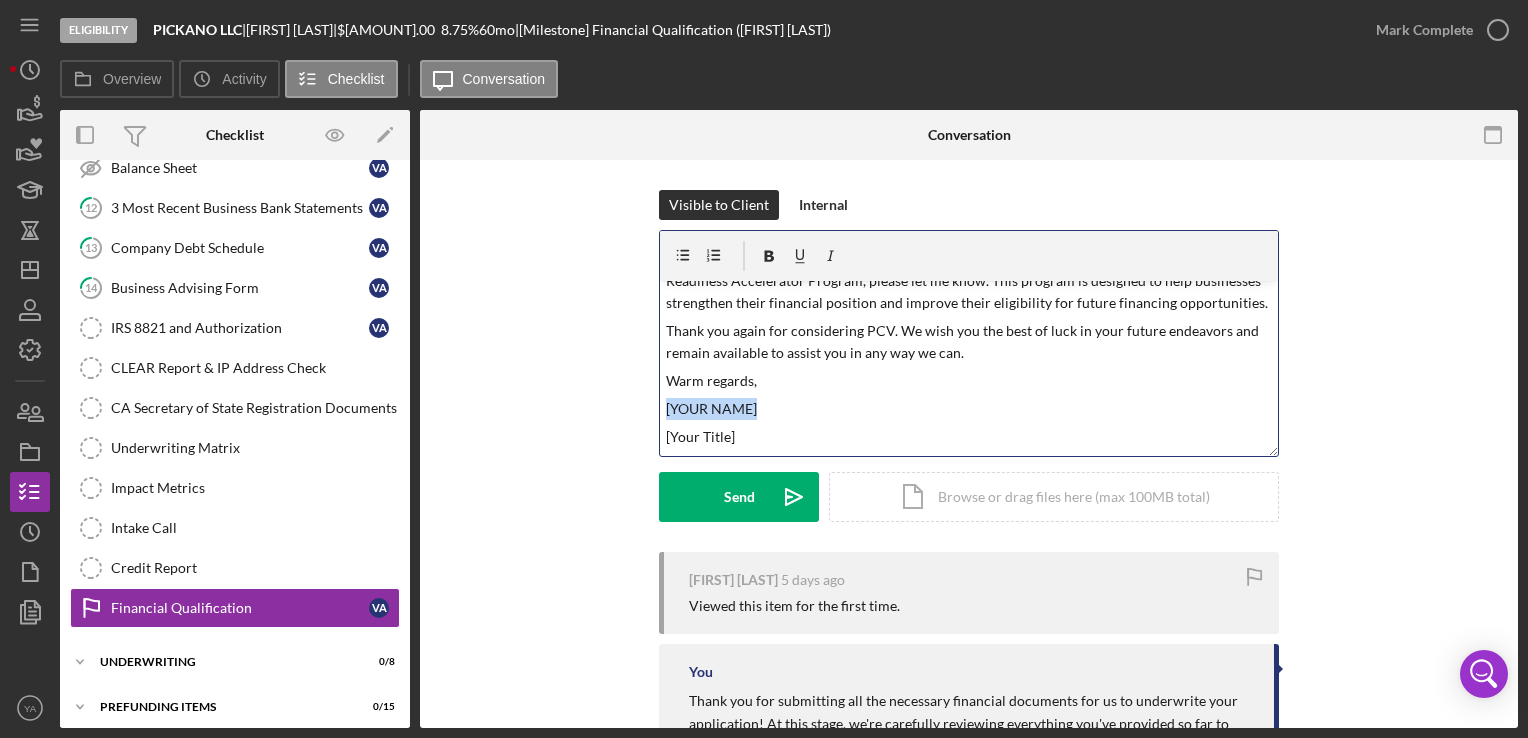drag, startPoint x: 744, startPoint y: 391, endPoint x: 622, endPoint y: 392, distance: 122.0041 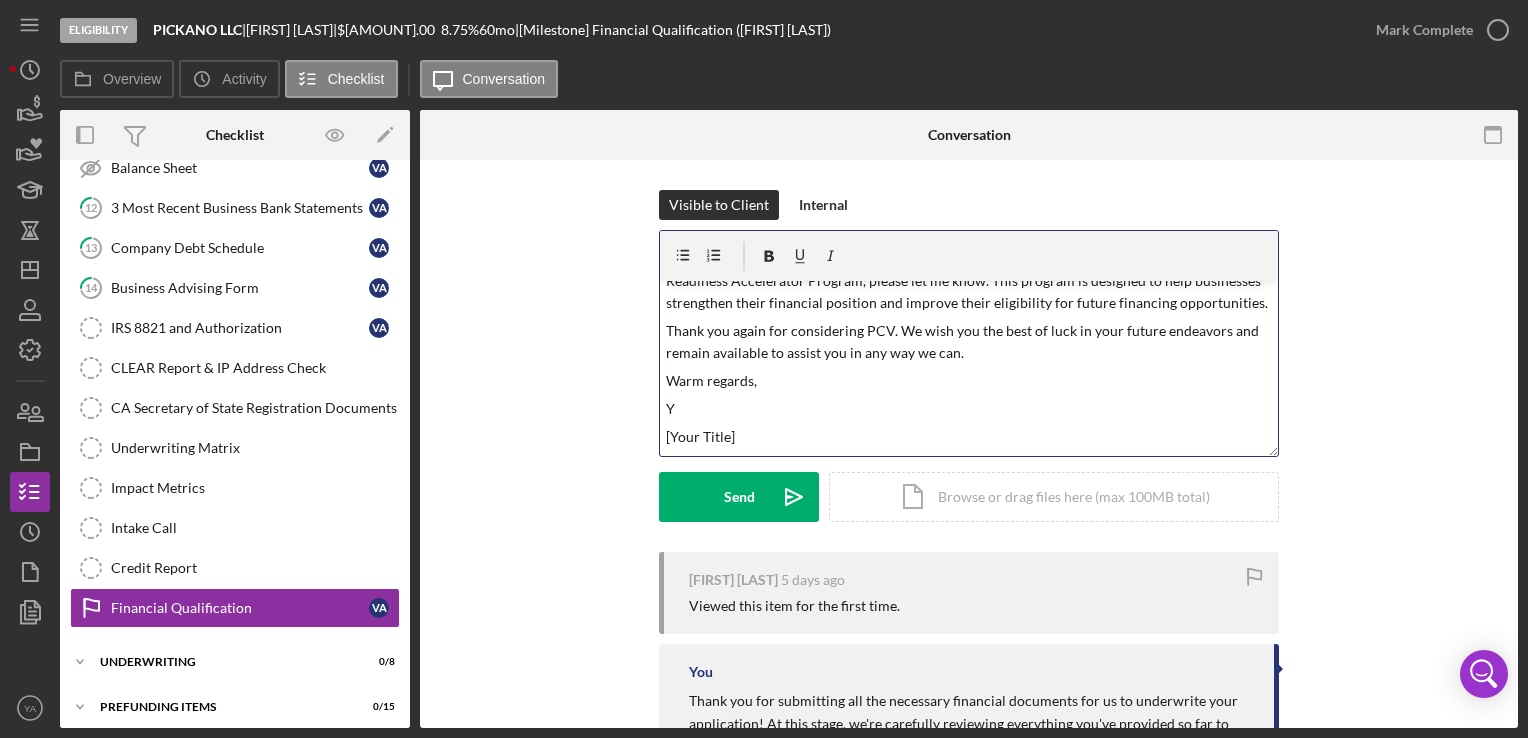 type 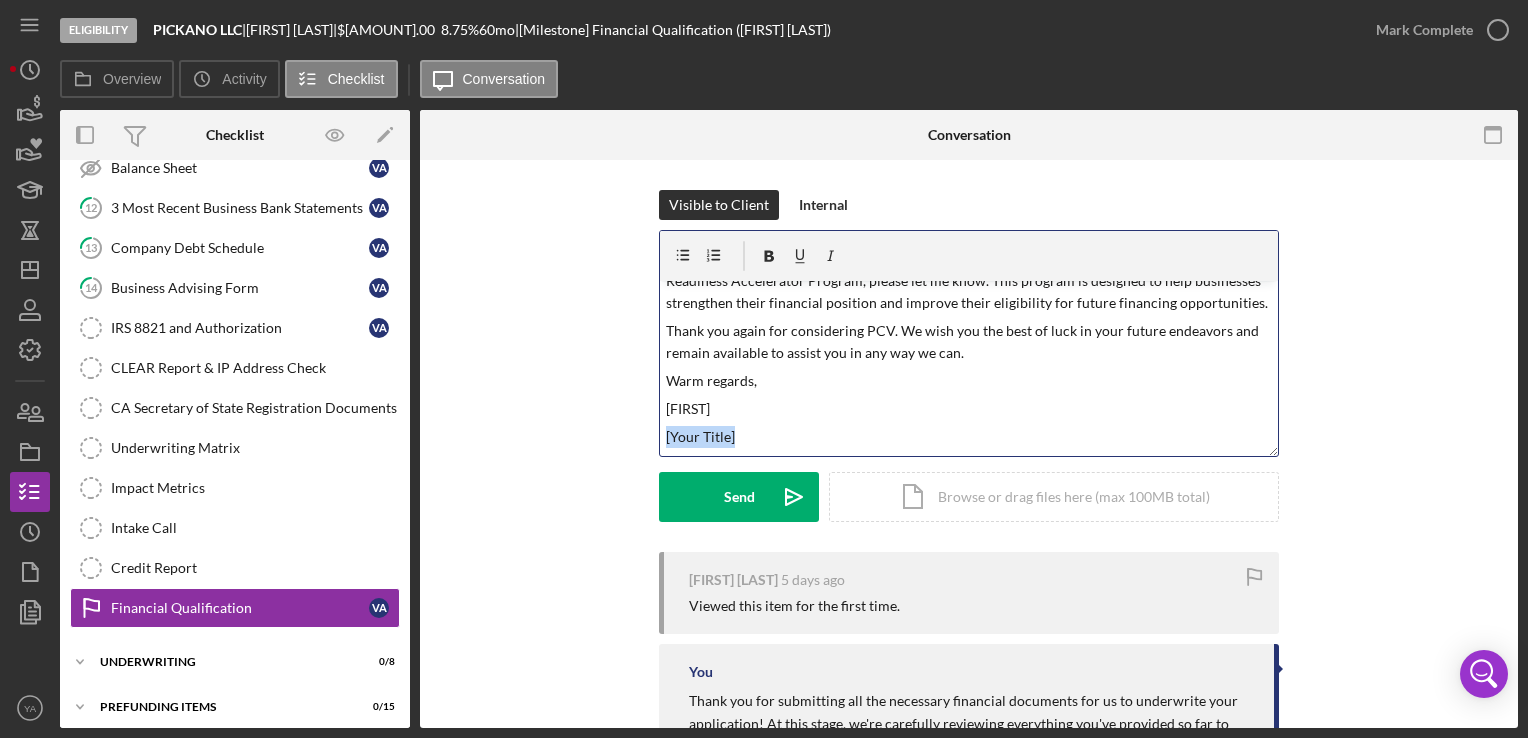drag, startPoint x: 752, startPoint y: 415, endPoint x: 653, endPoint y: 415, distance: 99 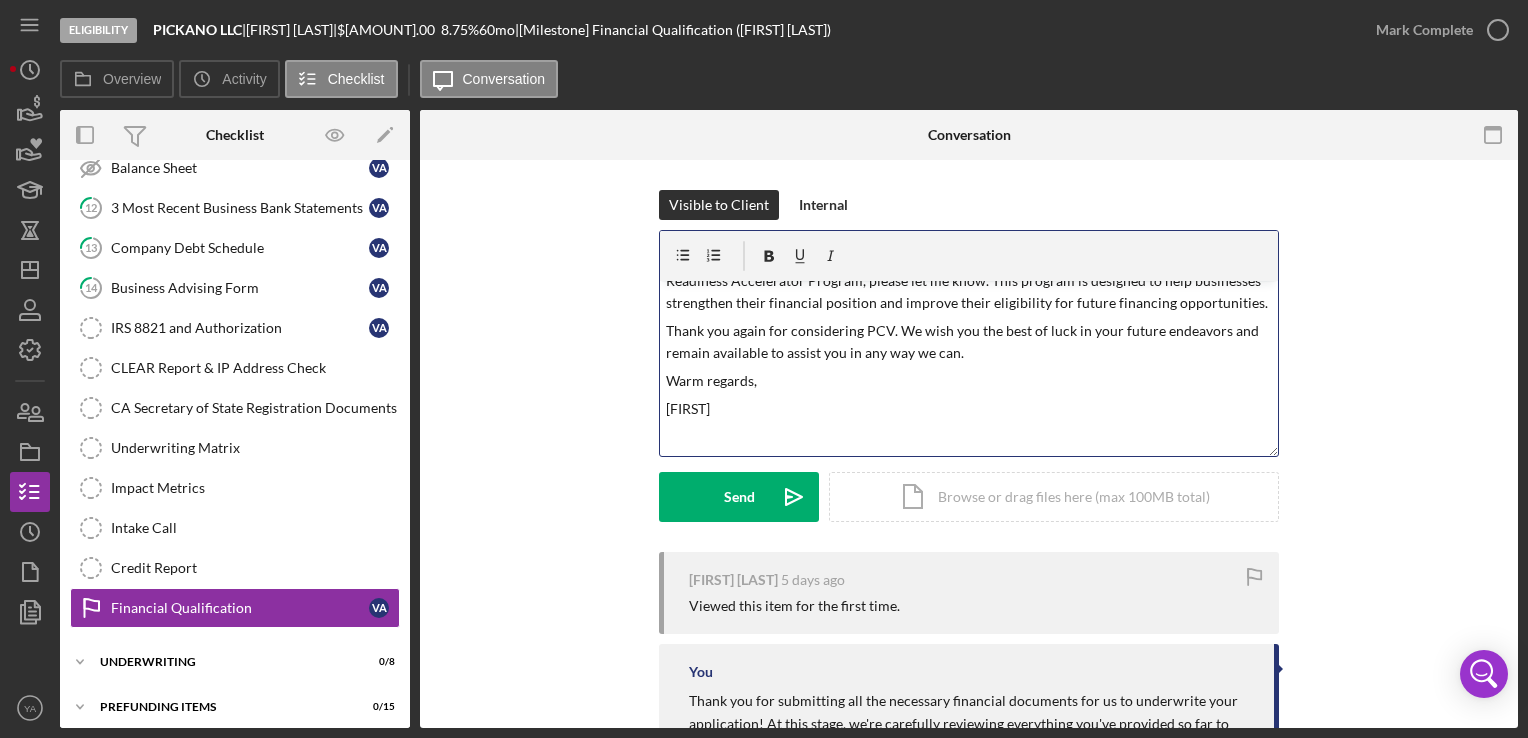 click on "Pacific Community Ventures" at bounding box center [969, 465] 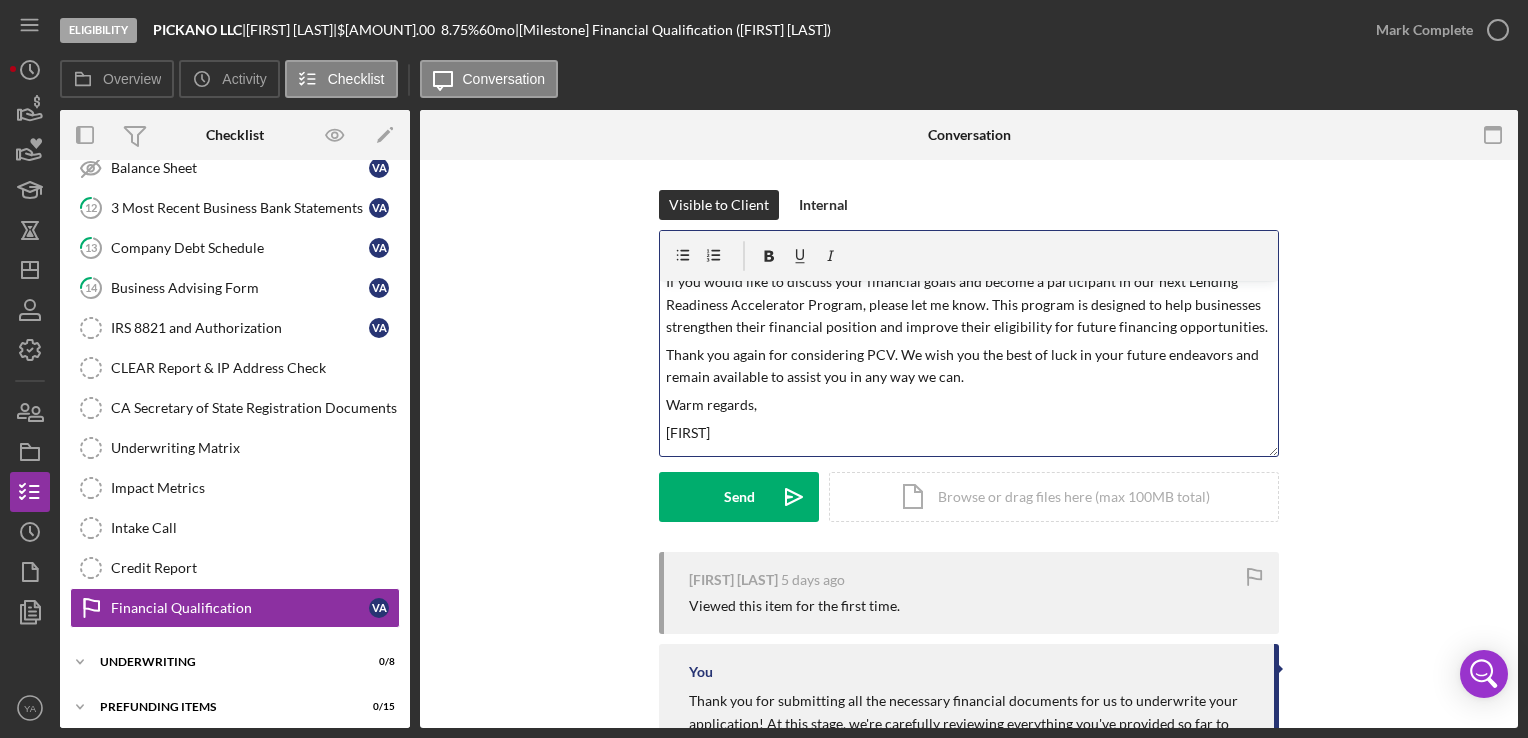 click on "Thank you again for considering PCV. We wish you the best of luck in your future endeavors and remain available to assist you in any way we can." at bounding box center [969, 366] 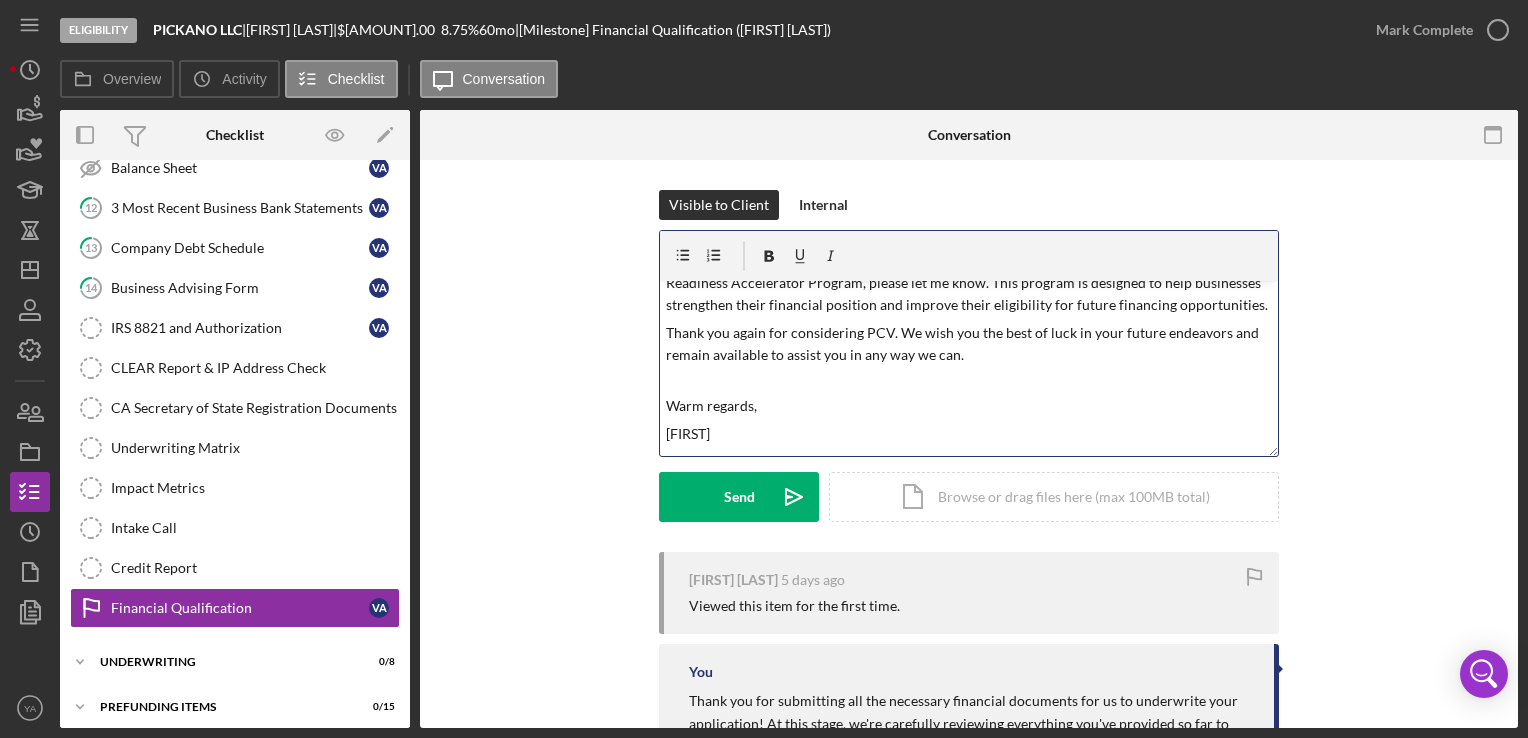 click on "[FIRST]" at bounding box center (969, 434) 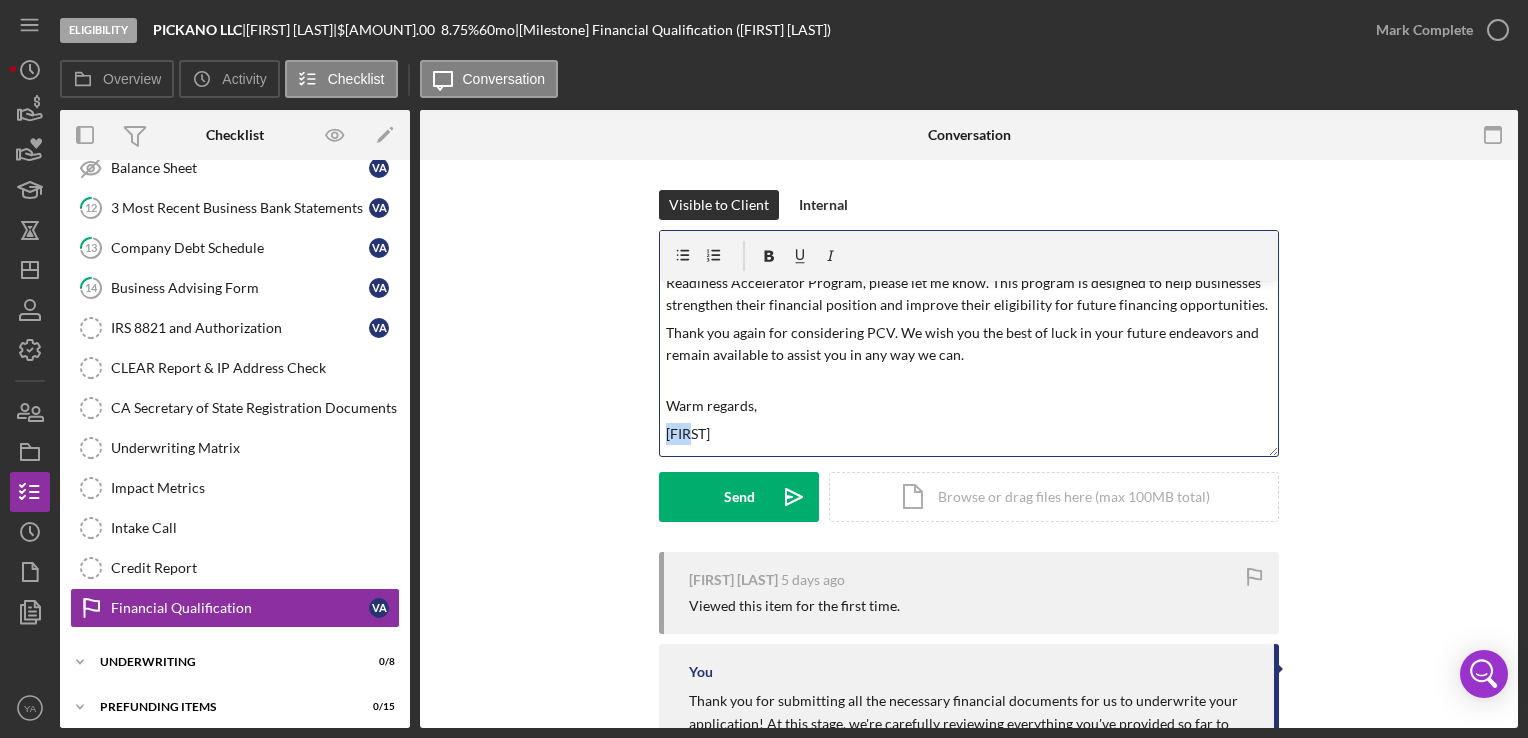 drag, startPoint x: 726, startPoint y: 409, endPoint x: 628, endPoint y: 413, distance: 98.0816 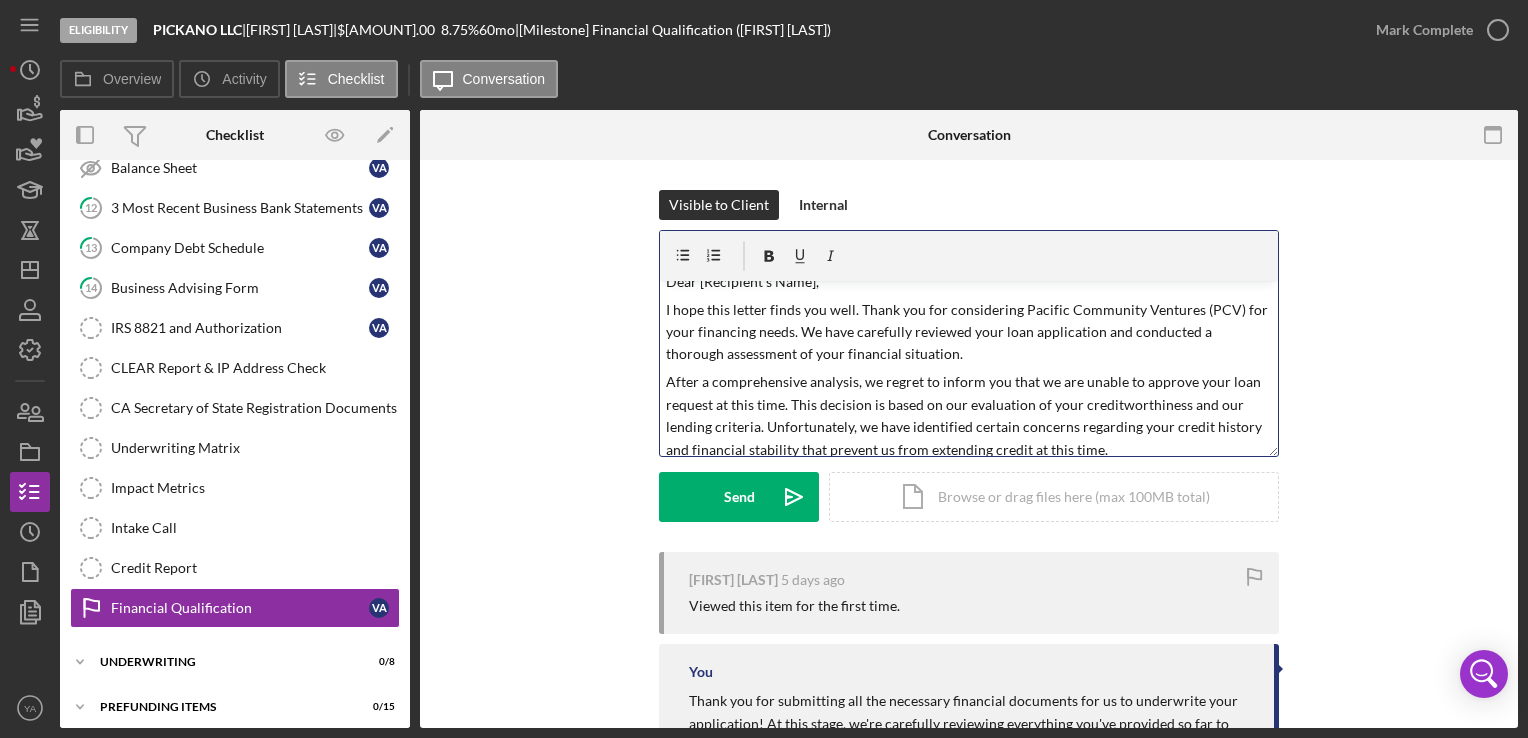 scroll, scrollTop: 0, scrollLeft: 0, axis: both 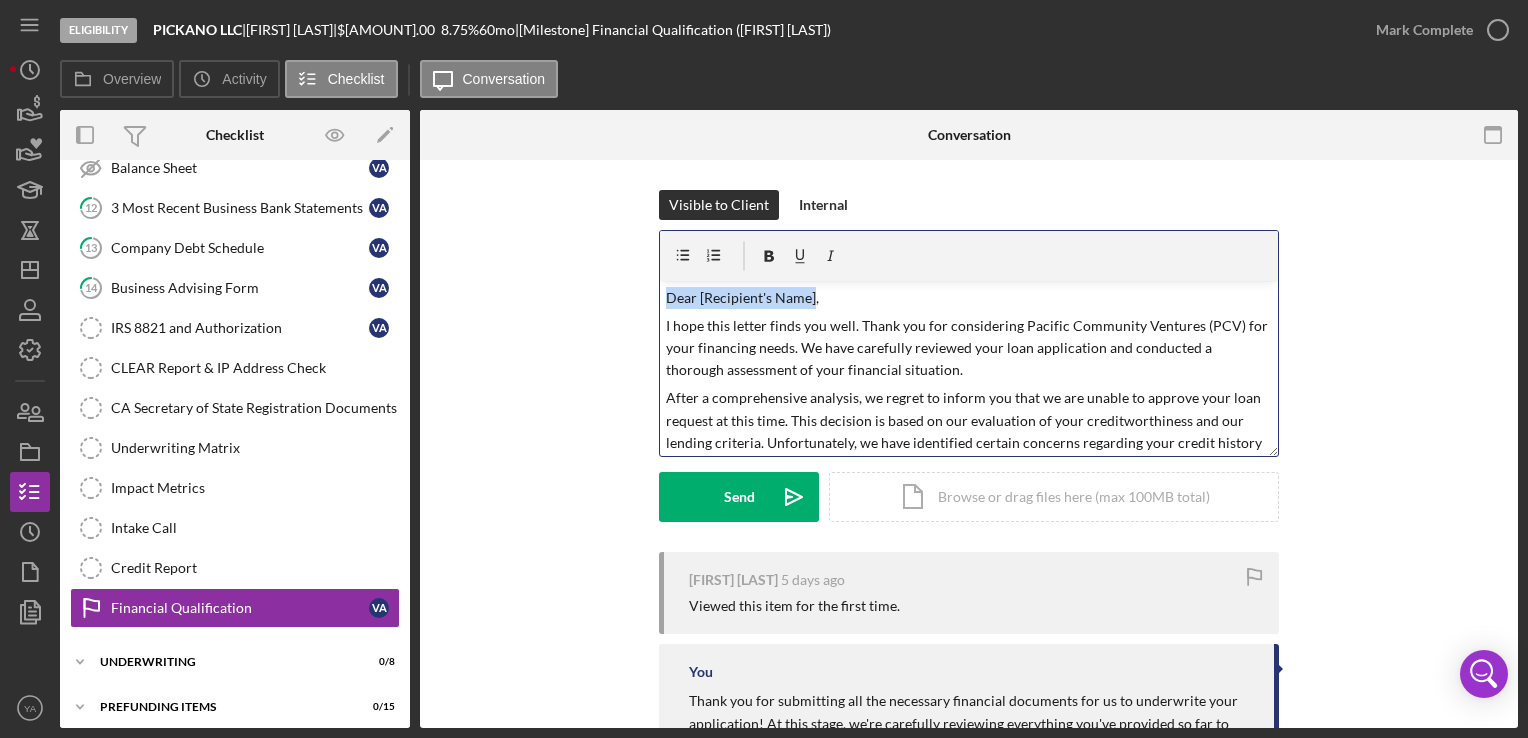 drag, startPoint x: 809, startPoint y: 298, endPoint x: 650, endPoint y: 305, distance: 159.154 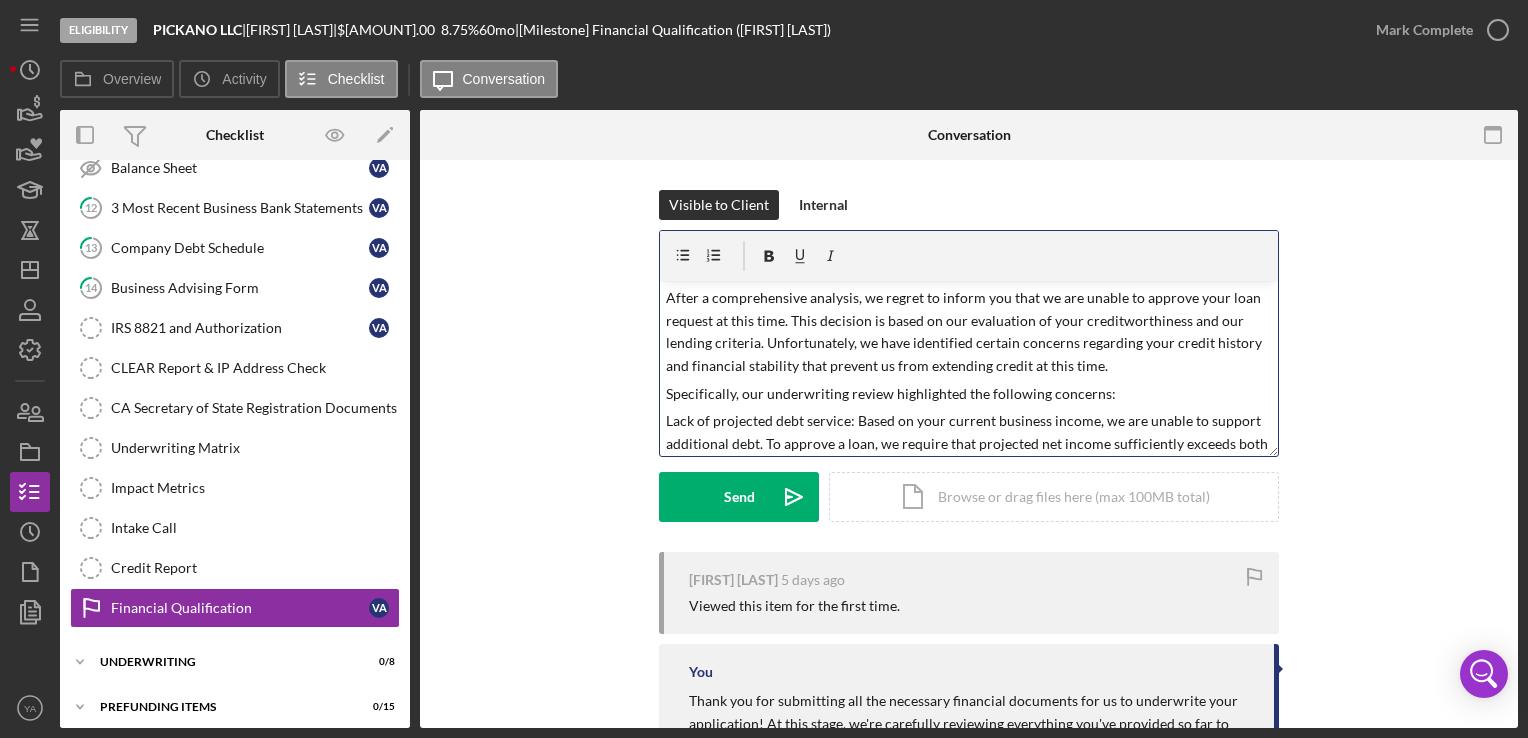 scroll, scrollTop: 0, scrollLeft: 0, axis: both 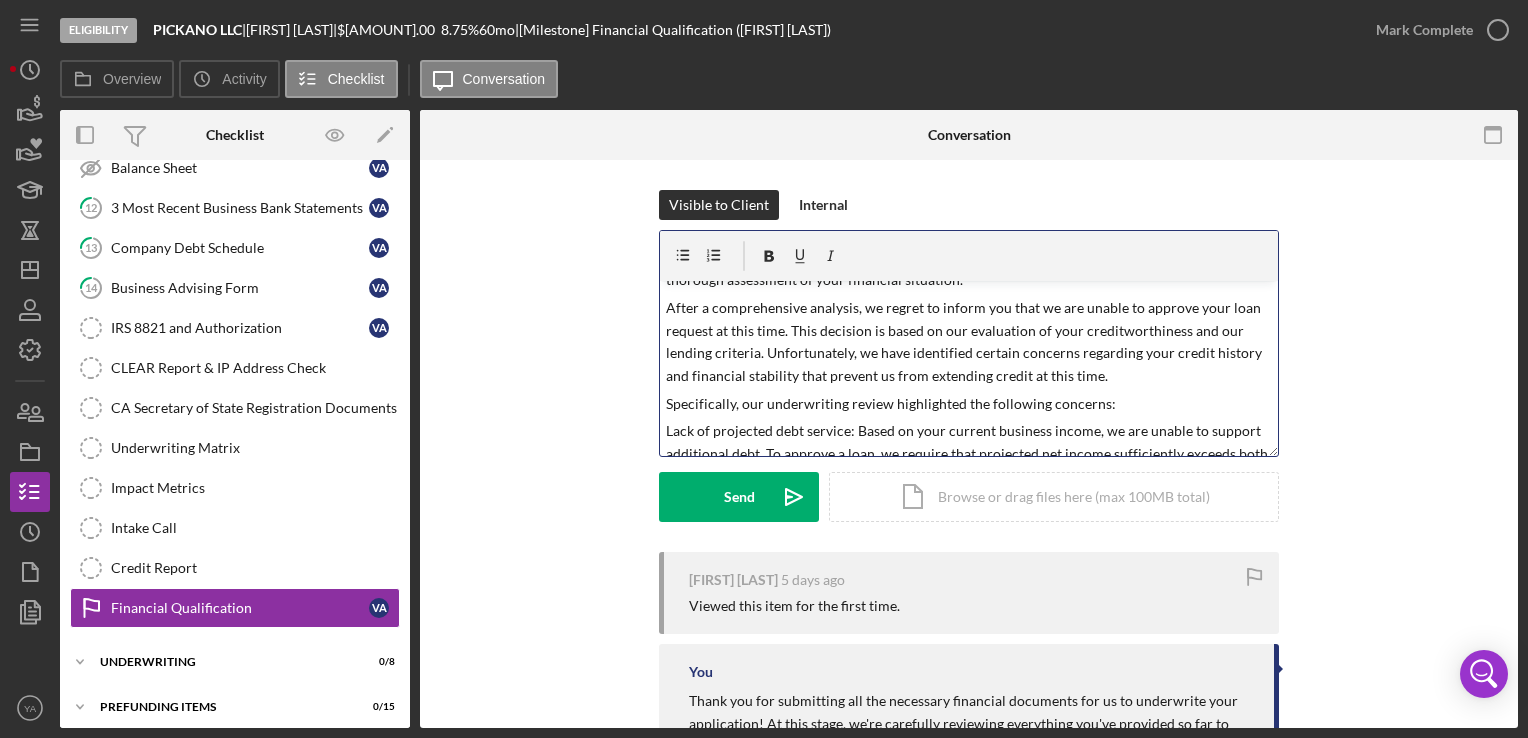 click on "After a comprehensive analysis, we regret to inform you that we are unable to approve your loan request at this time. This decision is based on our evaluation of your creditworthiness and our lending criteria. Unfortunately, we have identified certain concerns regarding your credit history and financial stability that prevent us from extending credit at this time." at bounding box center (969, 342) 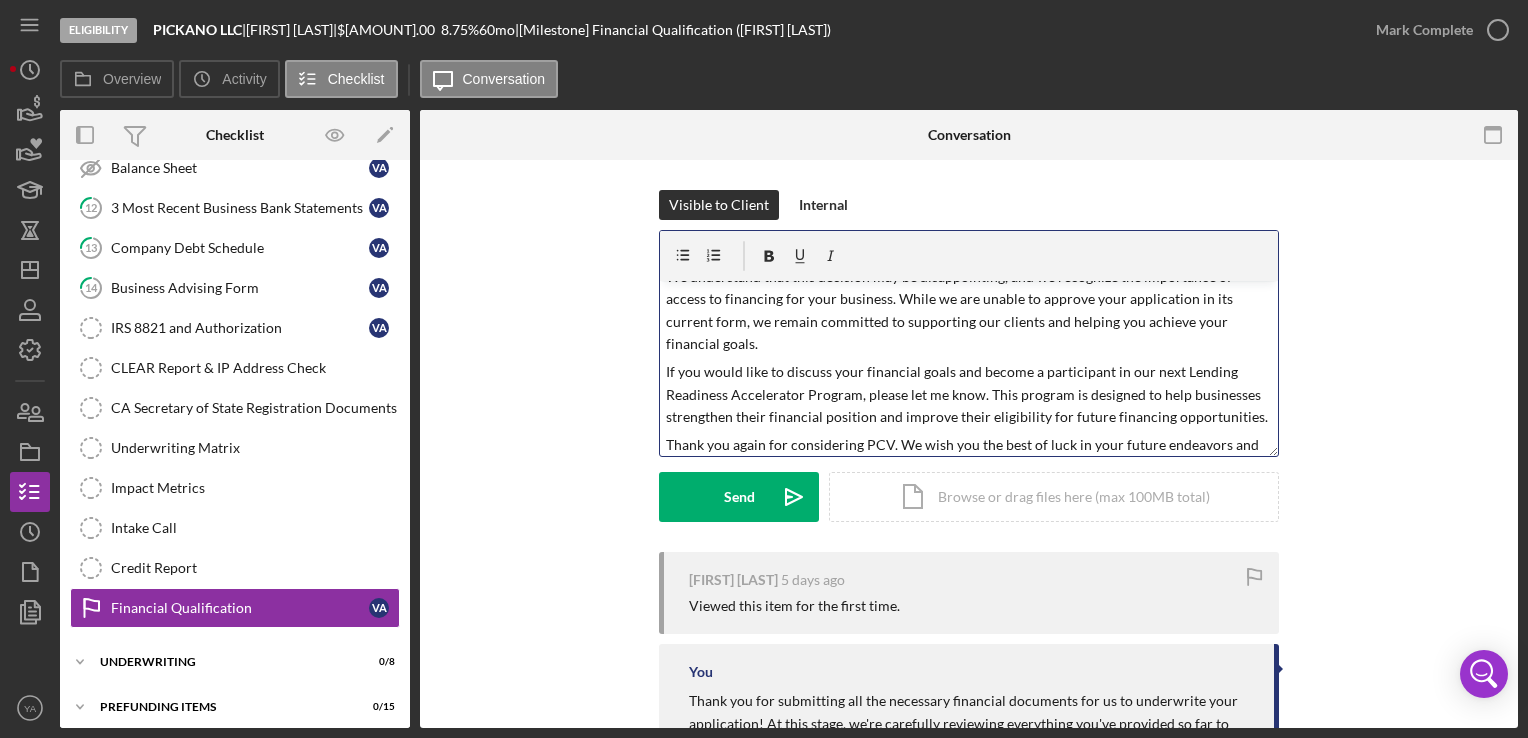 scroll, scrollTop: 290, scrollLeft: 0, axis: vertical 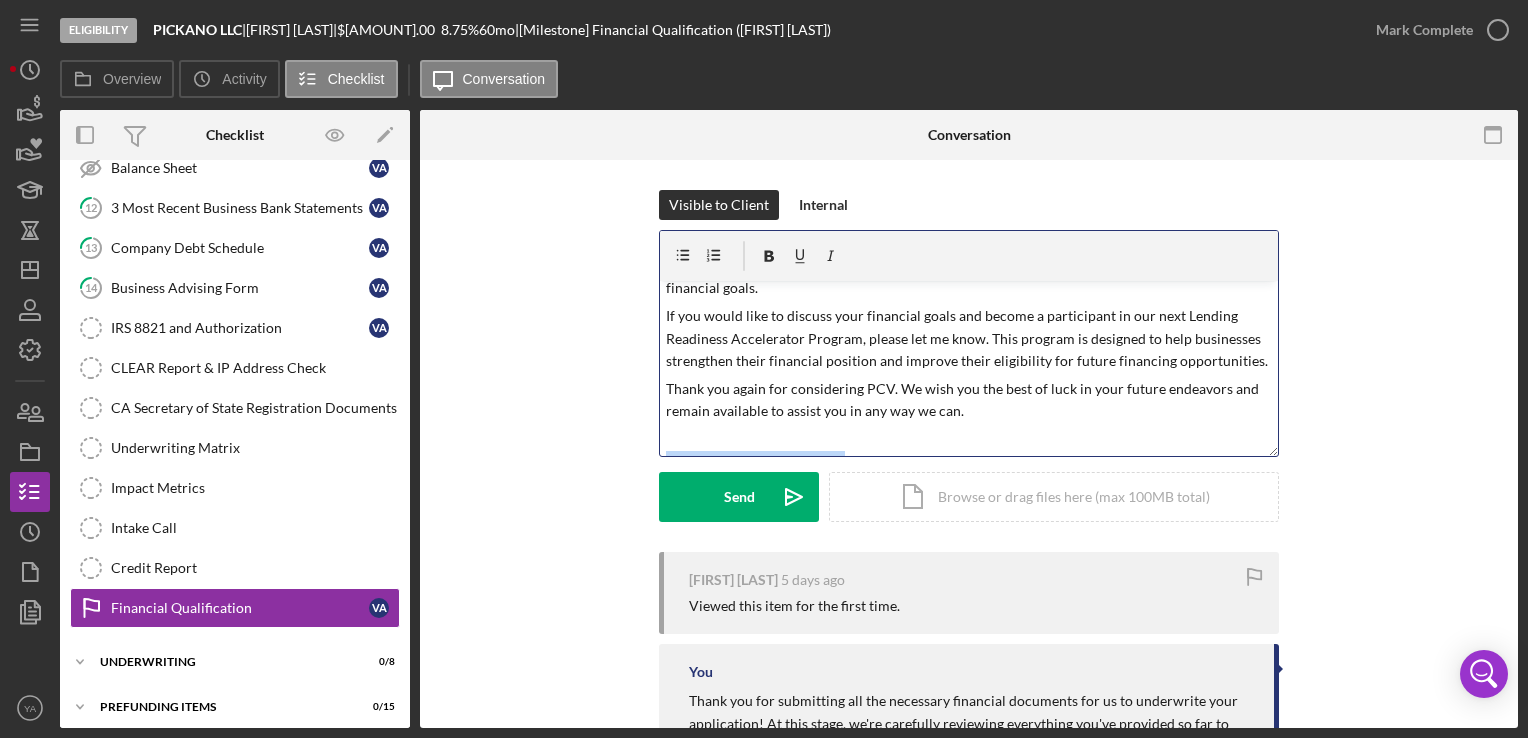 drag, startPoint x: 840, startPoint y: 443, endPoint x: 602, endPoint y: 457, distance: 238.4114 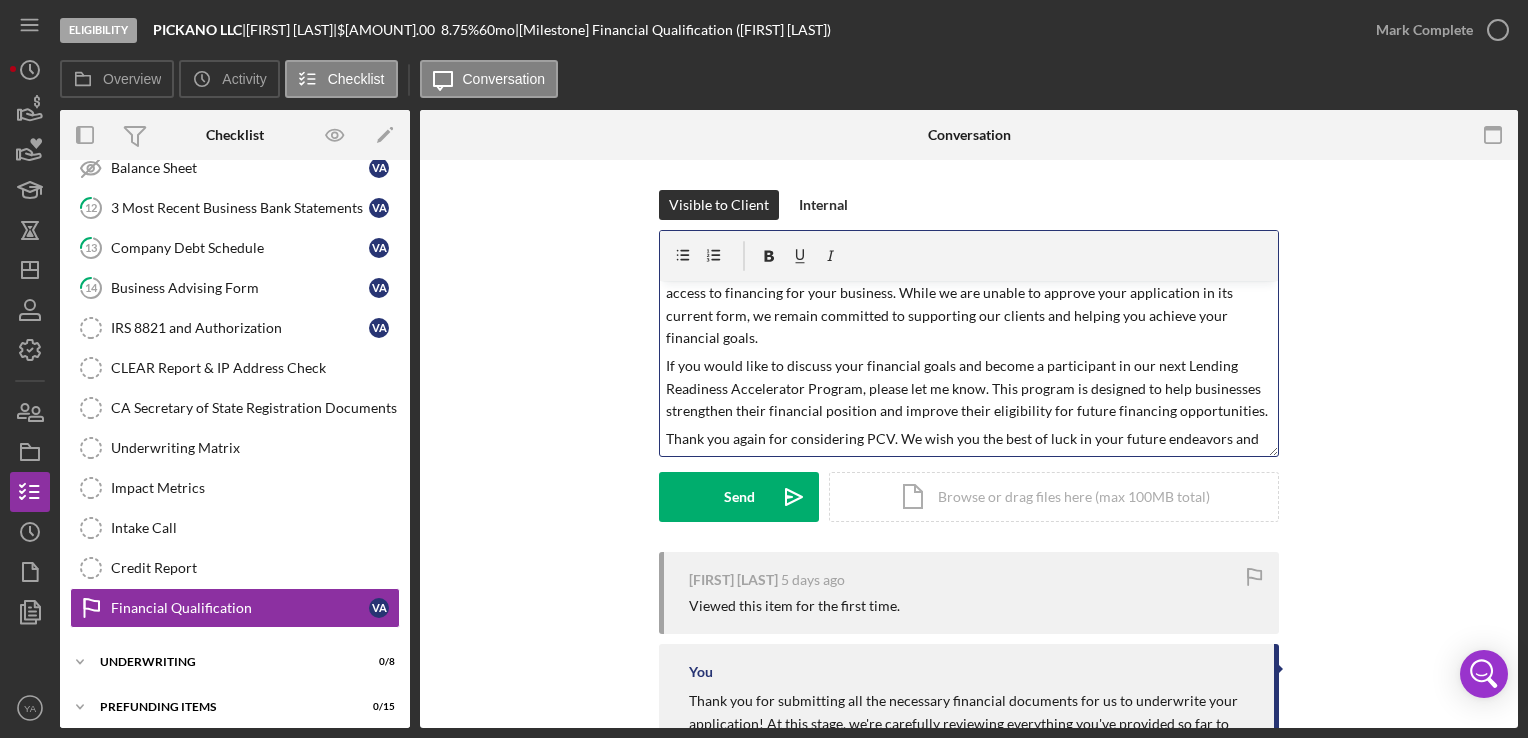 scroll, scrollTop: 0, scrollLeft: 0, axis: both 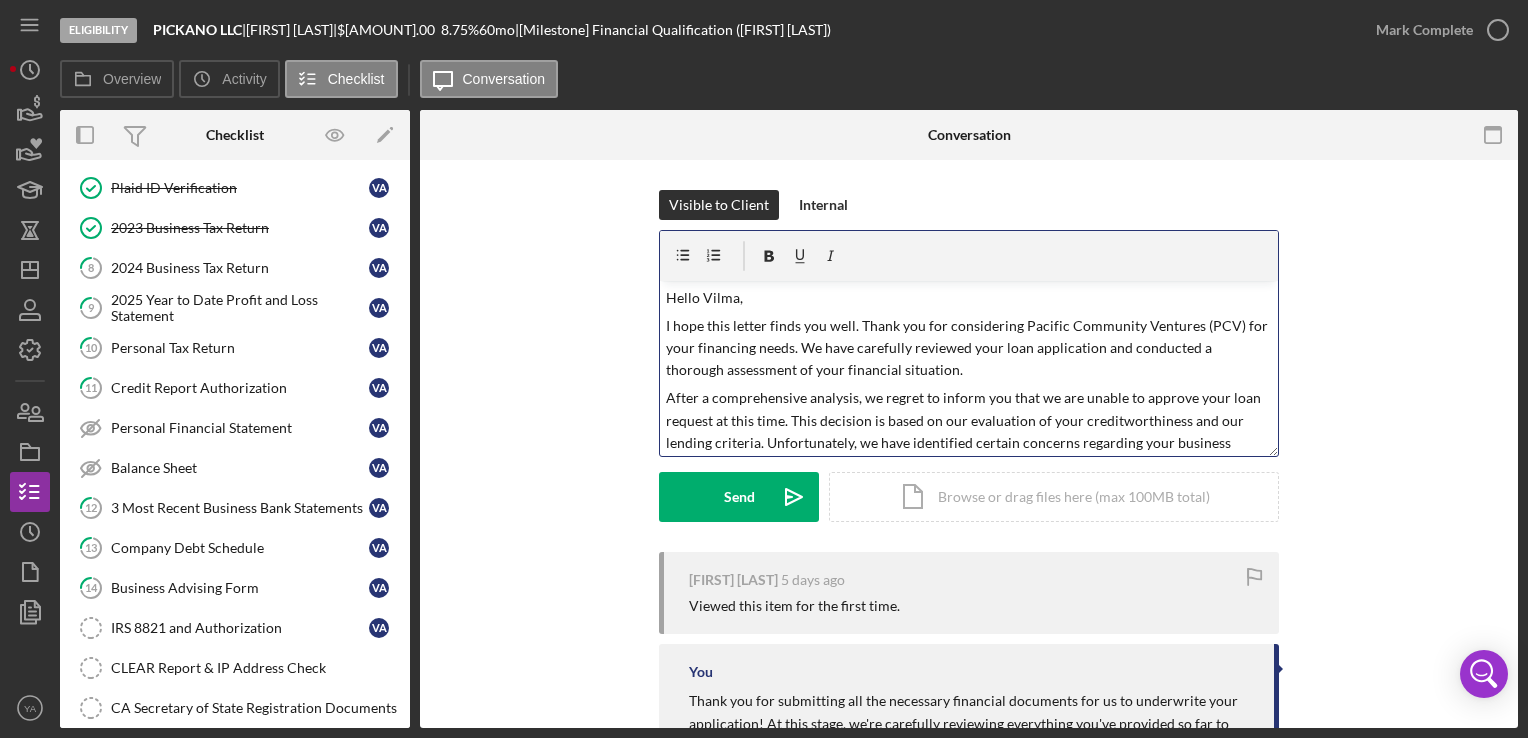 click on "I hope this letter finds you well. Thank you for considering Pacific Community Ventures (PCV) for your financing needs. We have carefully reviewed your loan application and conducted a thorough assessment of your financial situation." at bounding box center [969, 348] 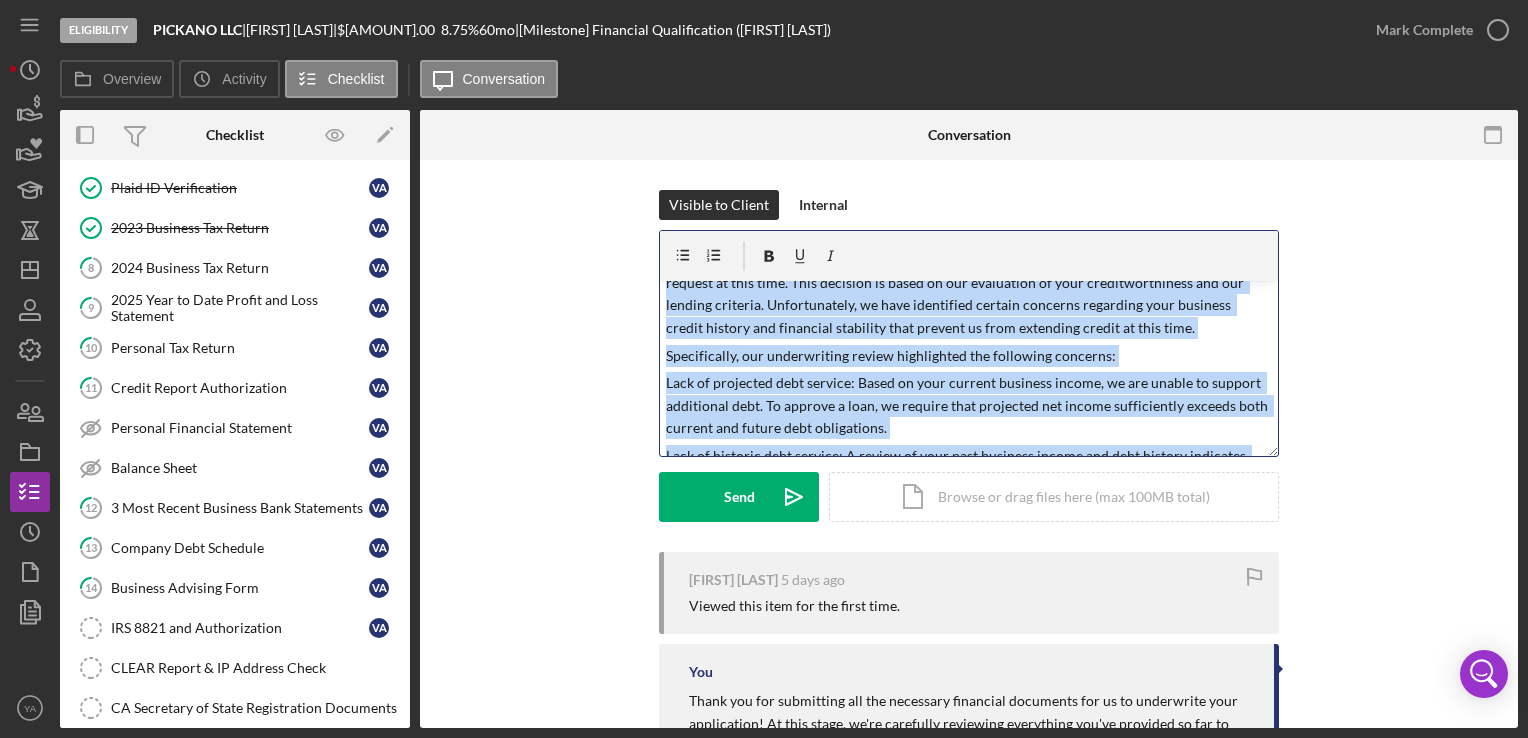 scroll, scrollTop: 396, scrollLeft: 0, axis: vertical 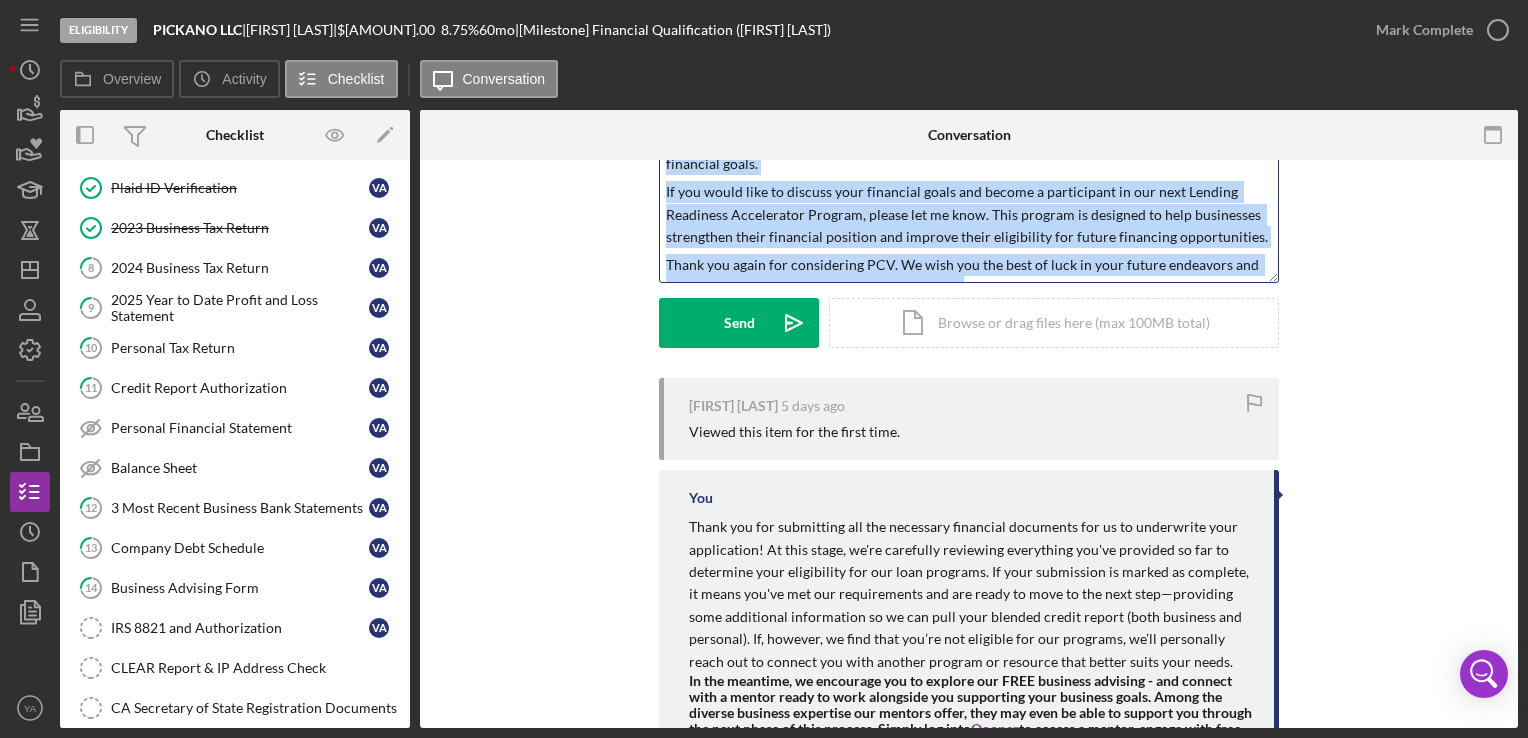 drag, startPoint x: 664, startPoint y: 294, endPoint x: 984, endPoint y: 271, distance: 320.8255 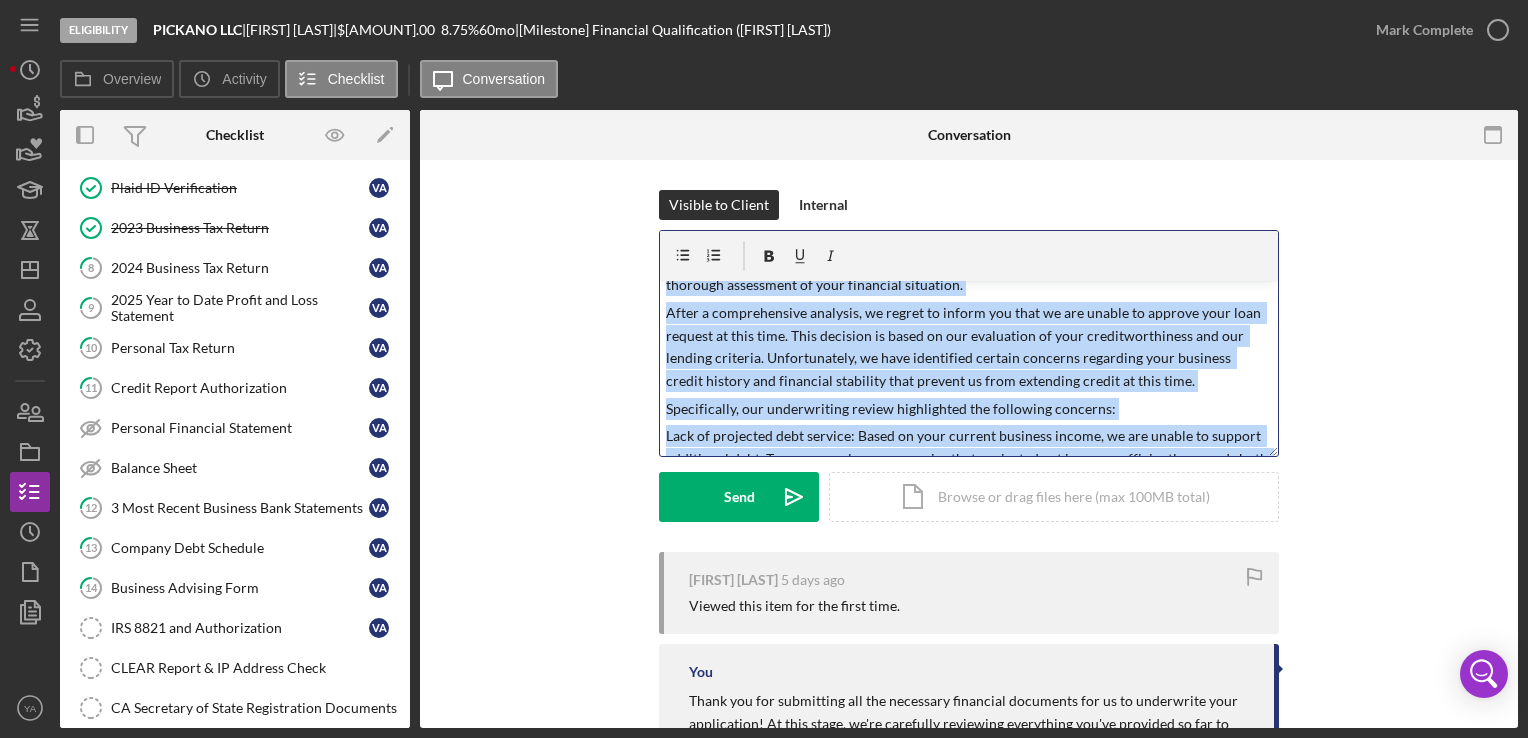 scroll, scrollTop: 0, scrollLeft: 0, axis: both 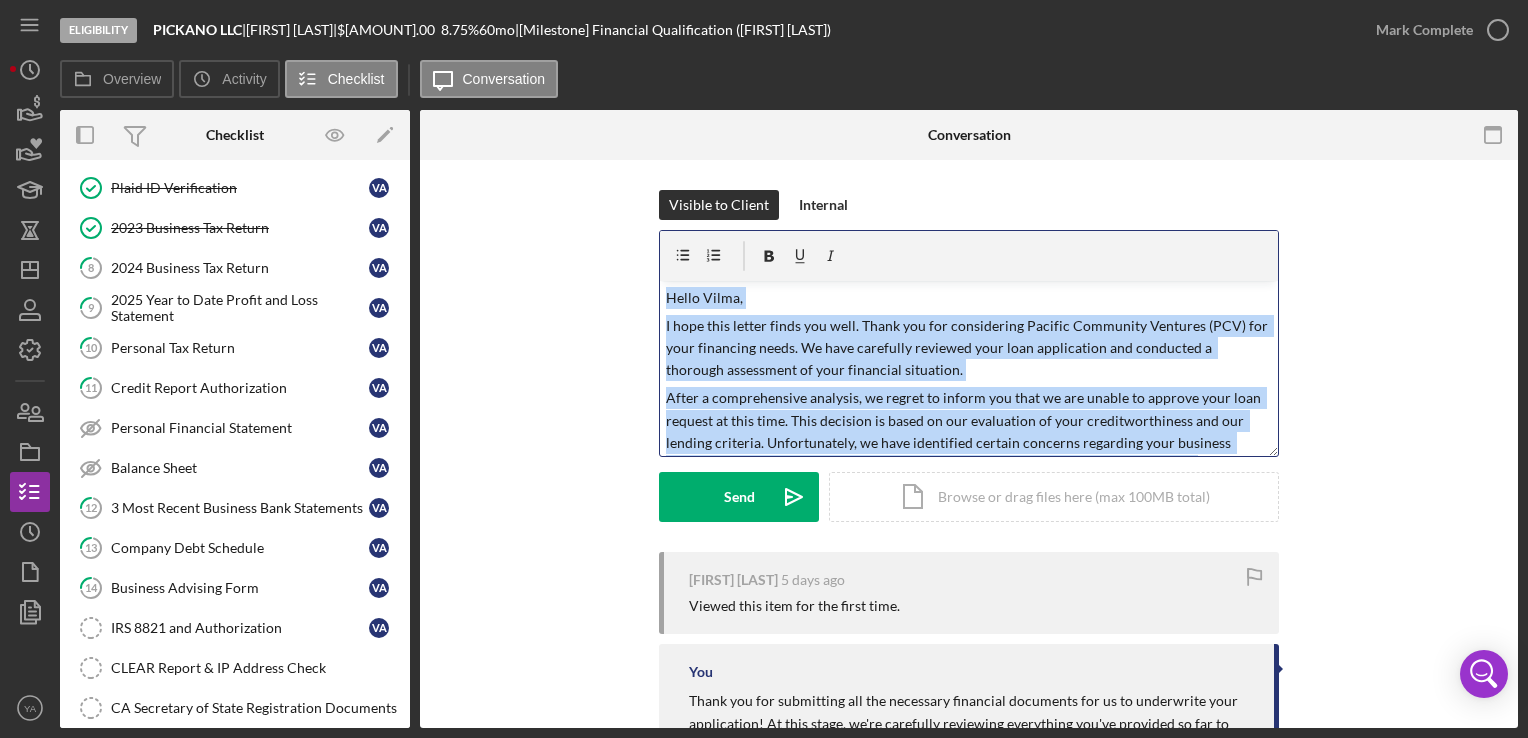 click on "I hope this letter finds you well. Thank you for considering Pacific Community Ventures (PCV) for your financing needs. We have carefully reviewed your loan application and conducted a thorough assessment of your financial situation." at bounding box center (969, 348) 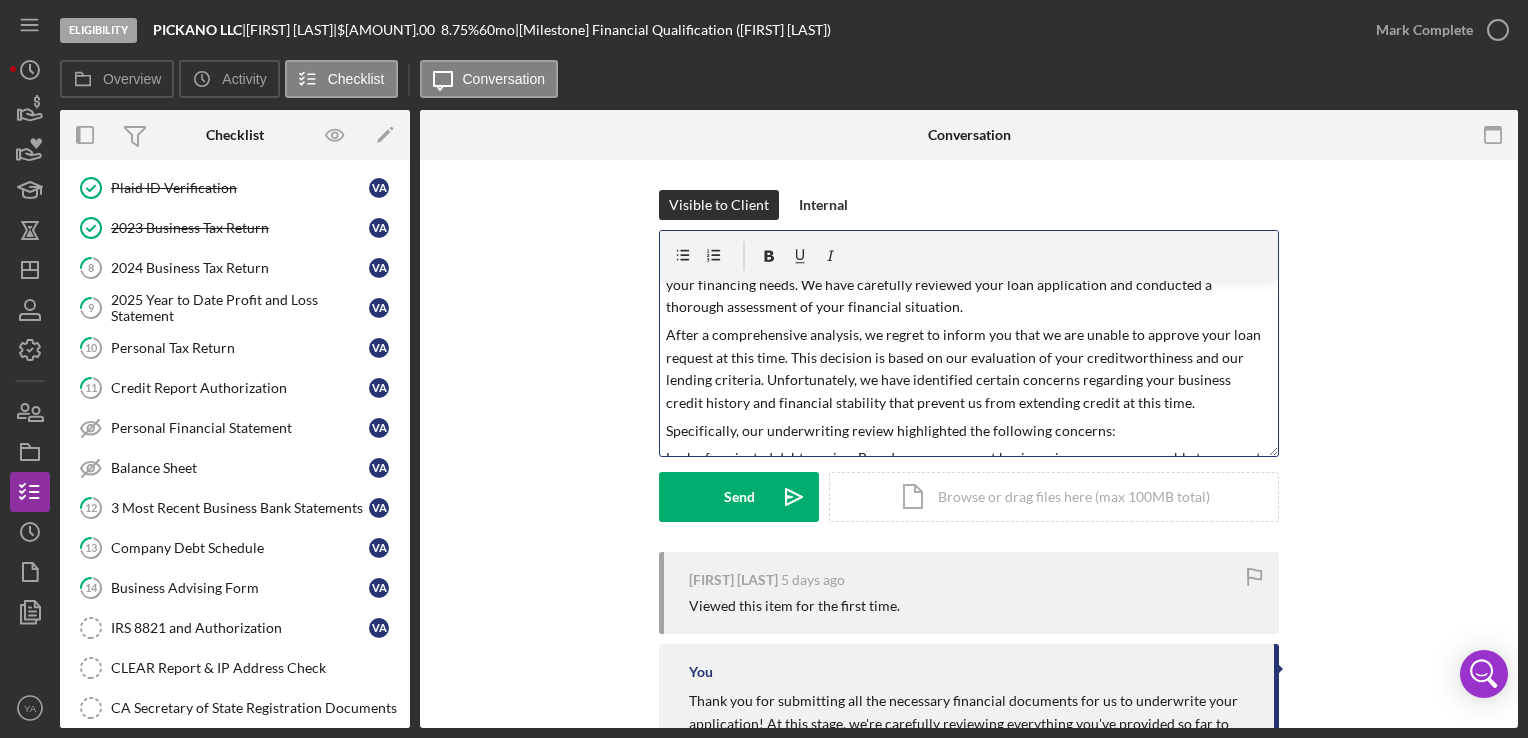 scroll, scrollTop: 0, scrollLeft: 0, axis: both 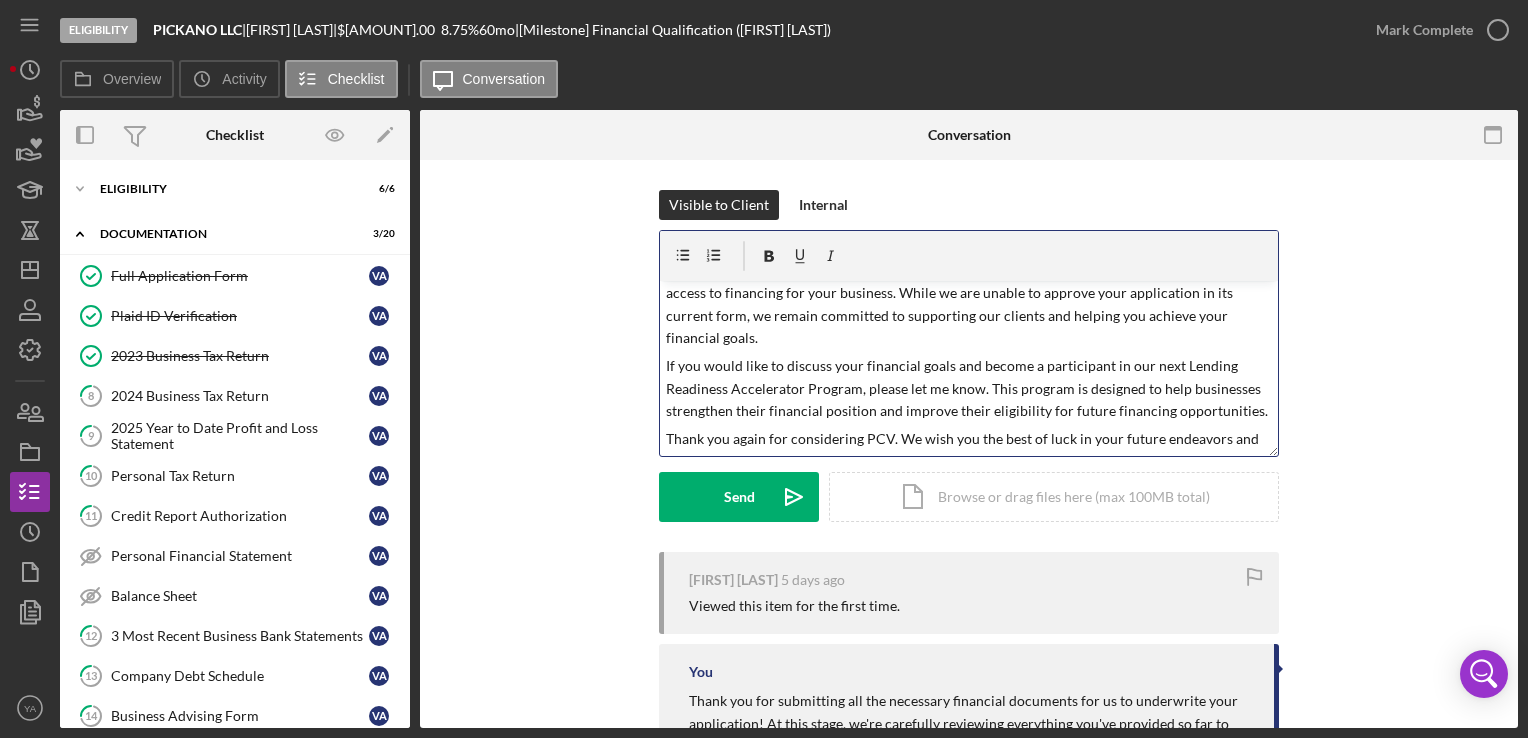 click on "If you would like to discuss your financial goals and become a participant in our next Lending Readiness Accelerator Program, please let me know. This program is designed to help businesses strengthen their financial position and improve their eligibility for future financing opportunities." at bounding box center [969, 388] 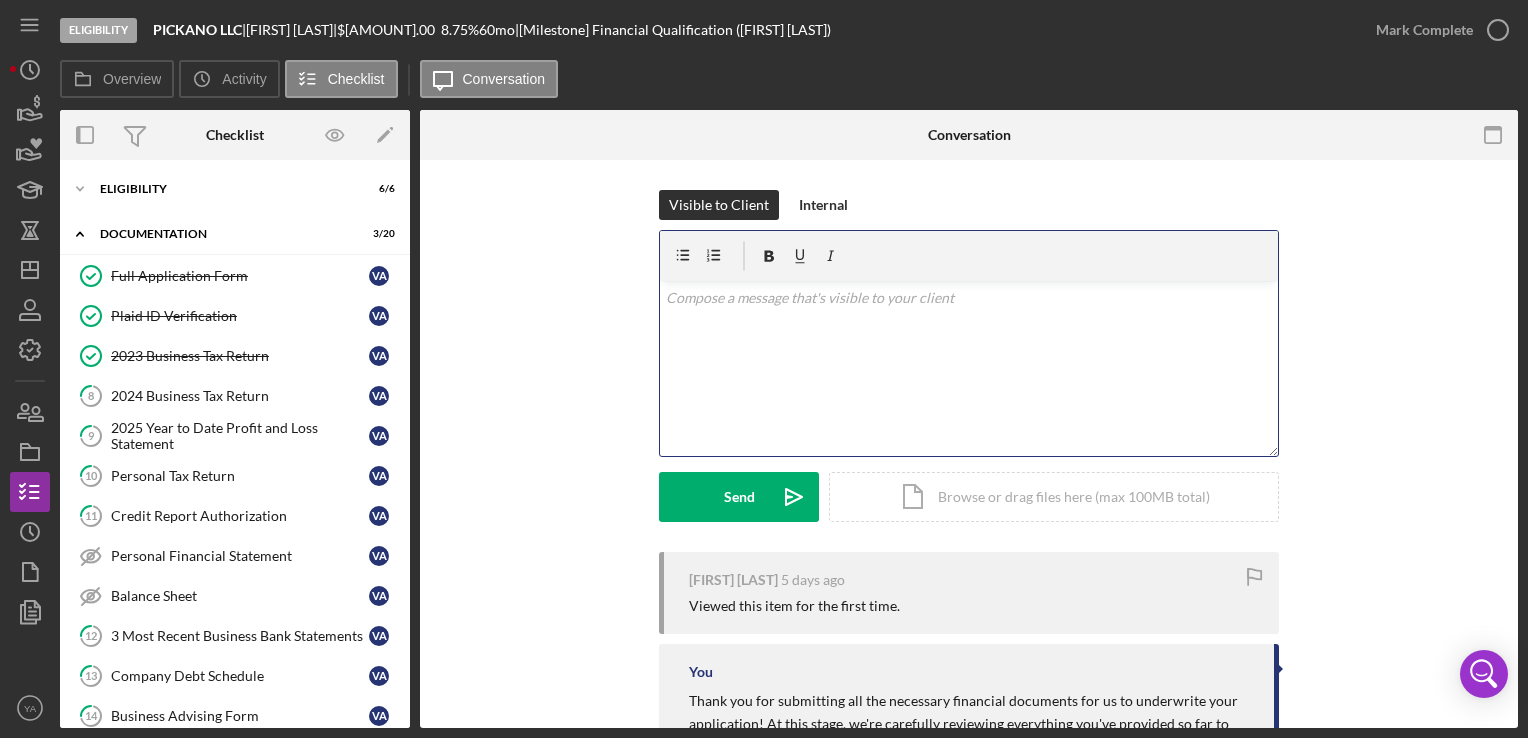 scroll, scrollTop: 0, scrollLeft: 0, axis: both 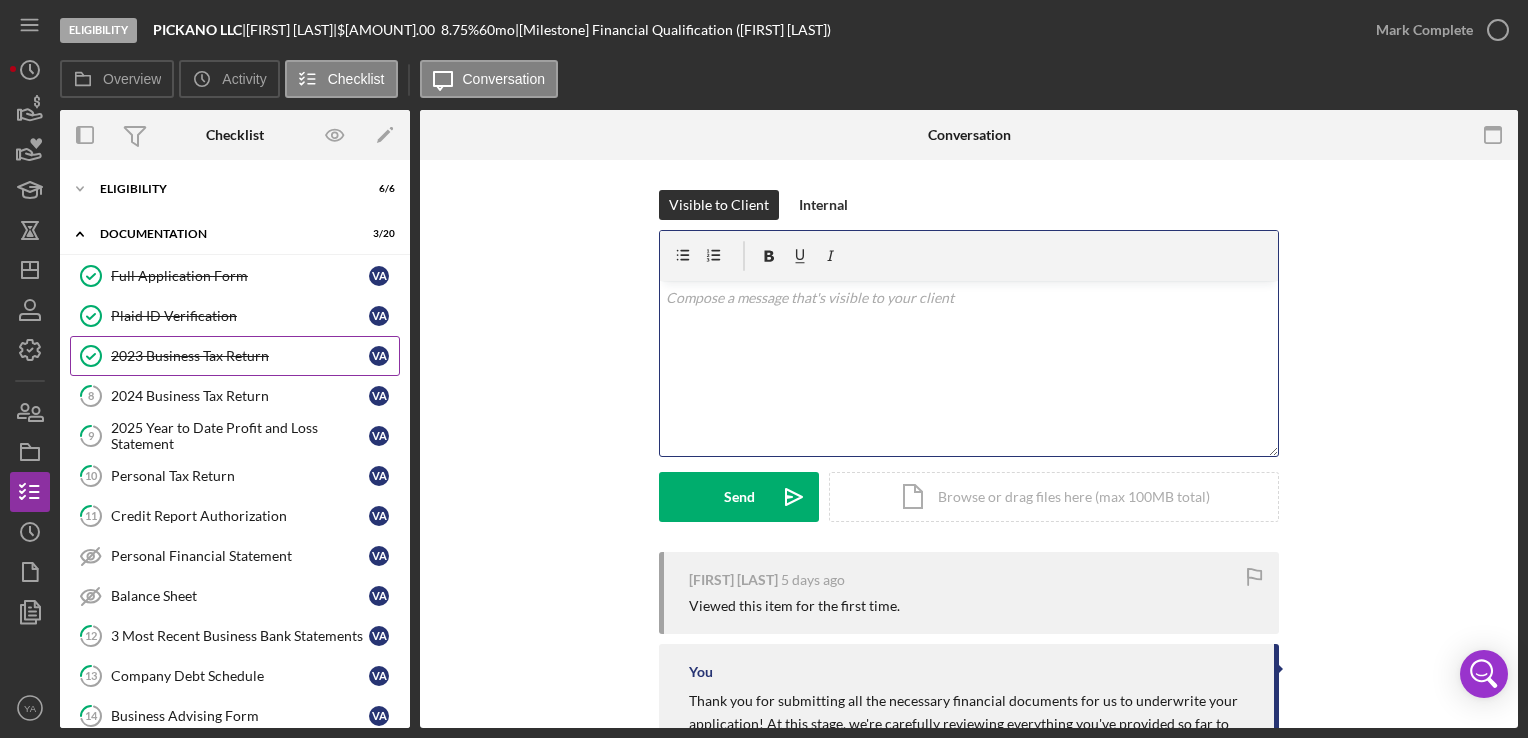 click on "2023 Business Tax Return" at bounding box center [240, 356] 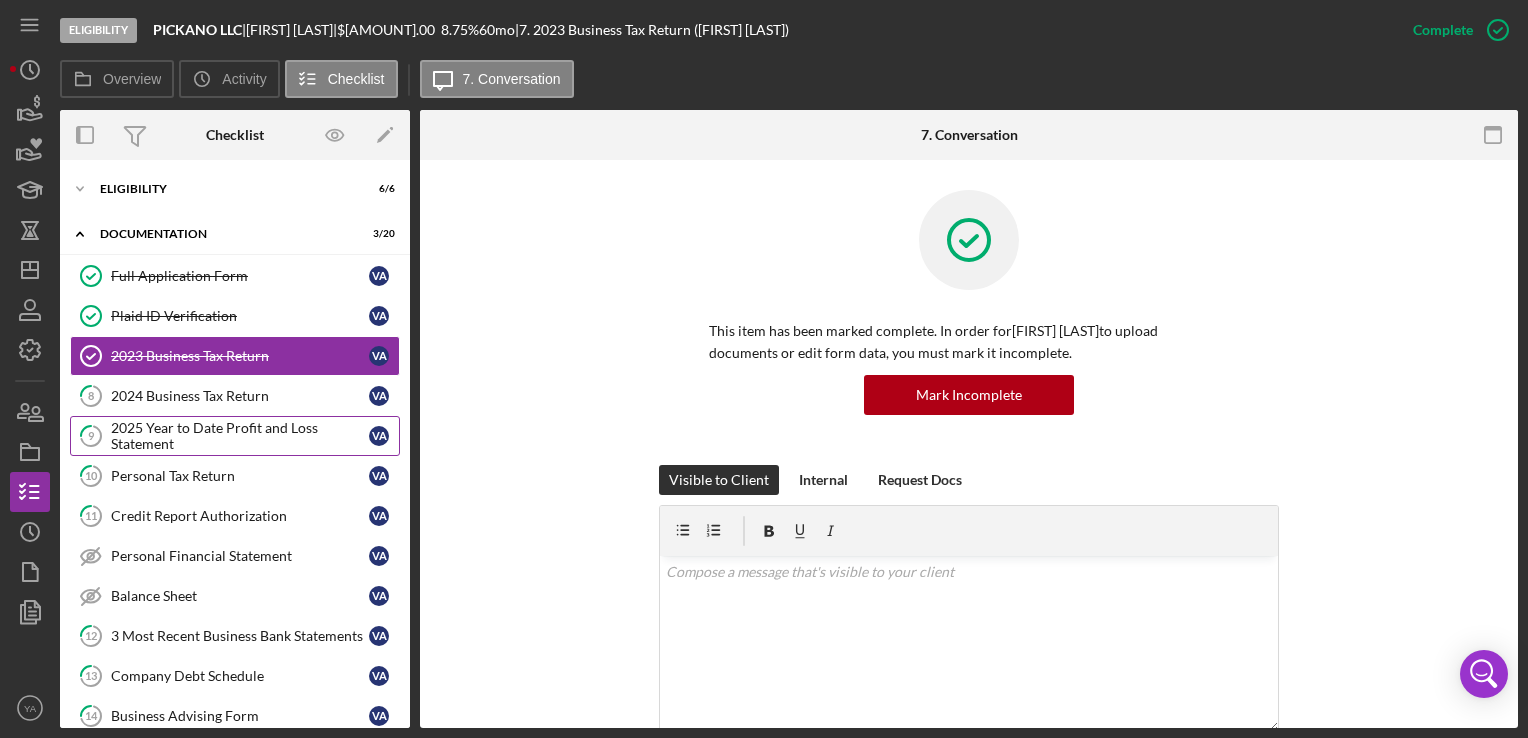 click on "2025 Year to Date Profit and Loss Statement" at bounding box center [240, 436] 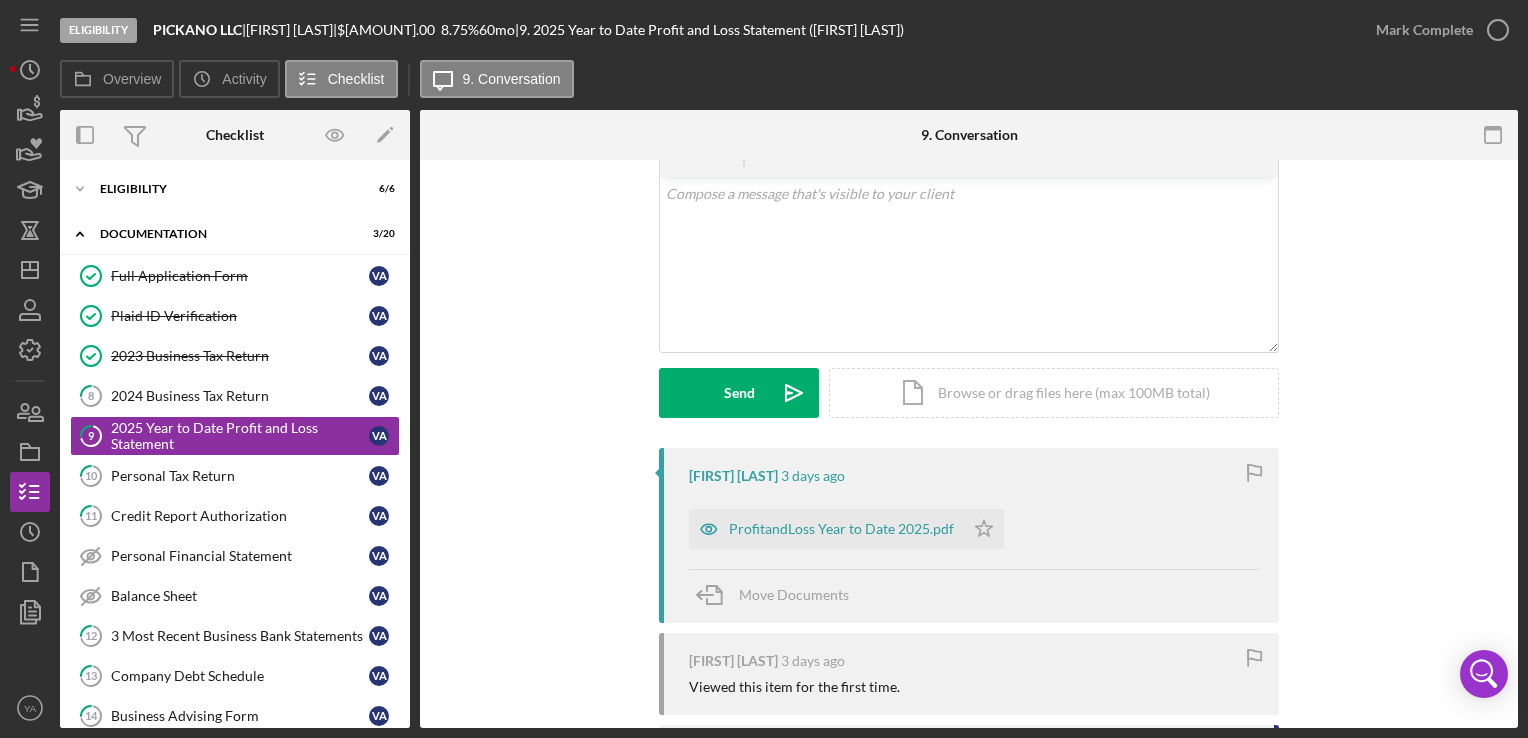 scroll, scrollTop: 200, scrollLeft: 0, axis: vertical 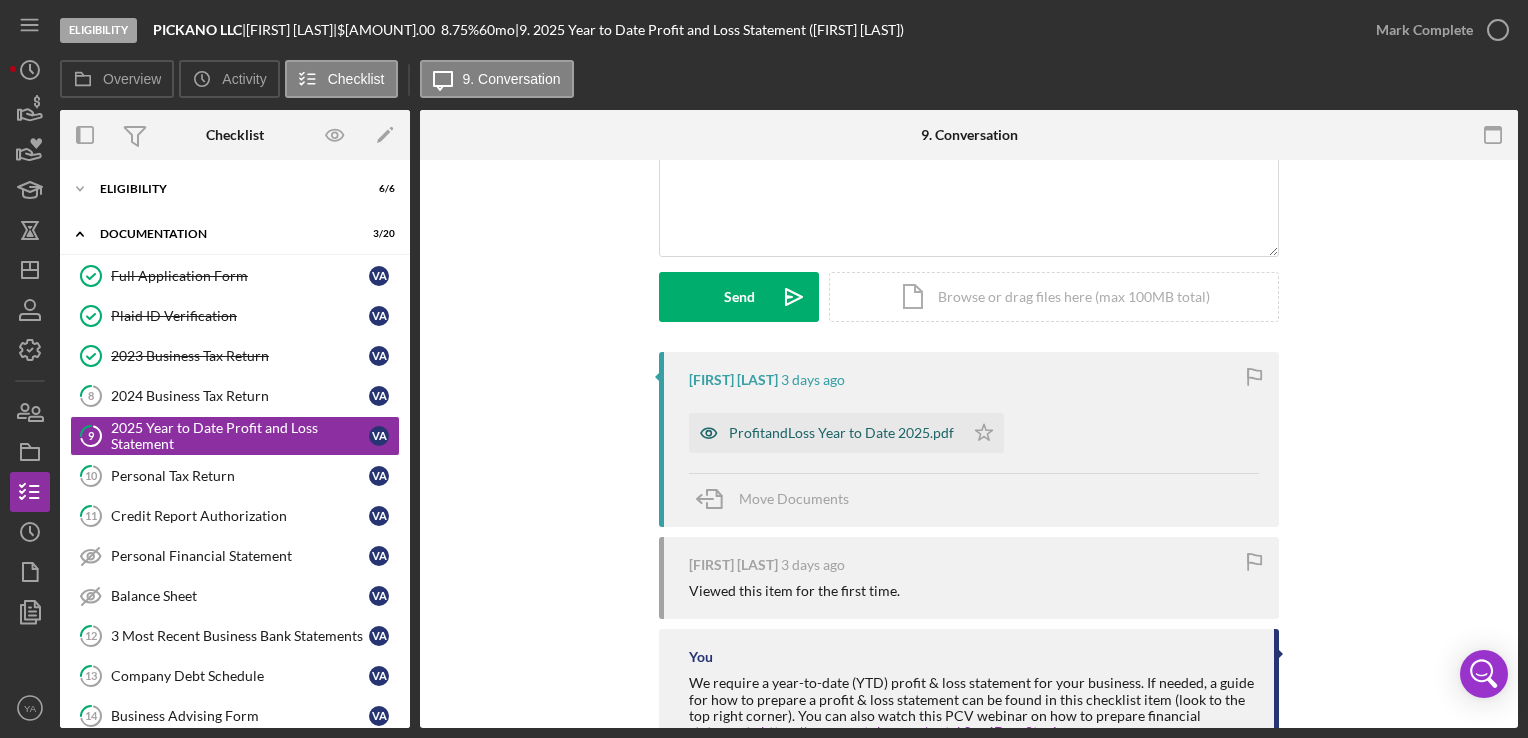 click on "ProfitandLoss Year to Date 2025.pdf" at bounding box center (841, 433) 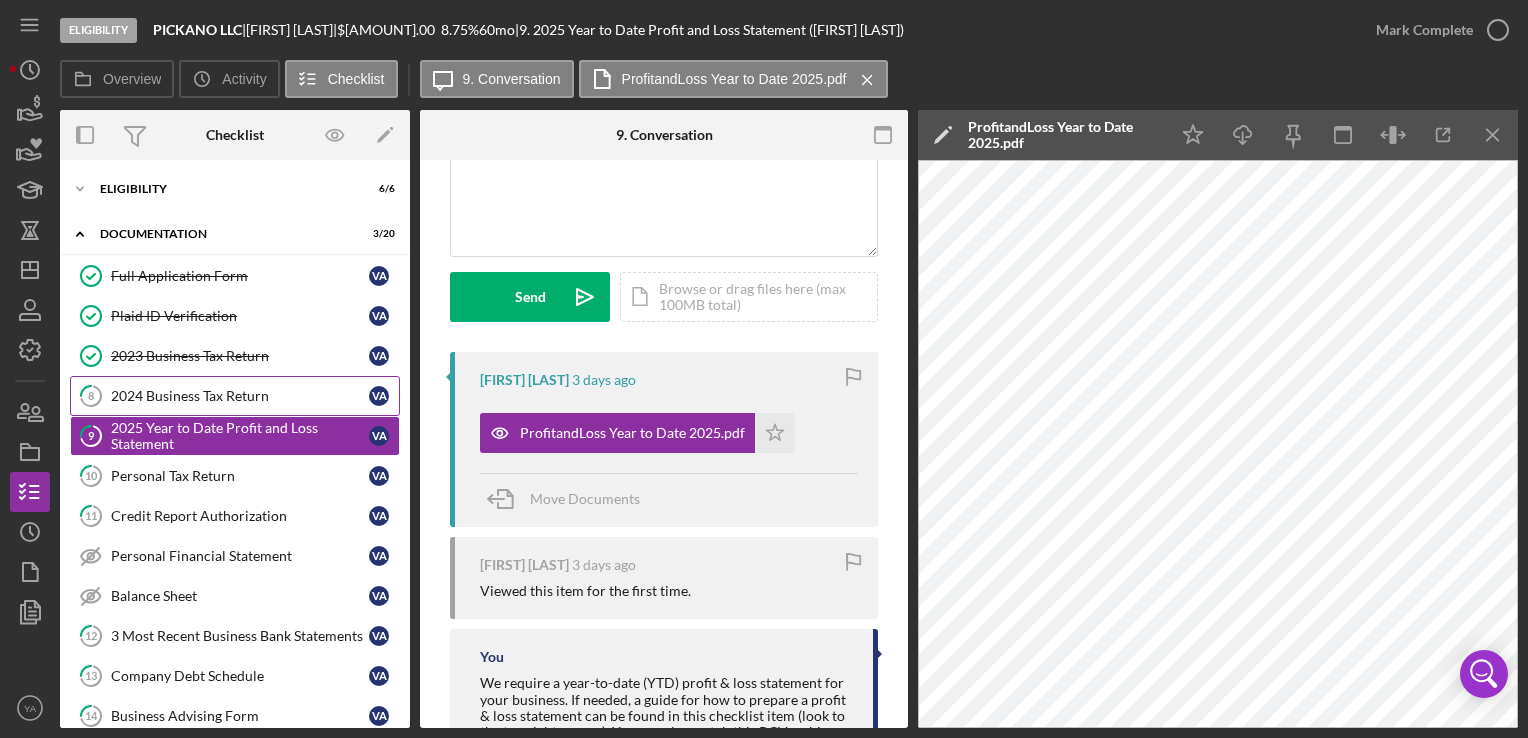 click on "2024 Business Tax Return" at bounding box center (240, 396) 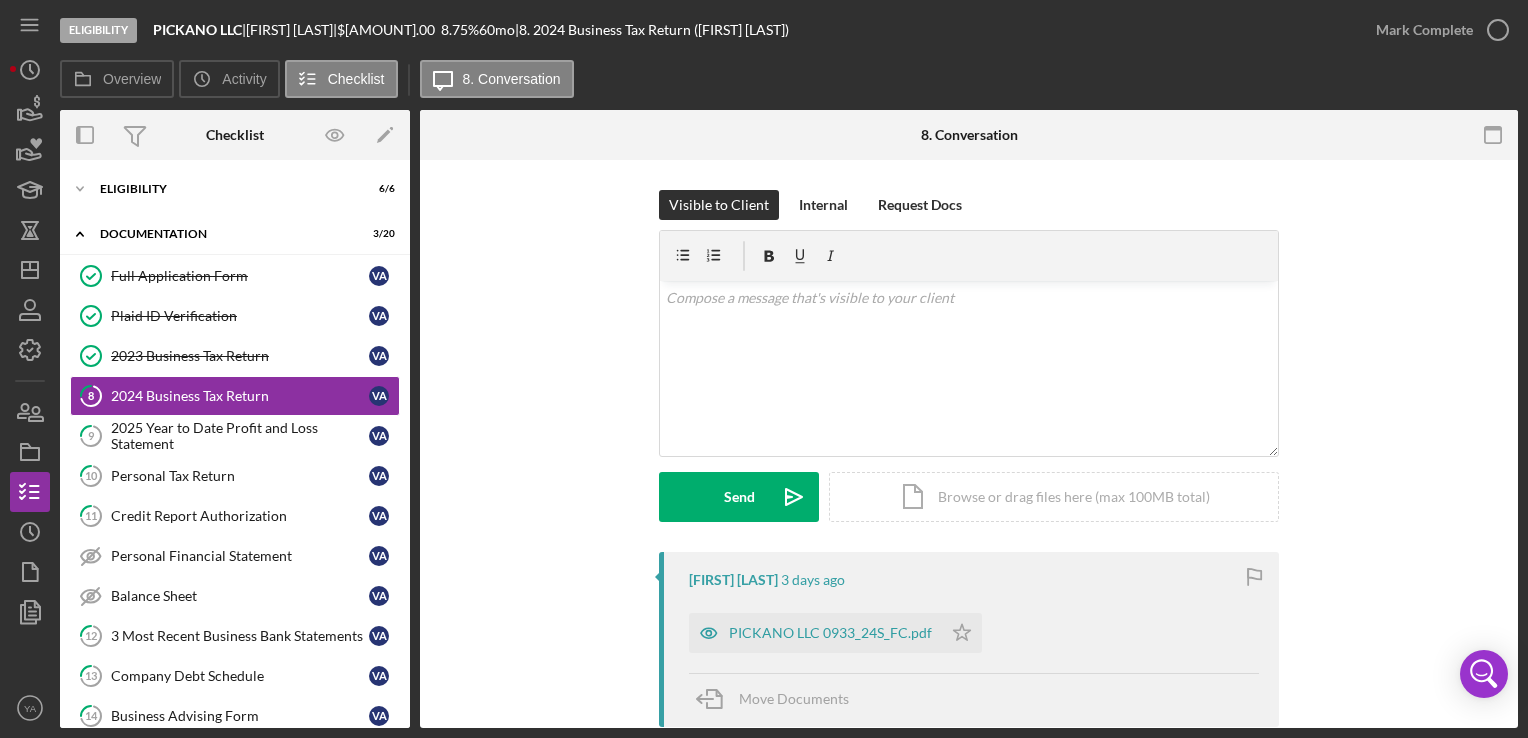 scroll, scrollTop: 222, scrollLeft: 0, axis: vertical 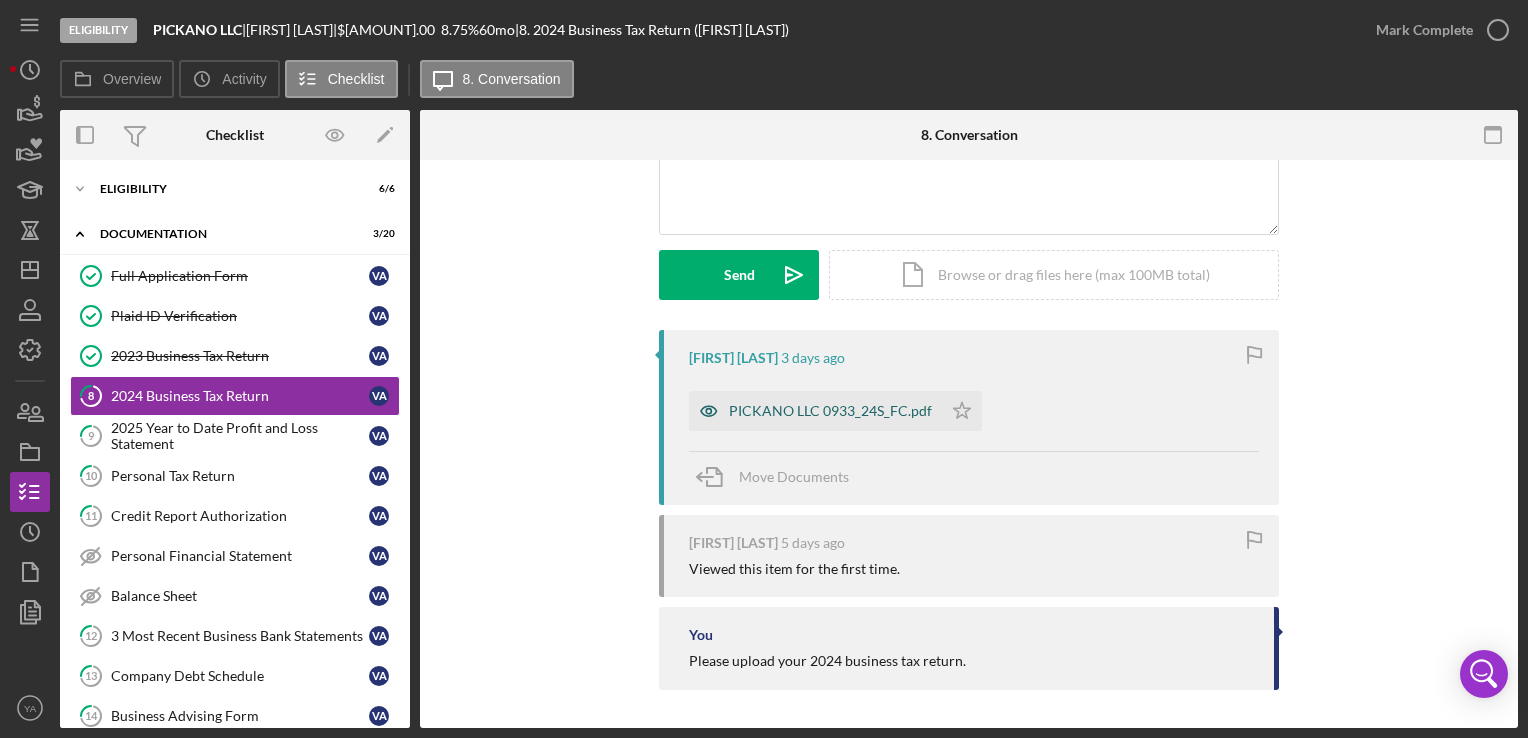click on "PICKANO LLC 0933_24S_FC.pdf" at bounding box center (830, 411) 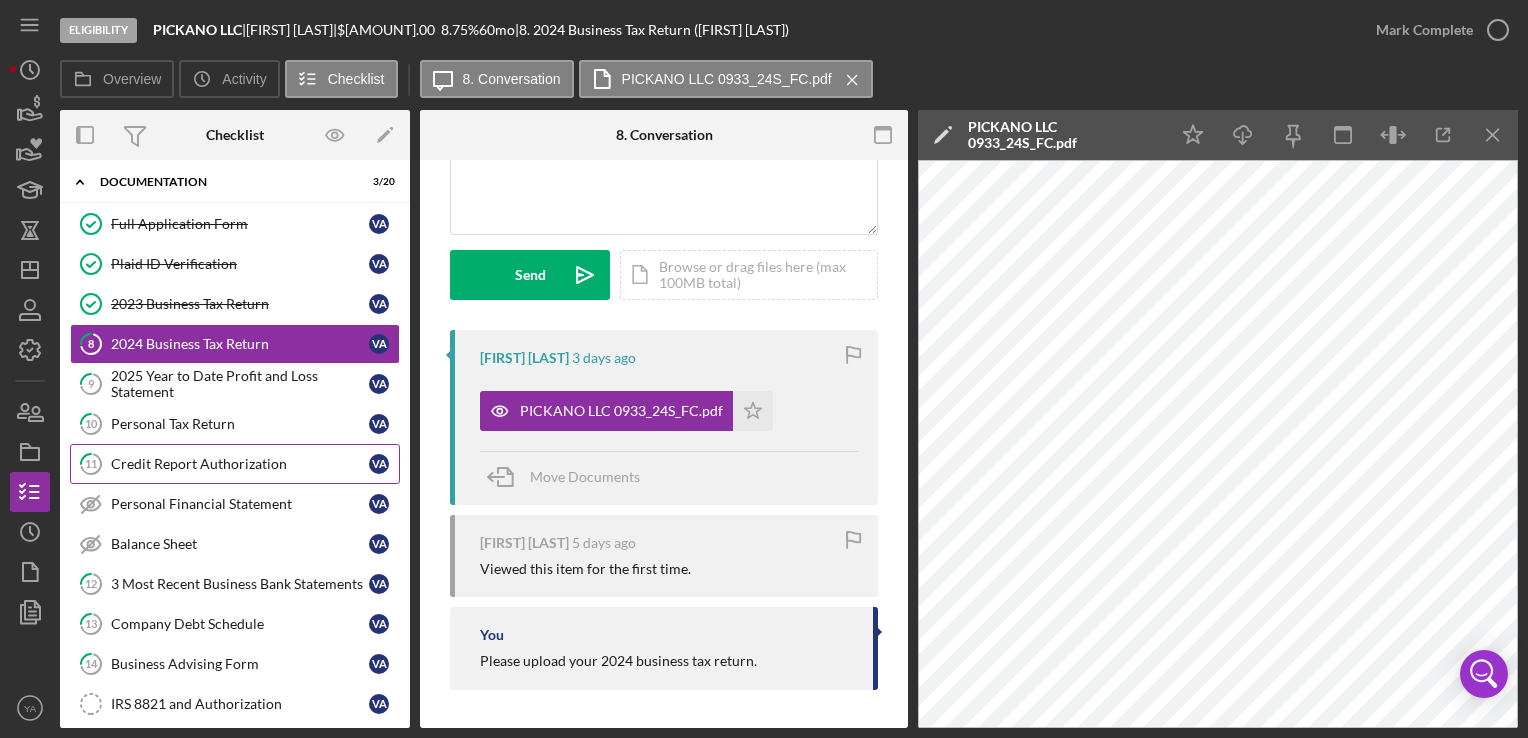 scroll, scrollTop: 100, scrollLeft: 0, axis: vertical 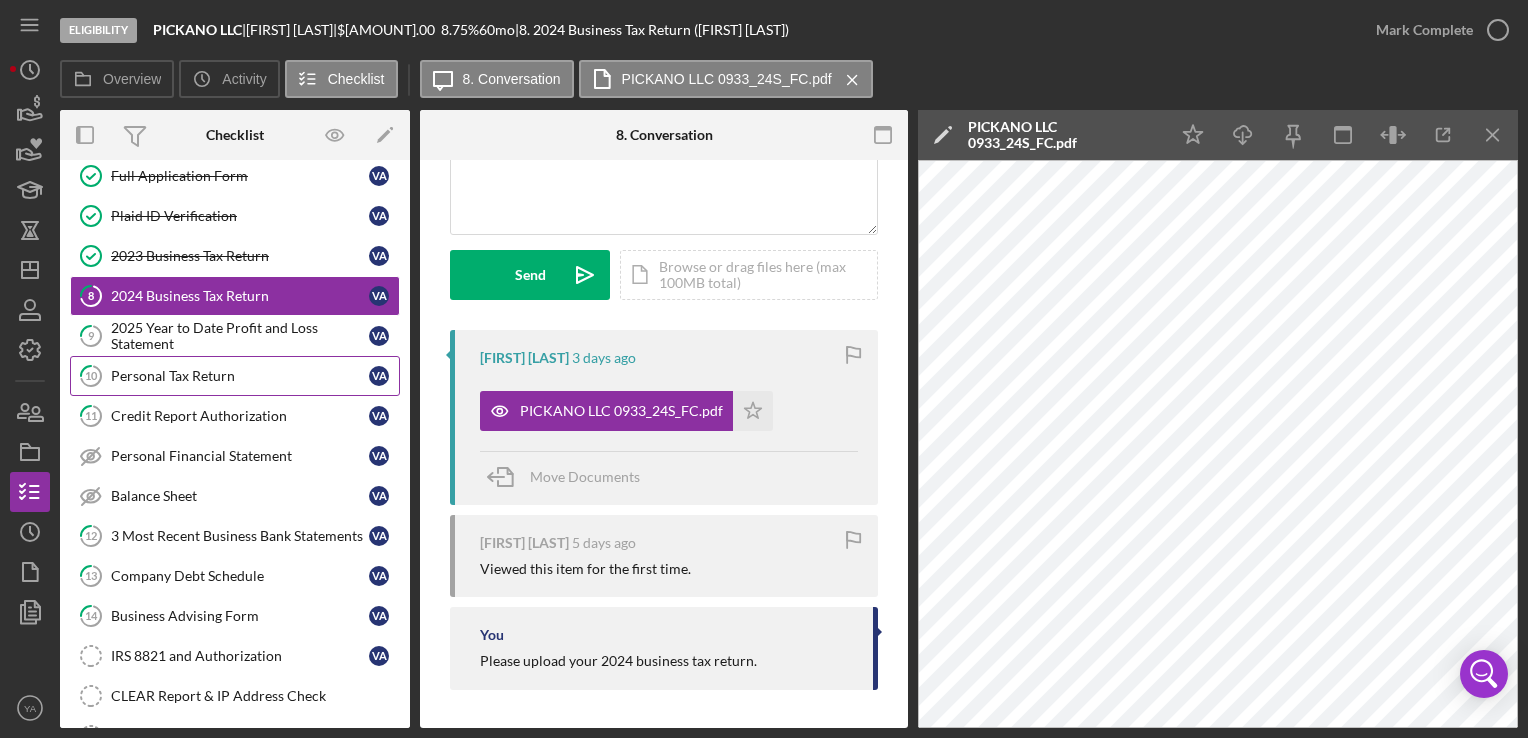 click on "[NUMBER] Personal Tax Return V A" at bounding box center (235, 376) 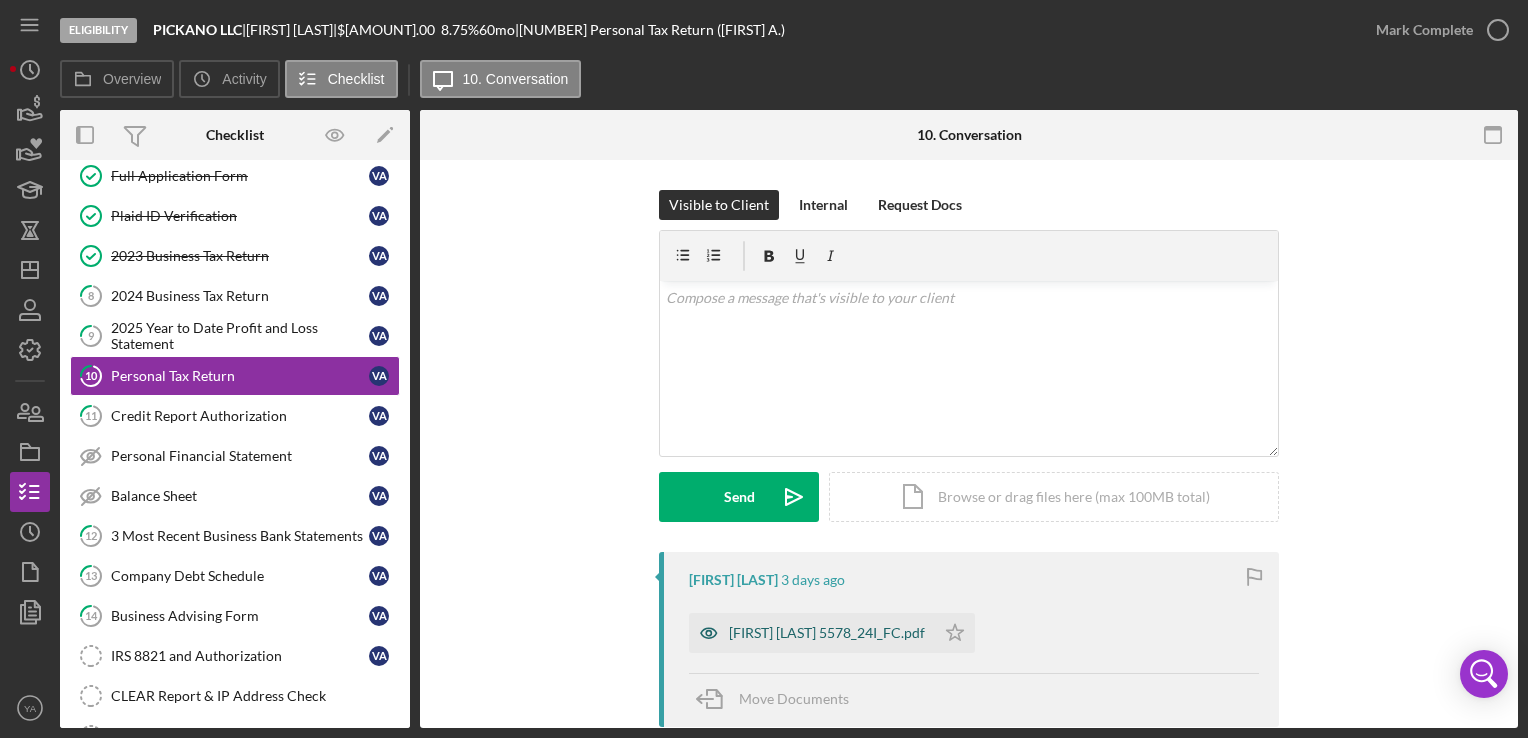 click on "[FIRST] [LAST] 5578_24I_FC.pdf" at bounding box center [827, 633] 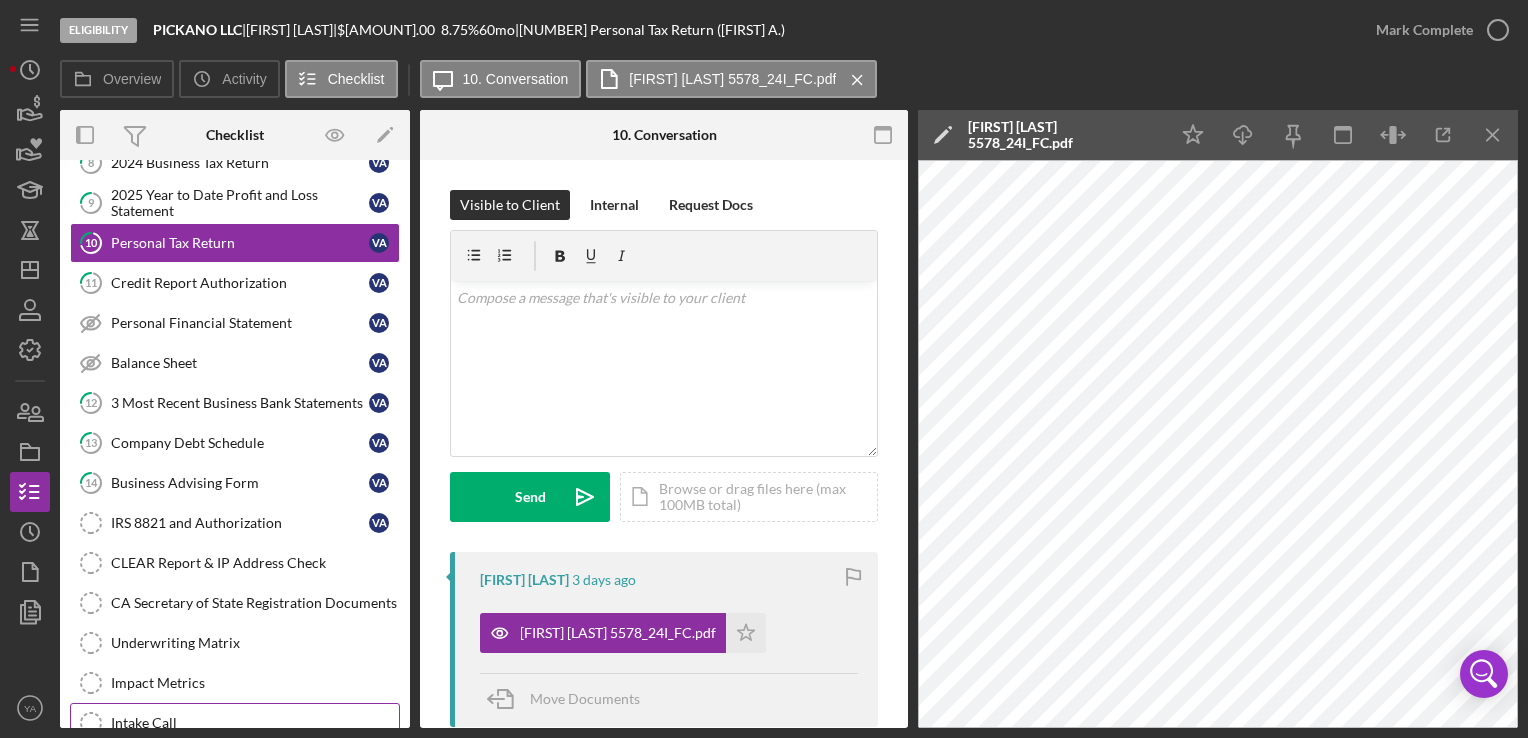 scroll, scrollTop: 428, scrollLeft: 0, axis: vertical 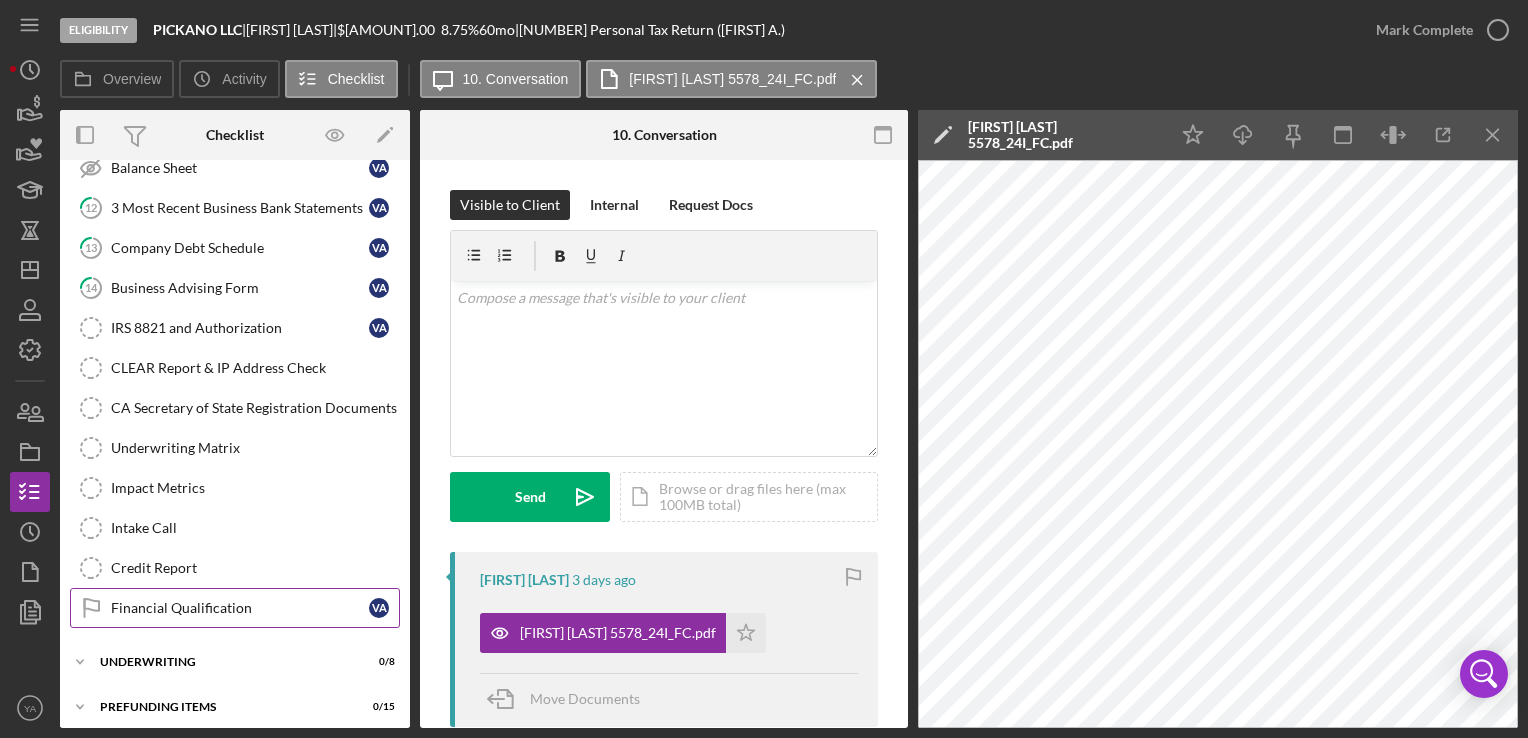 click on "Financial Qualification Financial Qualification V A" at bounding box center (235, 608) 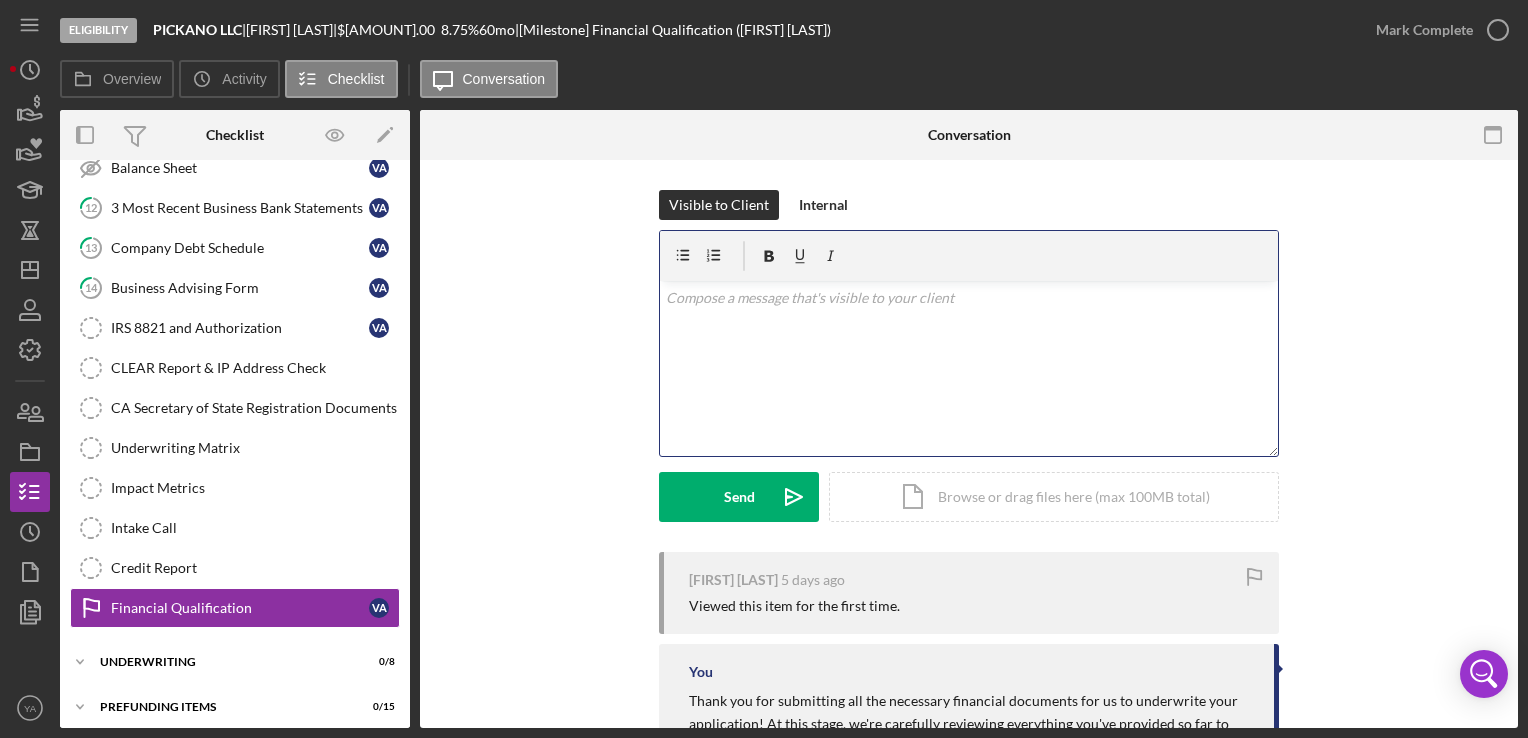click on "v Color teal Color pink Remove color Add row above Add row below Add column before Add column after Merge cells Split cells Remove column Remove row Remove table" at bounding box center (969, 368) 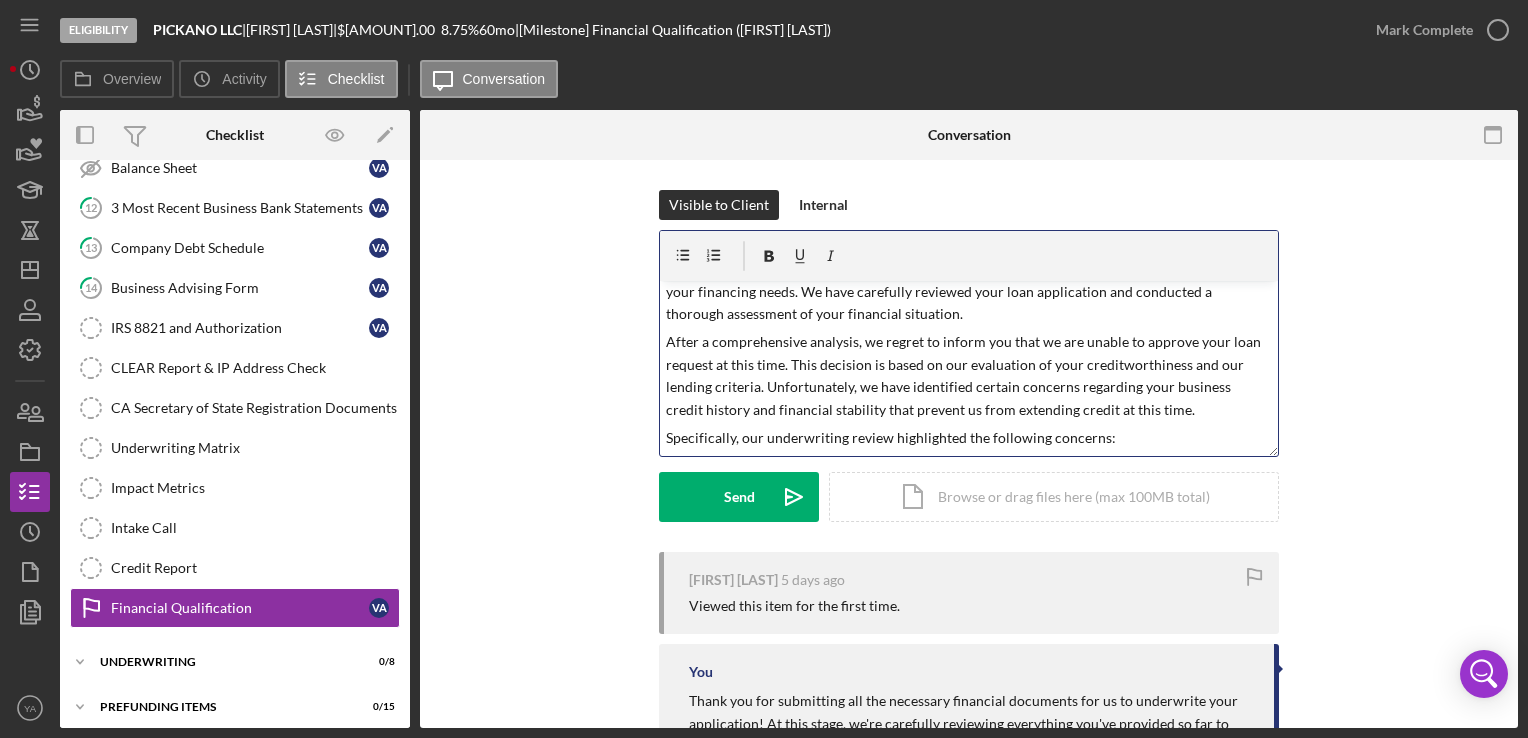 scroll, scrollTop: 0, scrollLeft: 0, axis: both 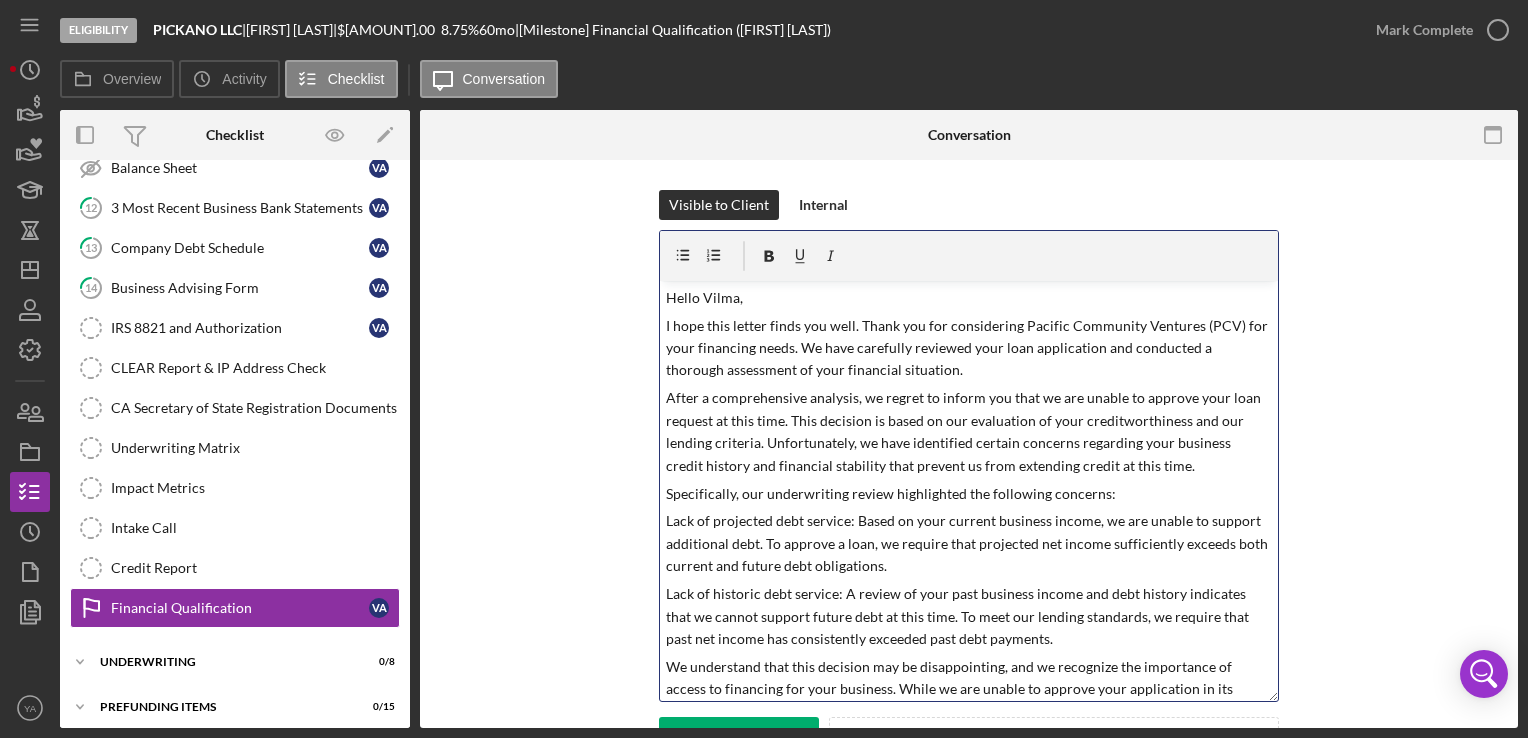 drag, startPoint x: 1268, startPoint y: 450, endPoint x: 1218, endPoint y: 696, distance: 251.02988 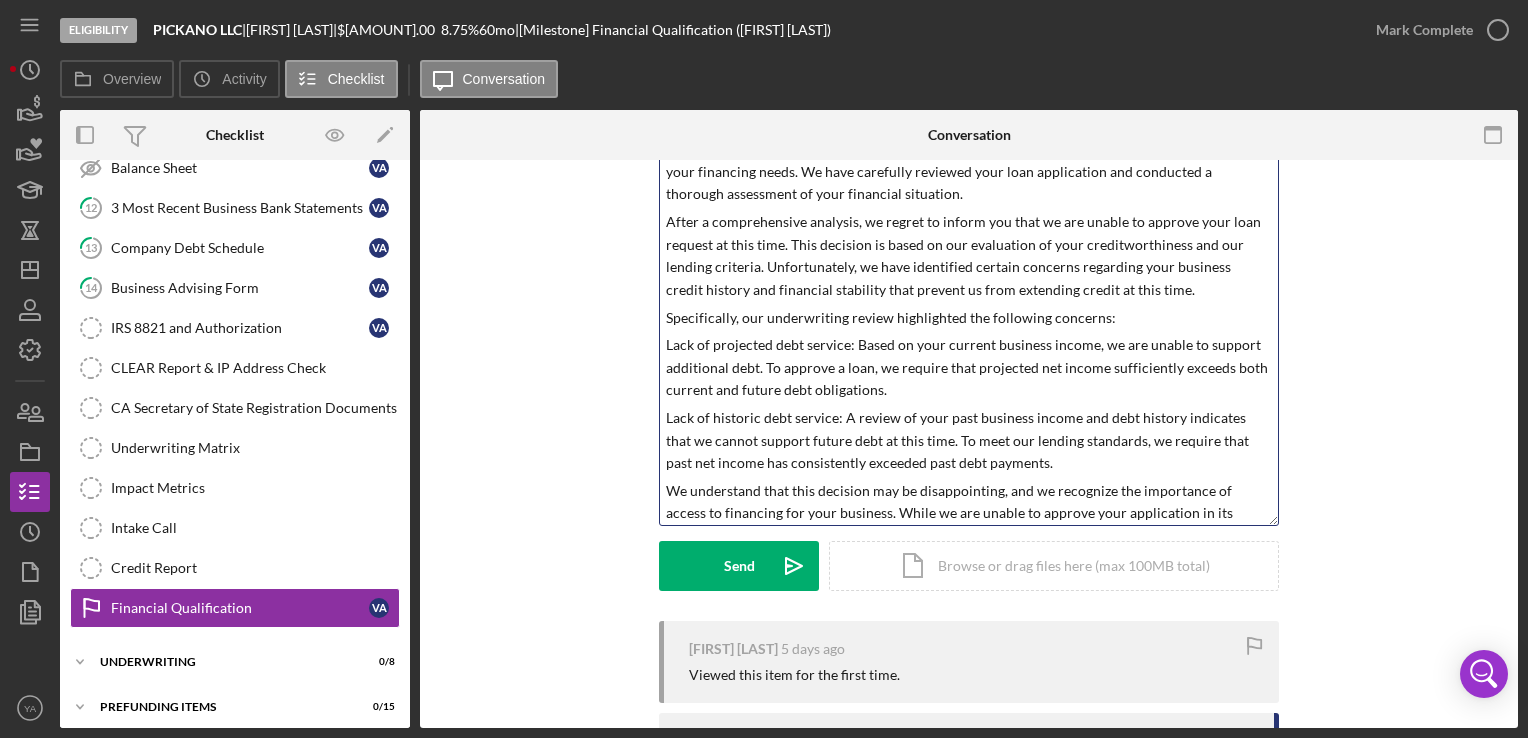 scroll, scrollTop: 0, scrollLeft: 0, axis: both 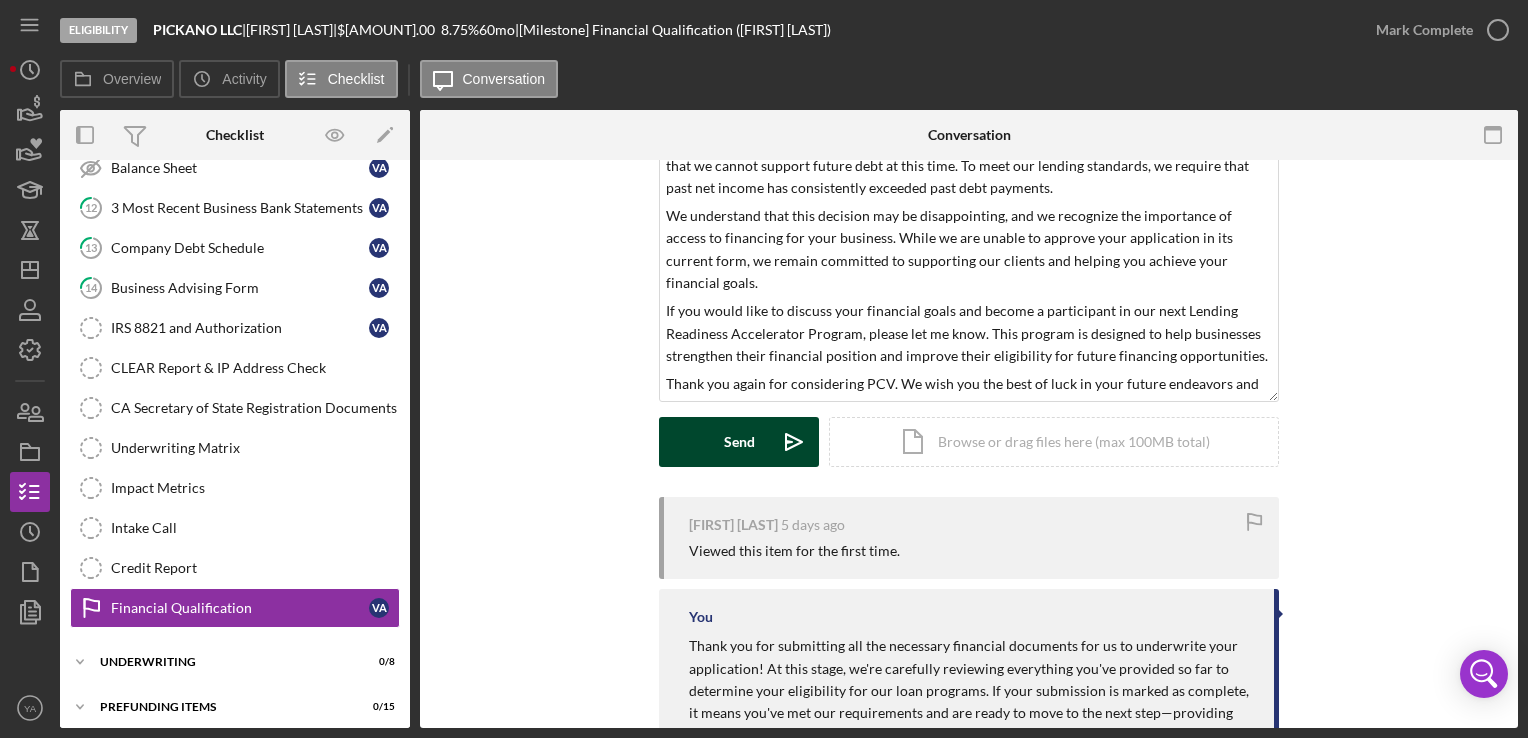 click on "Send Icon/icon-invite-send" at bounding box center [739, 442] 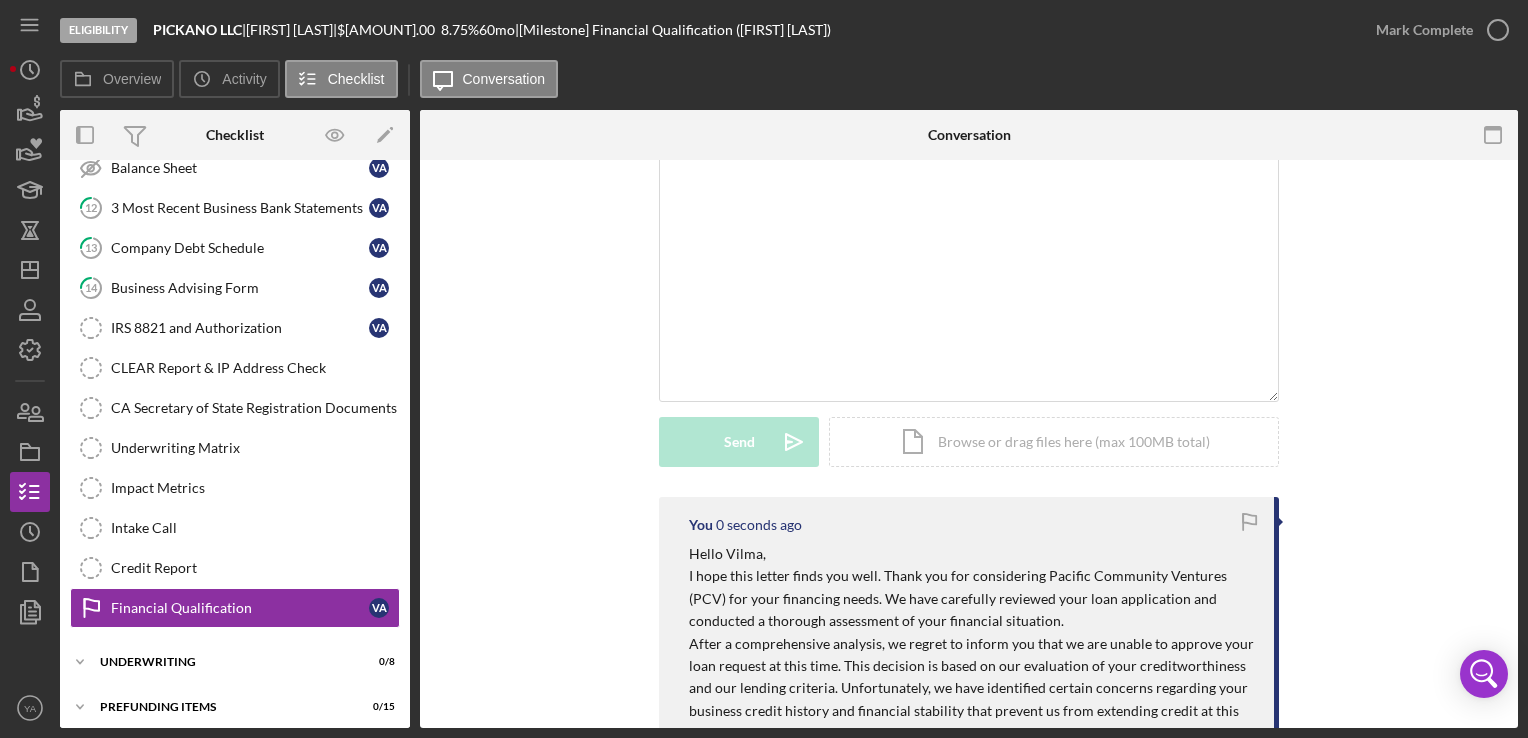 scroll, scrollTop: 0, scrollLeft: 0, axis: both 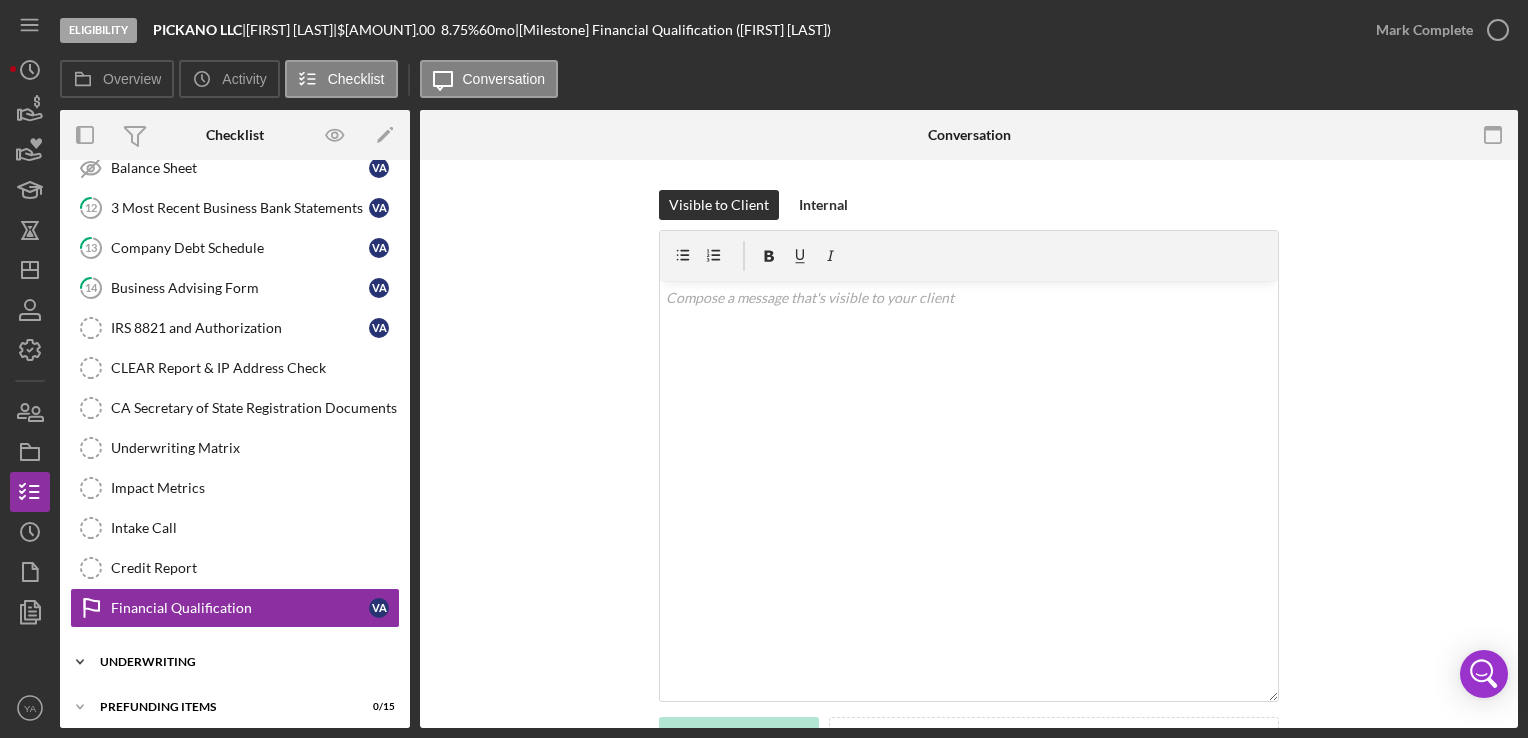 click on "Icon/Expander Underwriting 0 / 8" at bounding box center (235, 662) 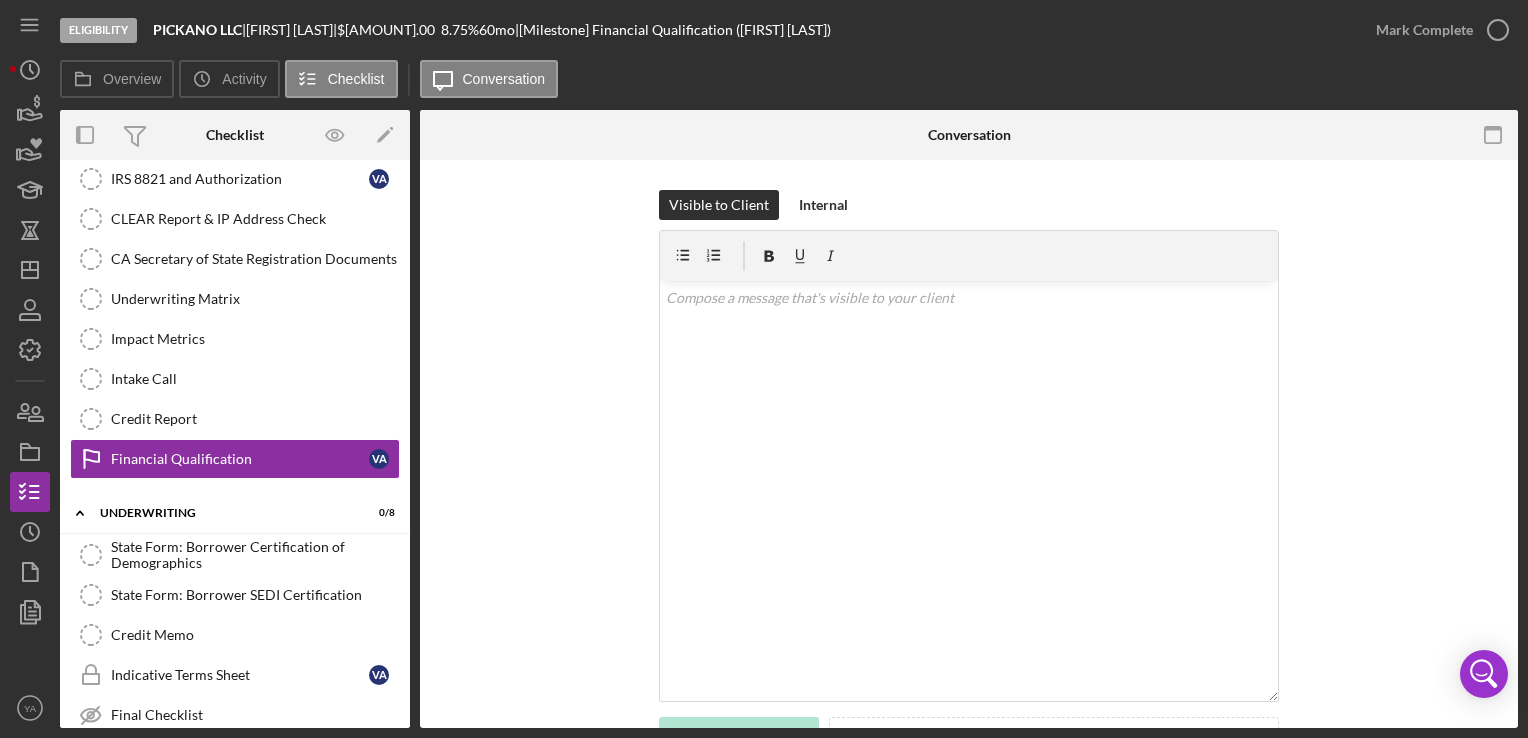 scroll, scrollTop: 756, scrollLeft: 0, axis: vertical 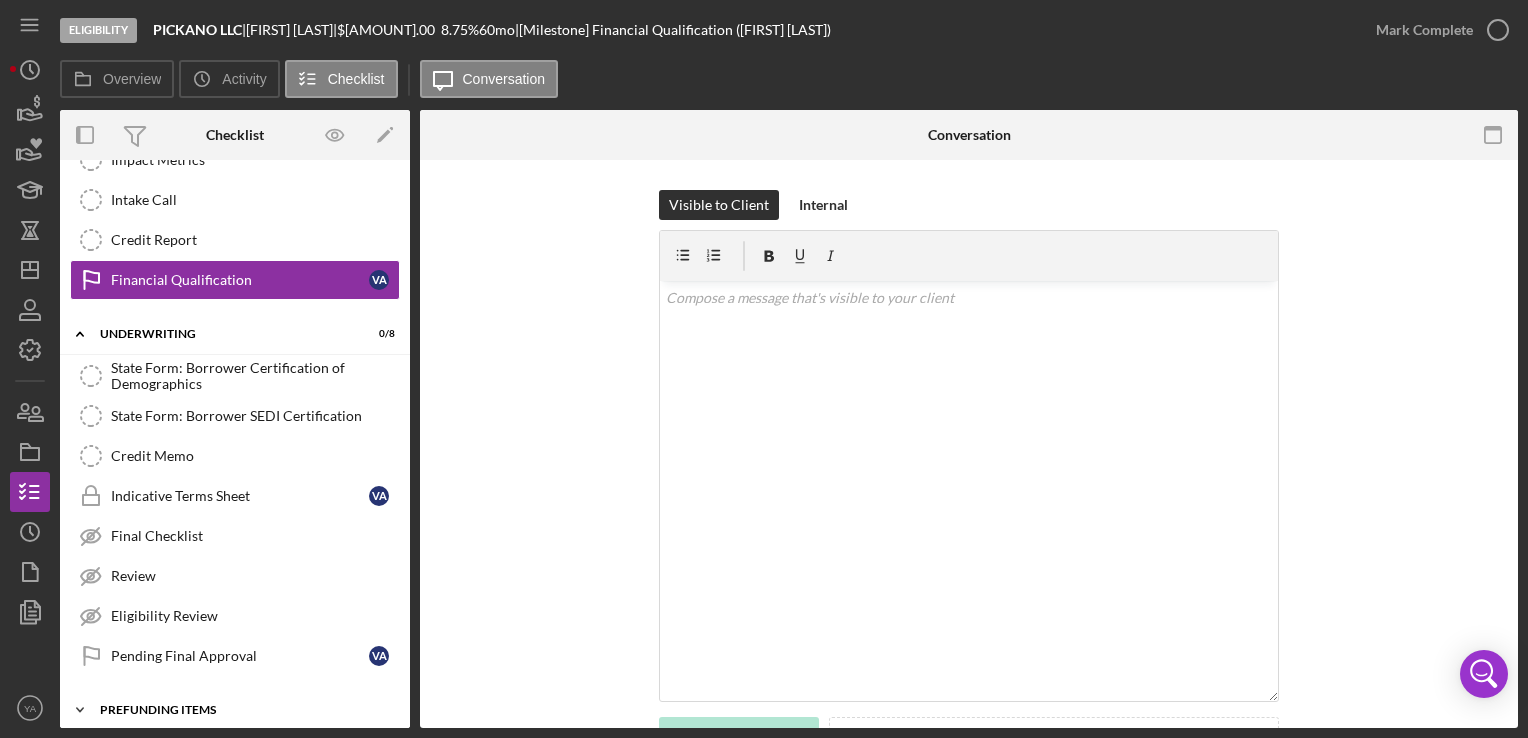 click on "Icon/Expander Prefunding Items 0 / 15" at bounding box center [235, 710] 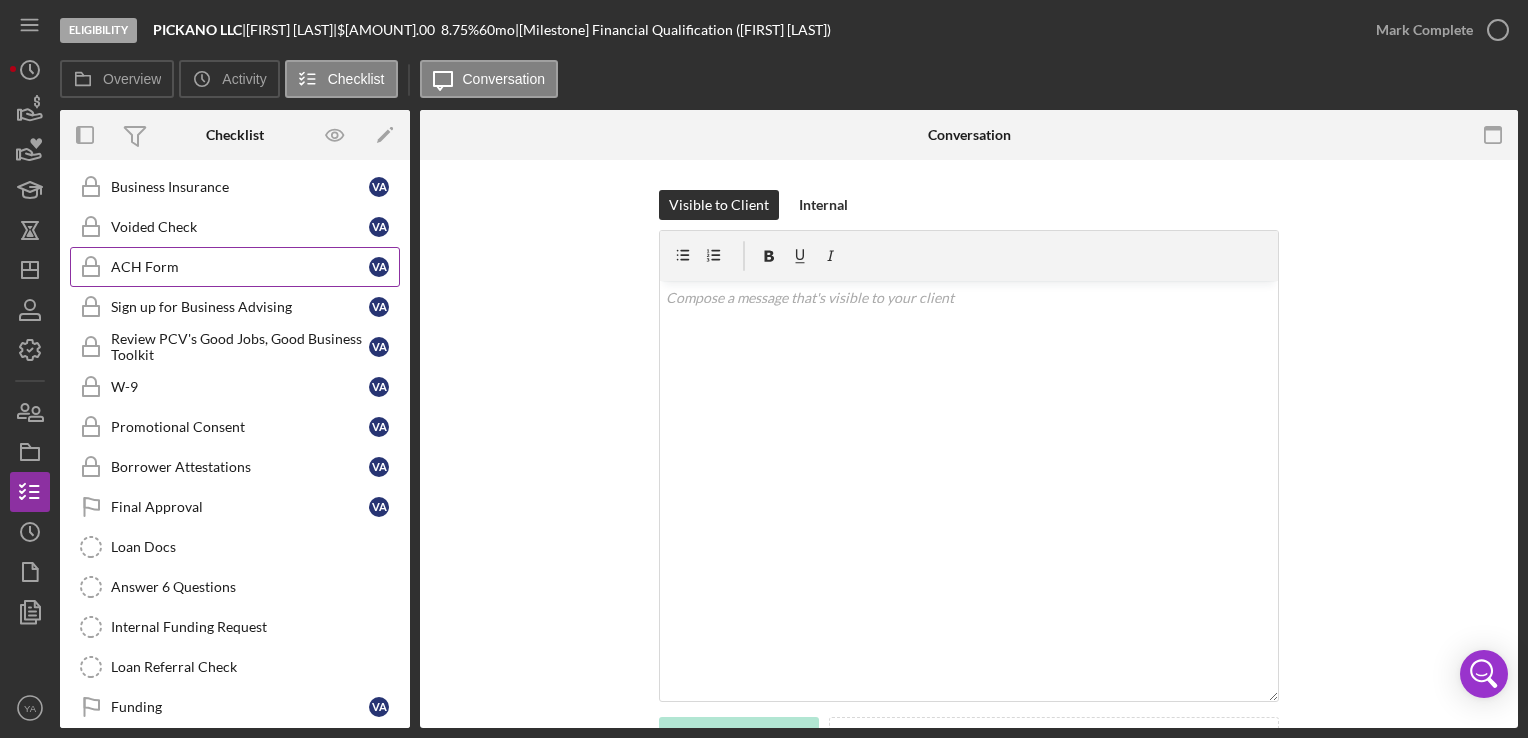 scroll, scrollTop: 961, scrollLeft: 0, axis: vertical 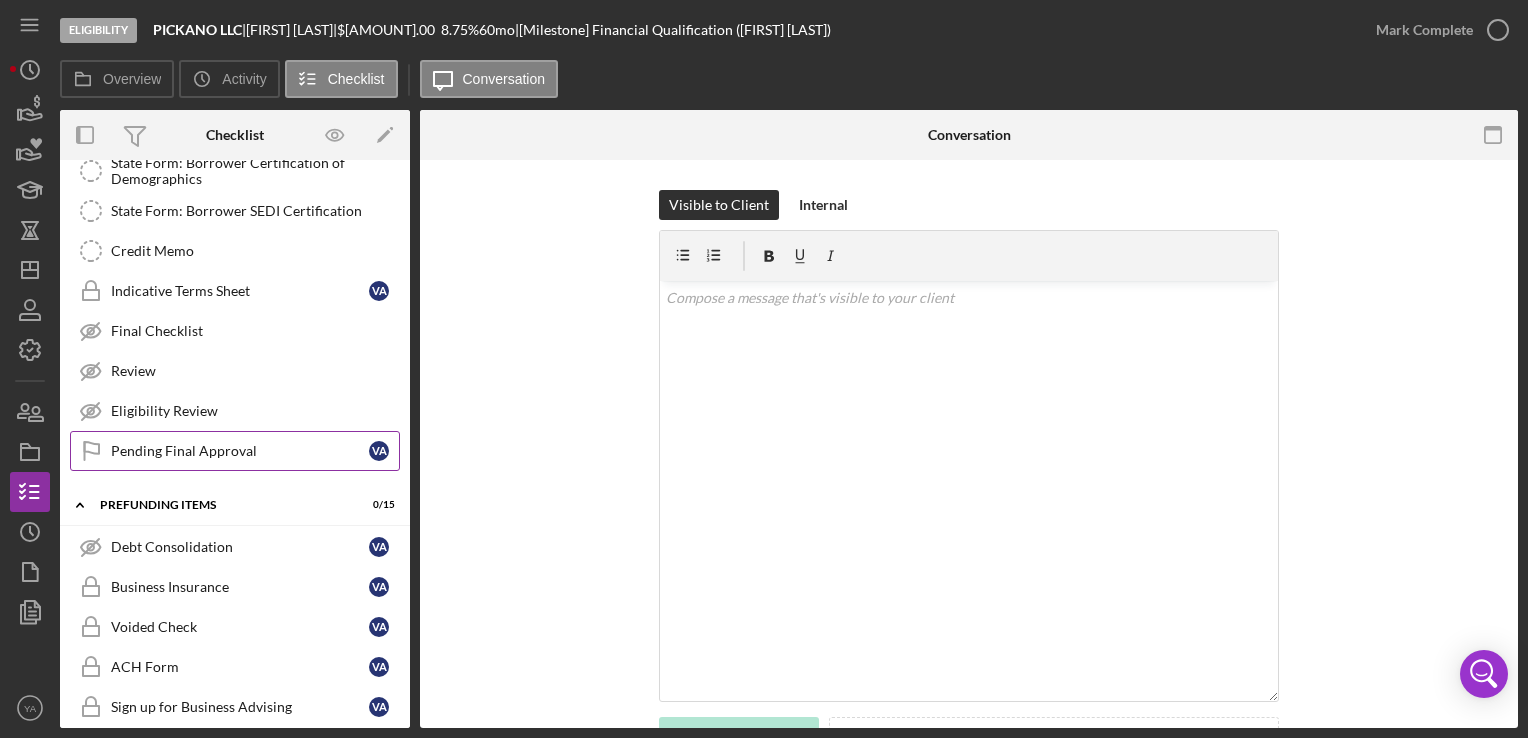 click on "Pending Final Approval" at bounding box center [240, 451] 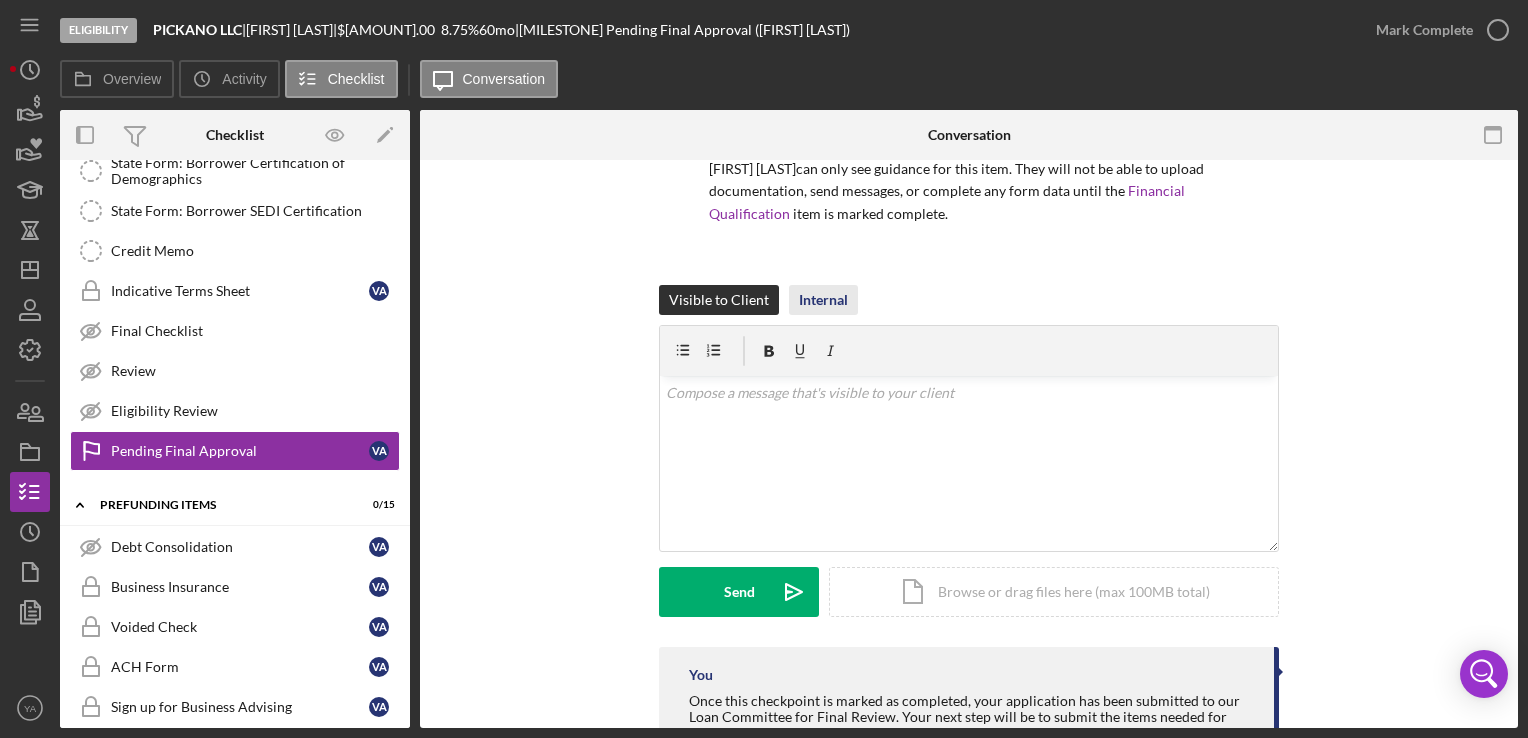 scroll, scrollTop: 266, scrollLeft: 0, axis: vertical 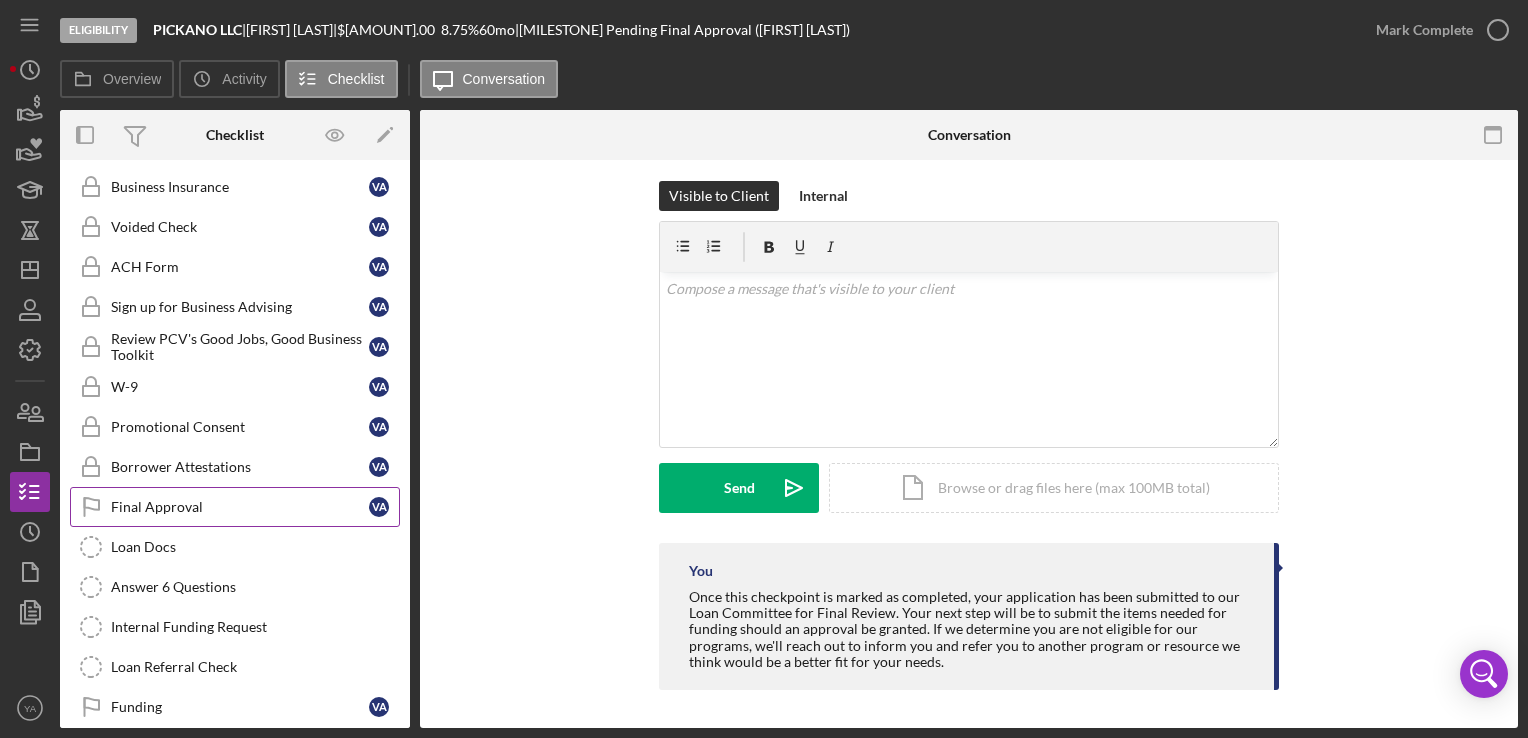 click on "Final Approval" at bounding box center [240, 507] 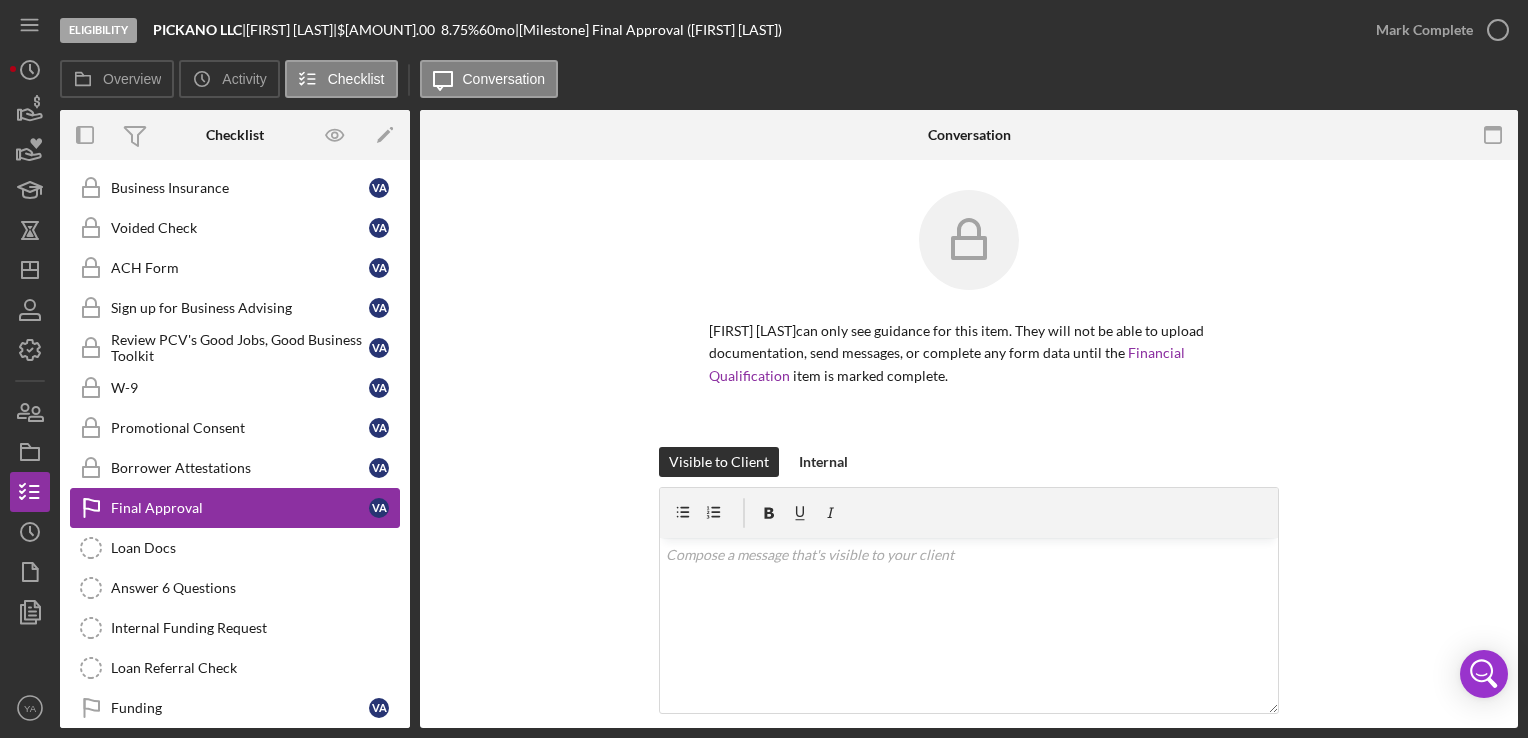 scroll, scrollTop: 1361, scrollLeft: 0, axis: vertical 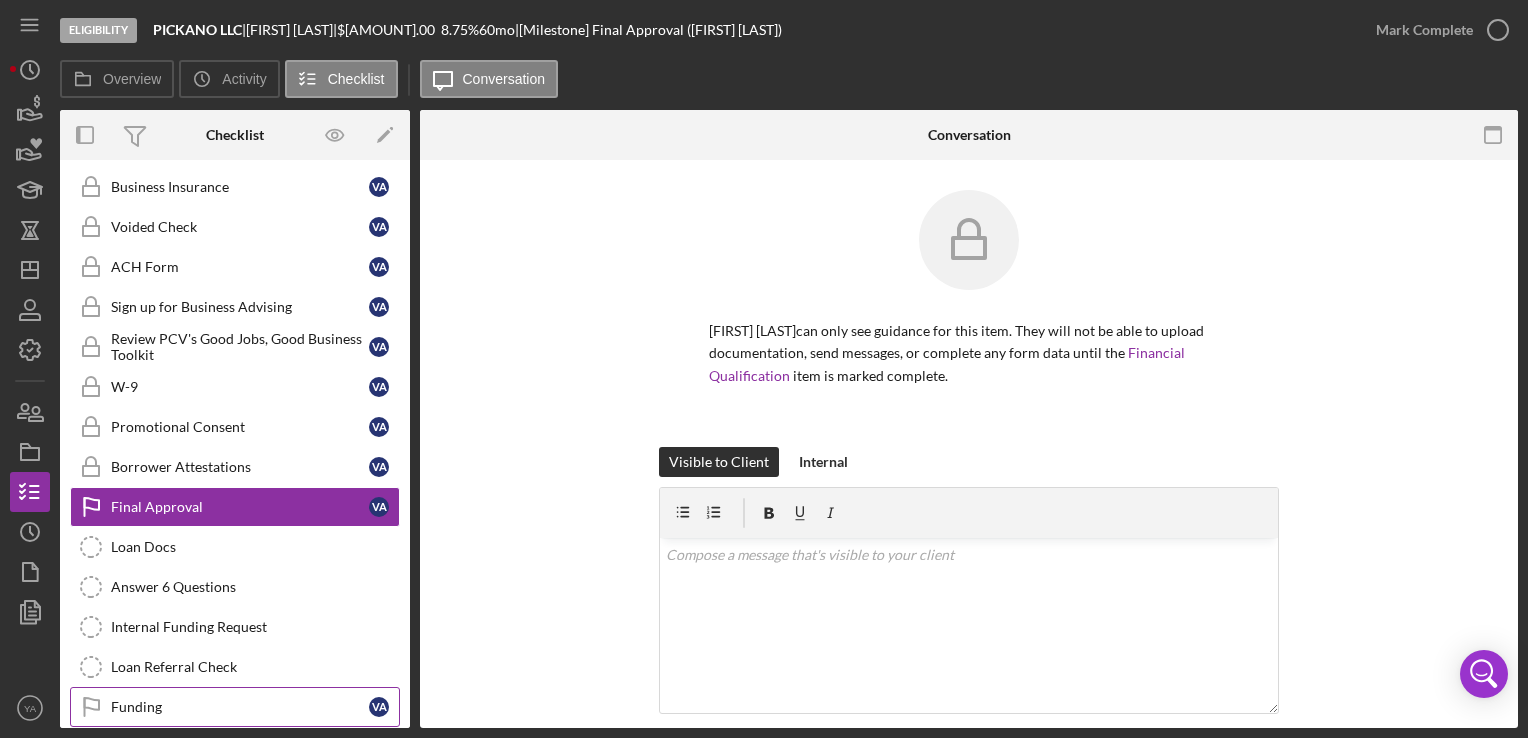 click on "Funding" at bounding box center (240, 707) 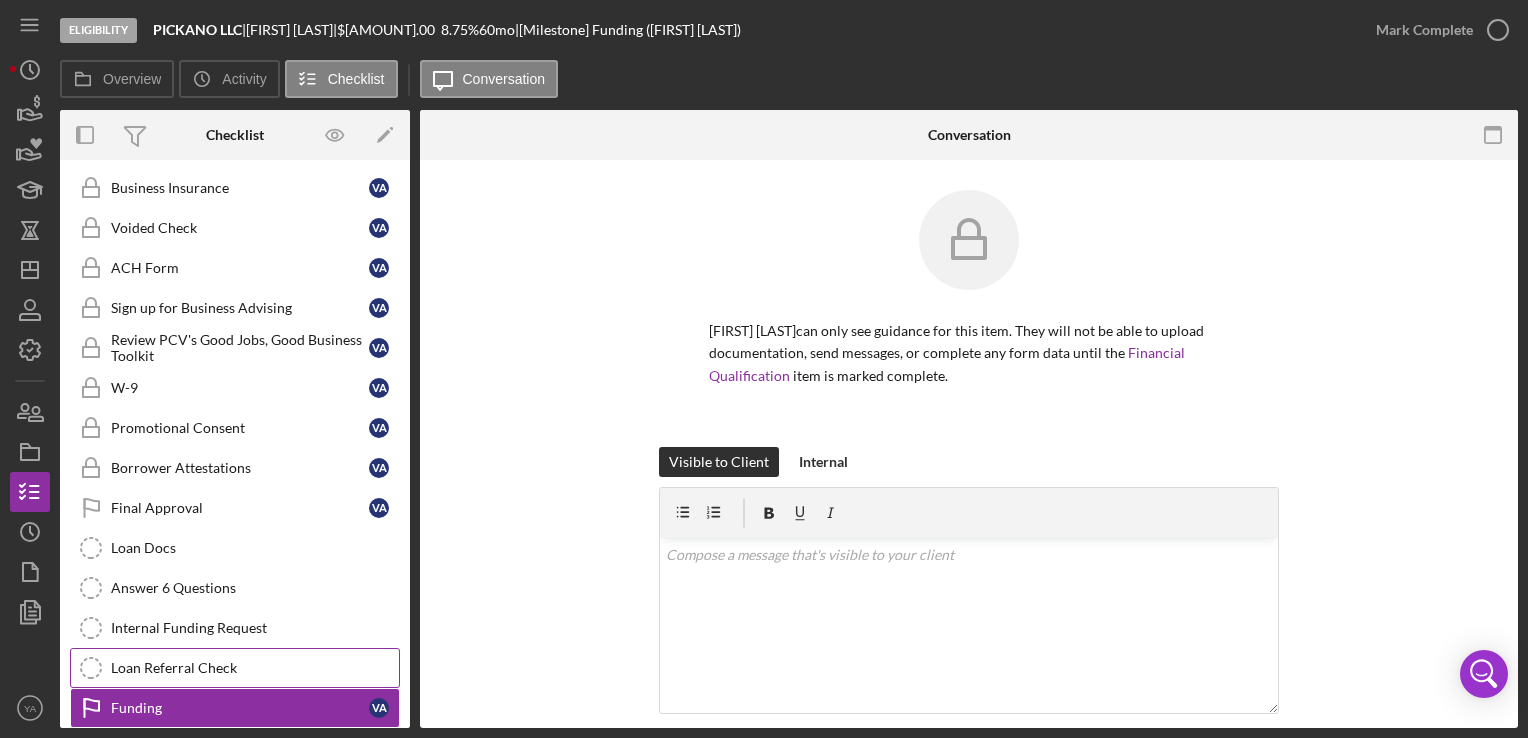 scroll, scrollTop: 1361, scrollLeft: 0, axis: vertical 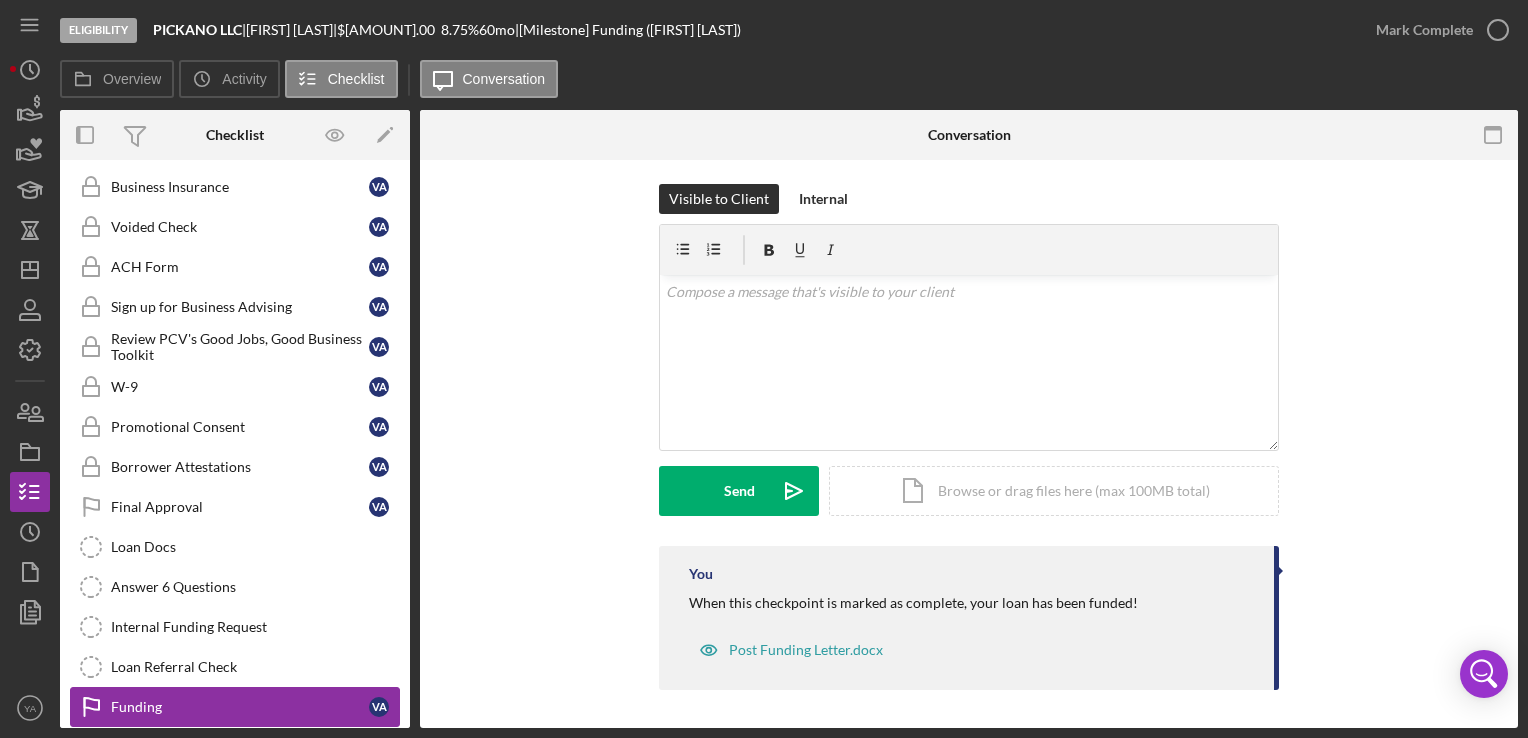 click on "Funding Funding V A" at bounding box center (235, 707) 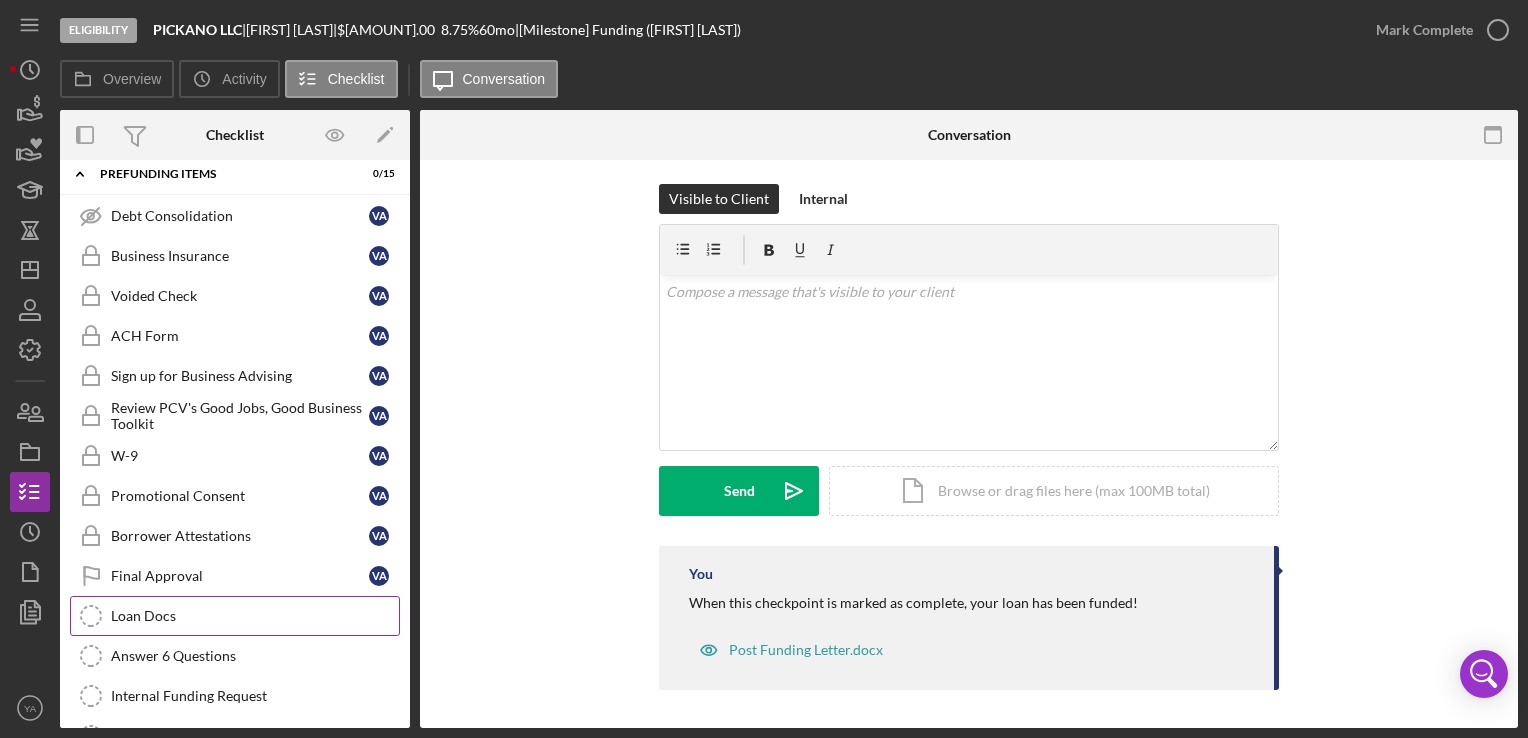 scroll, scrollTop: 1288, scrollLeft: 0, axis: vertical 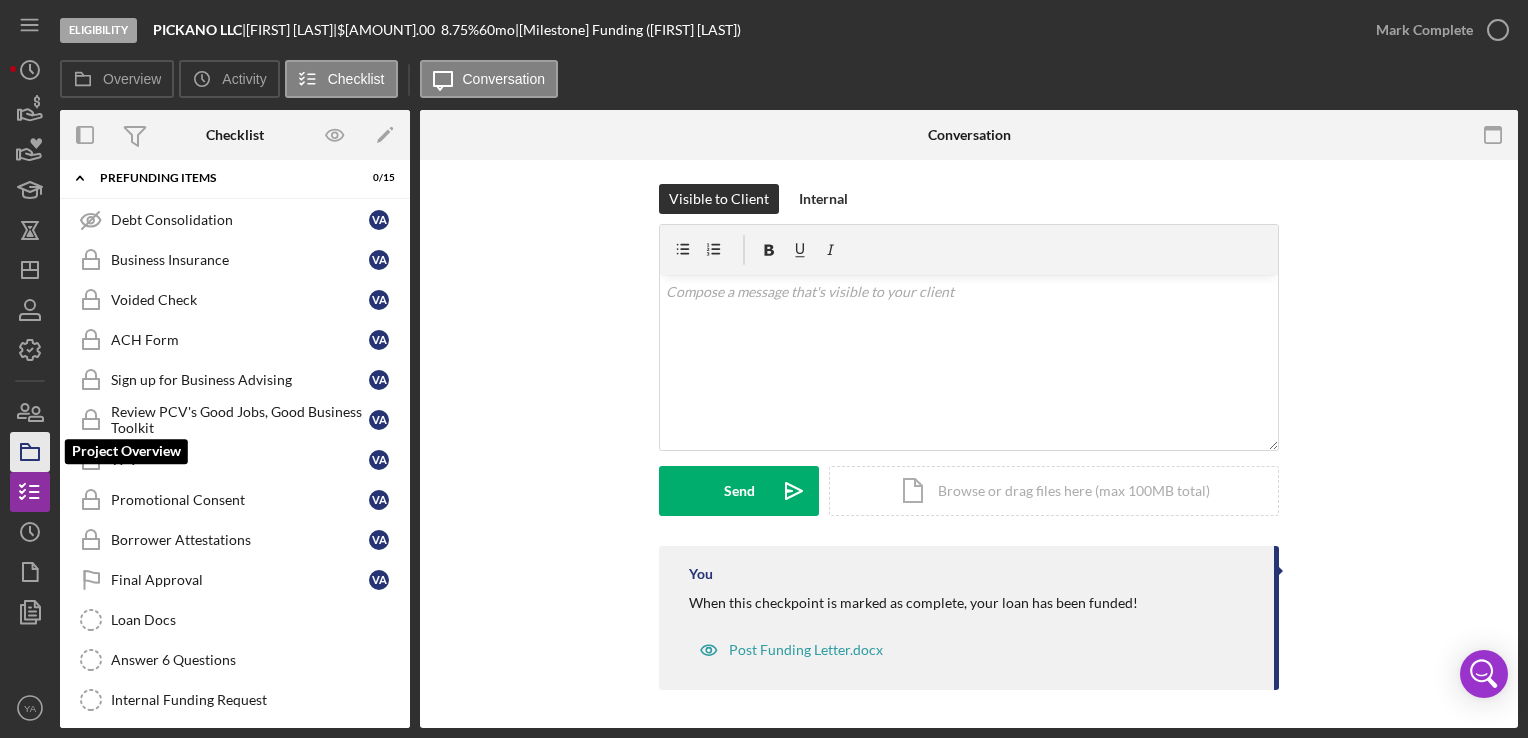 click 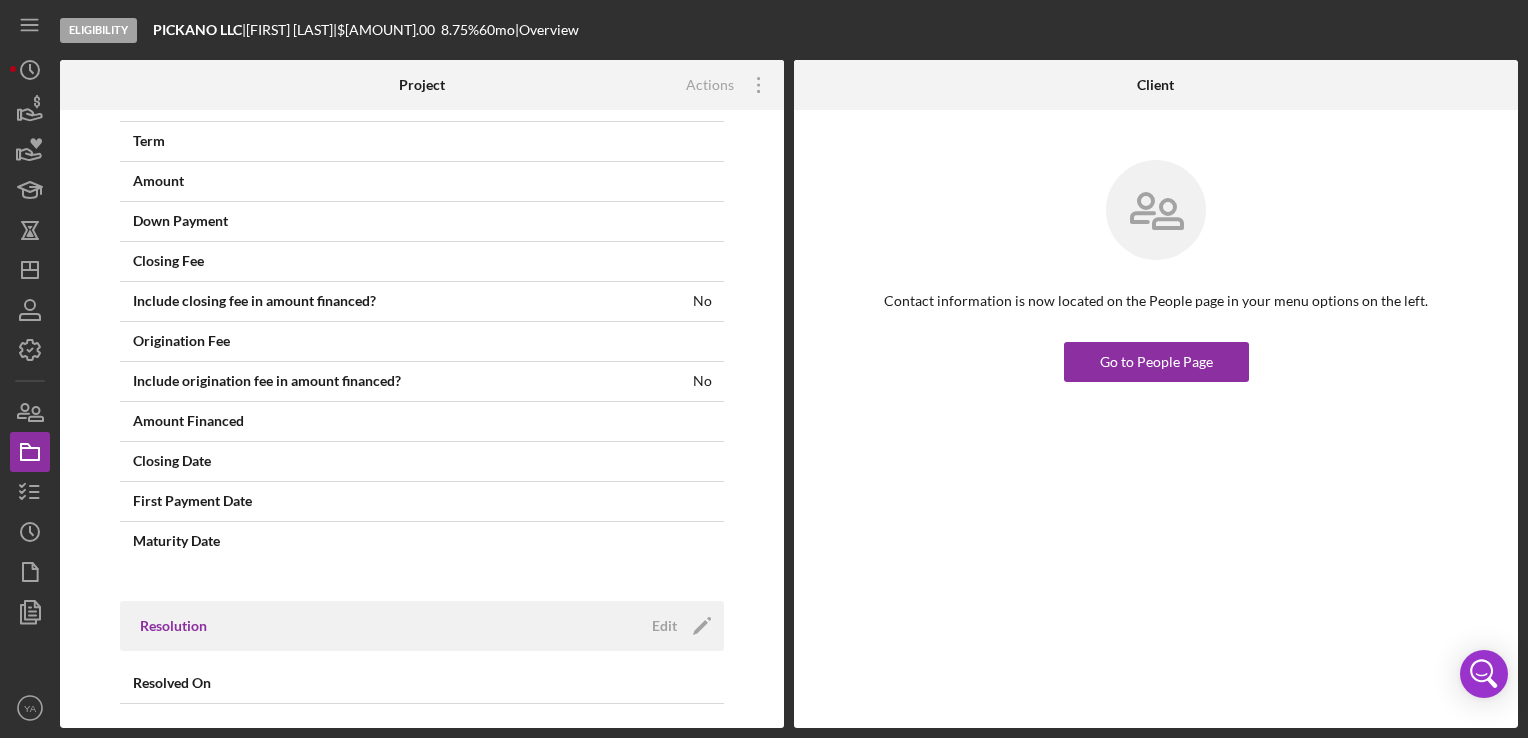 scroll, scrollTop: 1358, scrollLeft: 0, axis: vertical 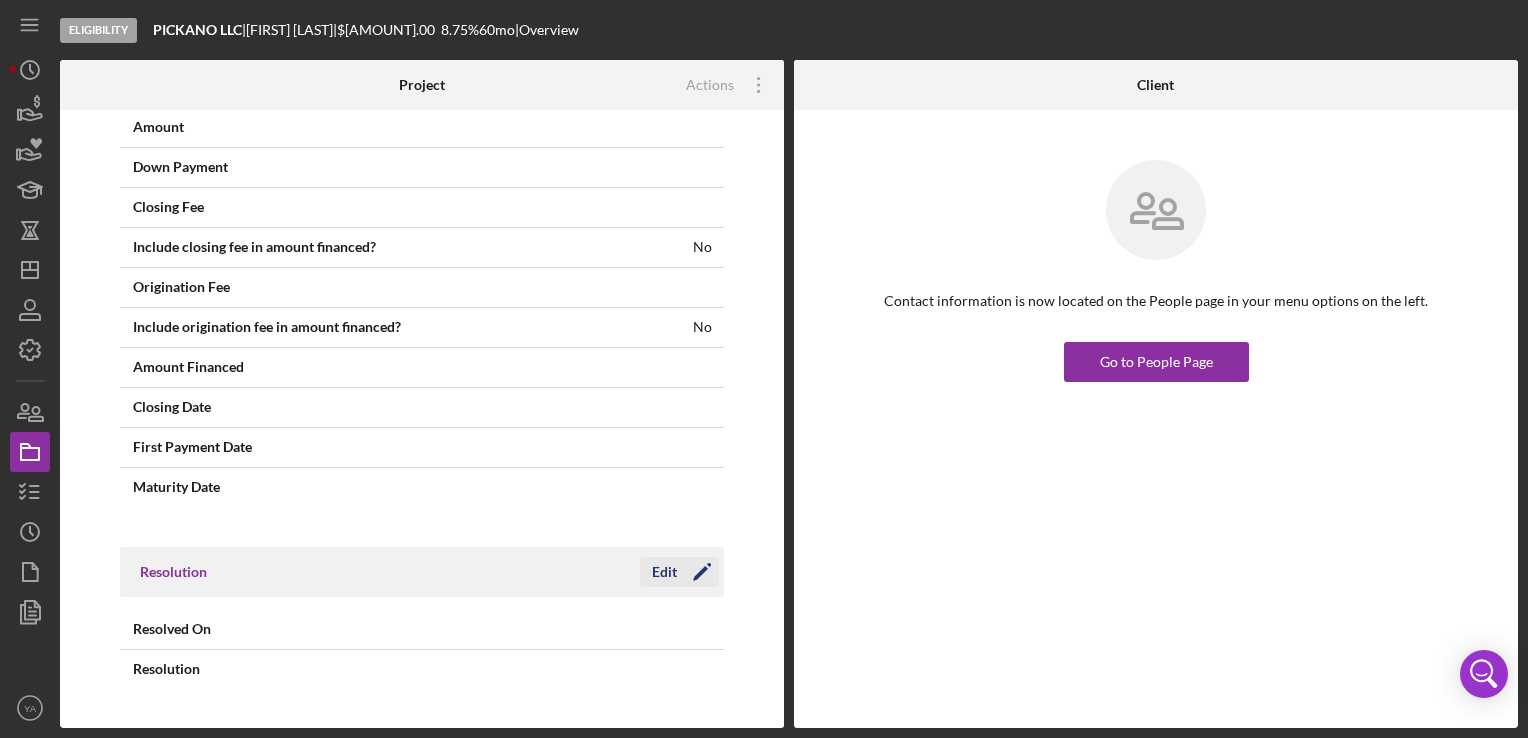 click on "Icon/Edit" 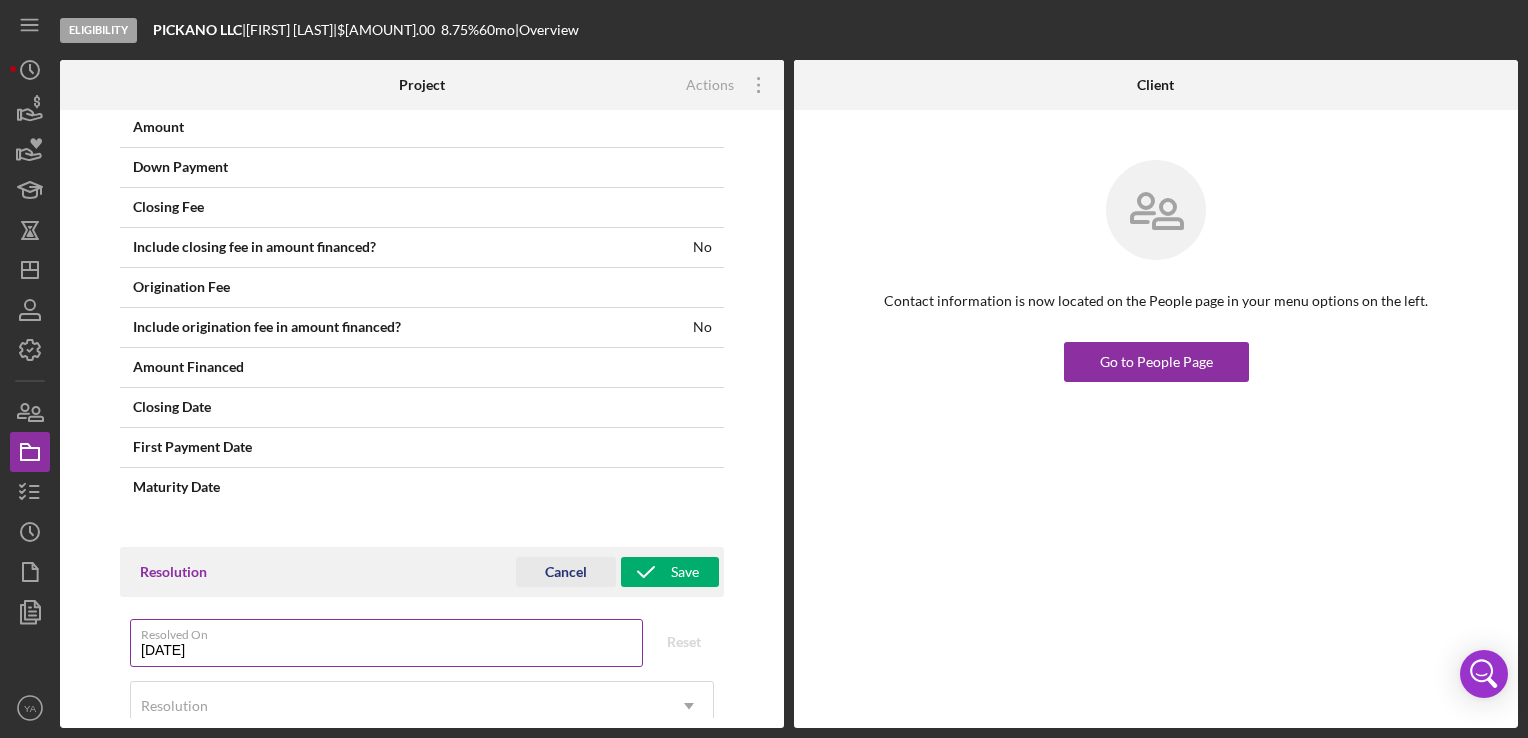 scroll, scrollTop: 1410, scrollLeft: 0, axis: vertical 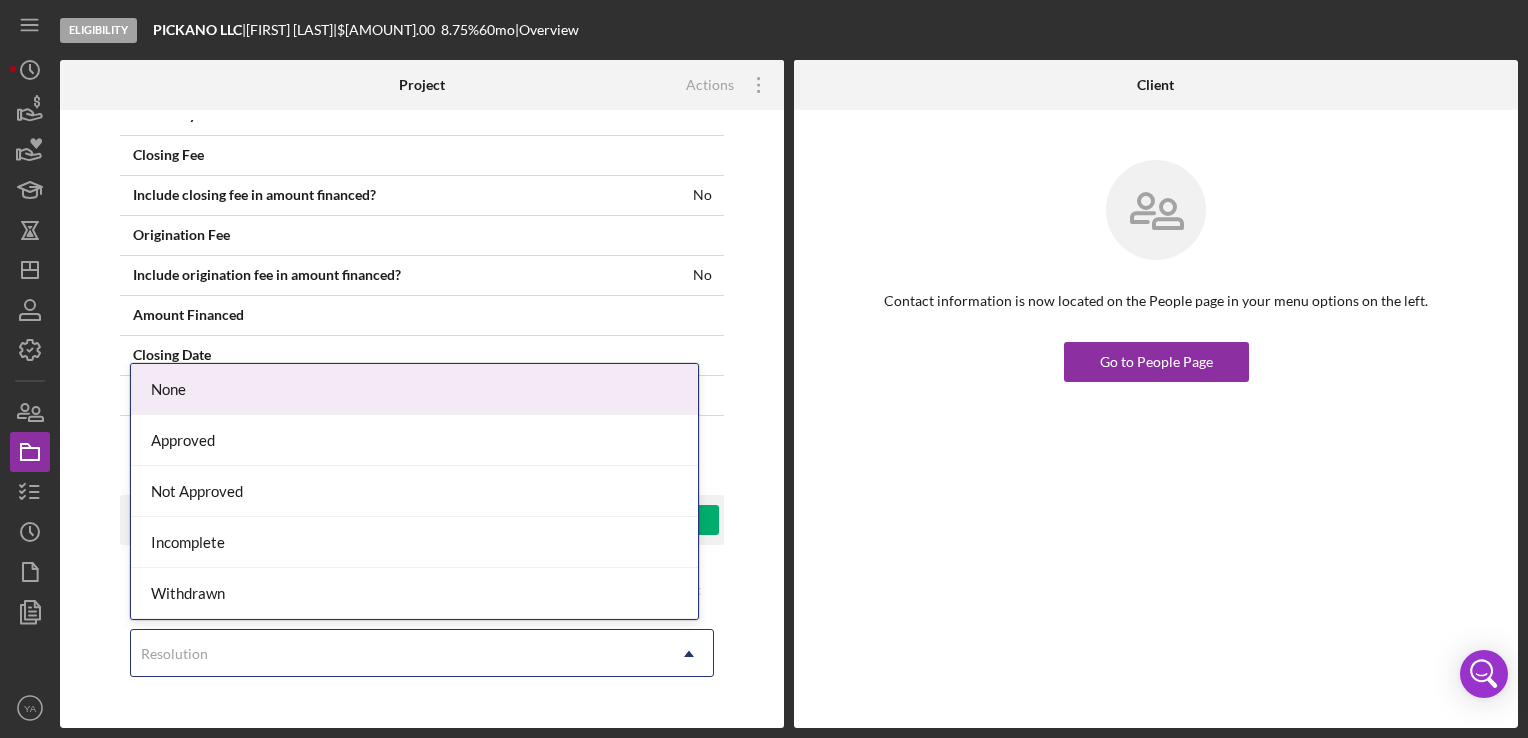 click on "Resolution" at bounding box center (398, 654) 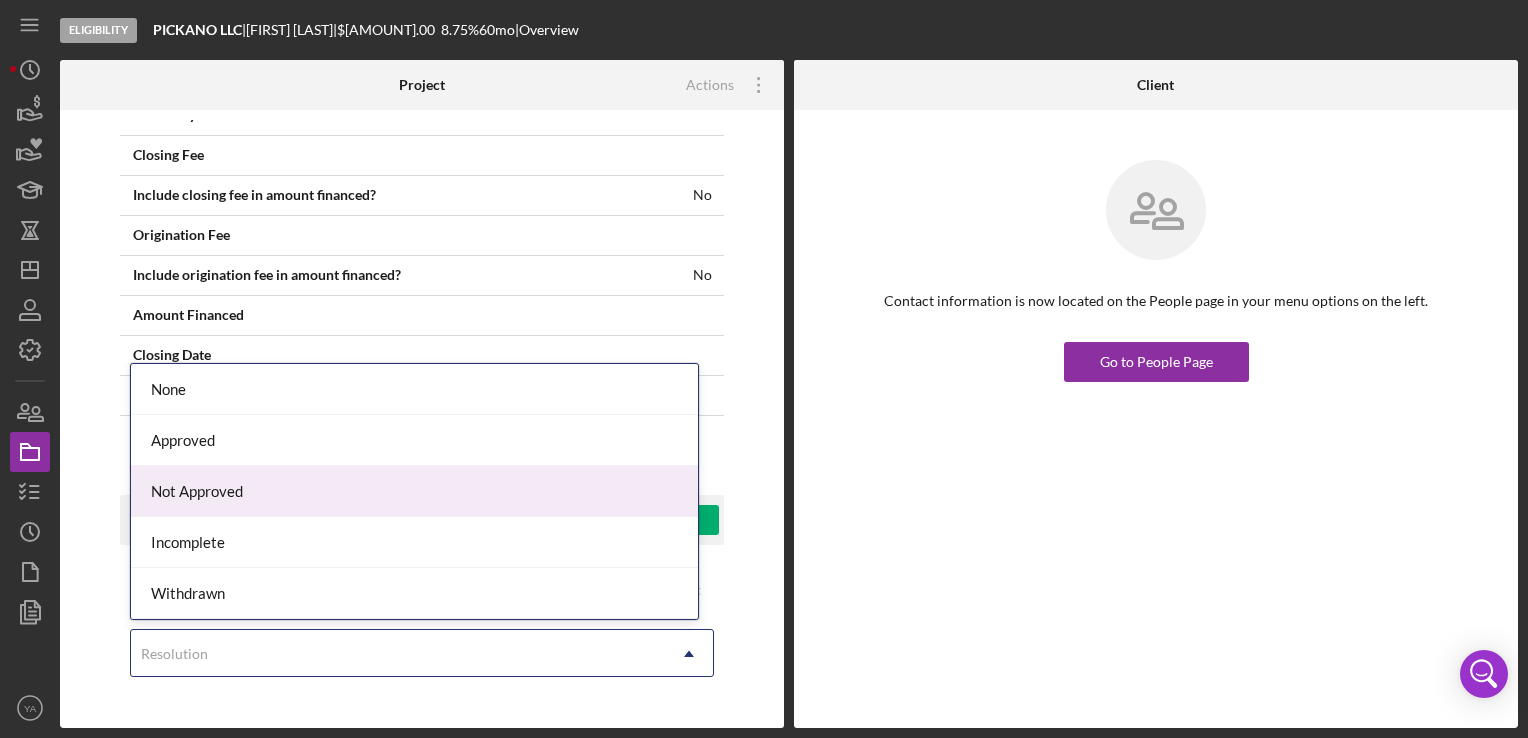 click on "Not Approved" at bounding box center [414, 491] 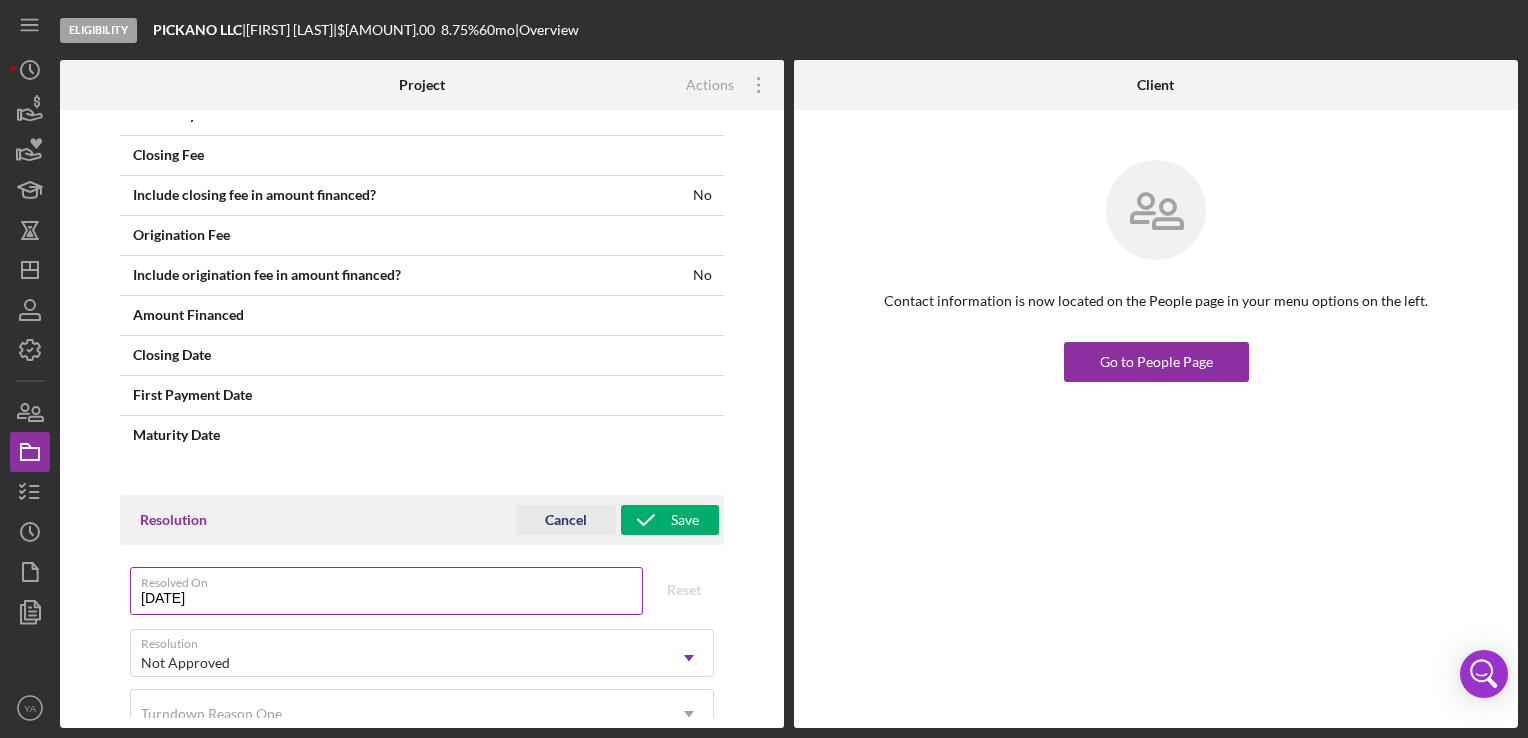 scroll, scrollTop: 1530, scrollLeft: 0, axis: vertical 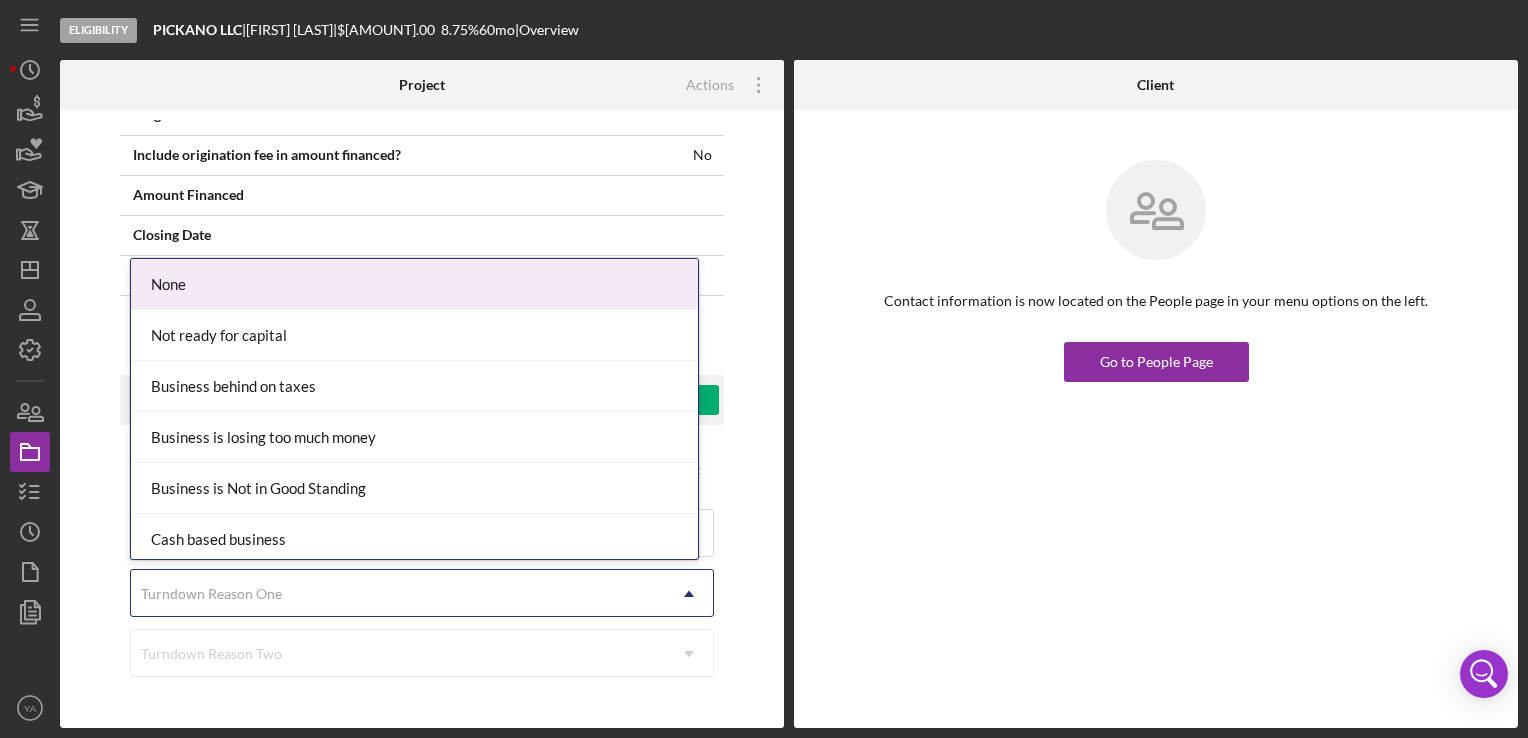 click on "Turndown Reason One" at bounding box center [398, 594] 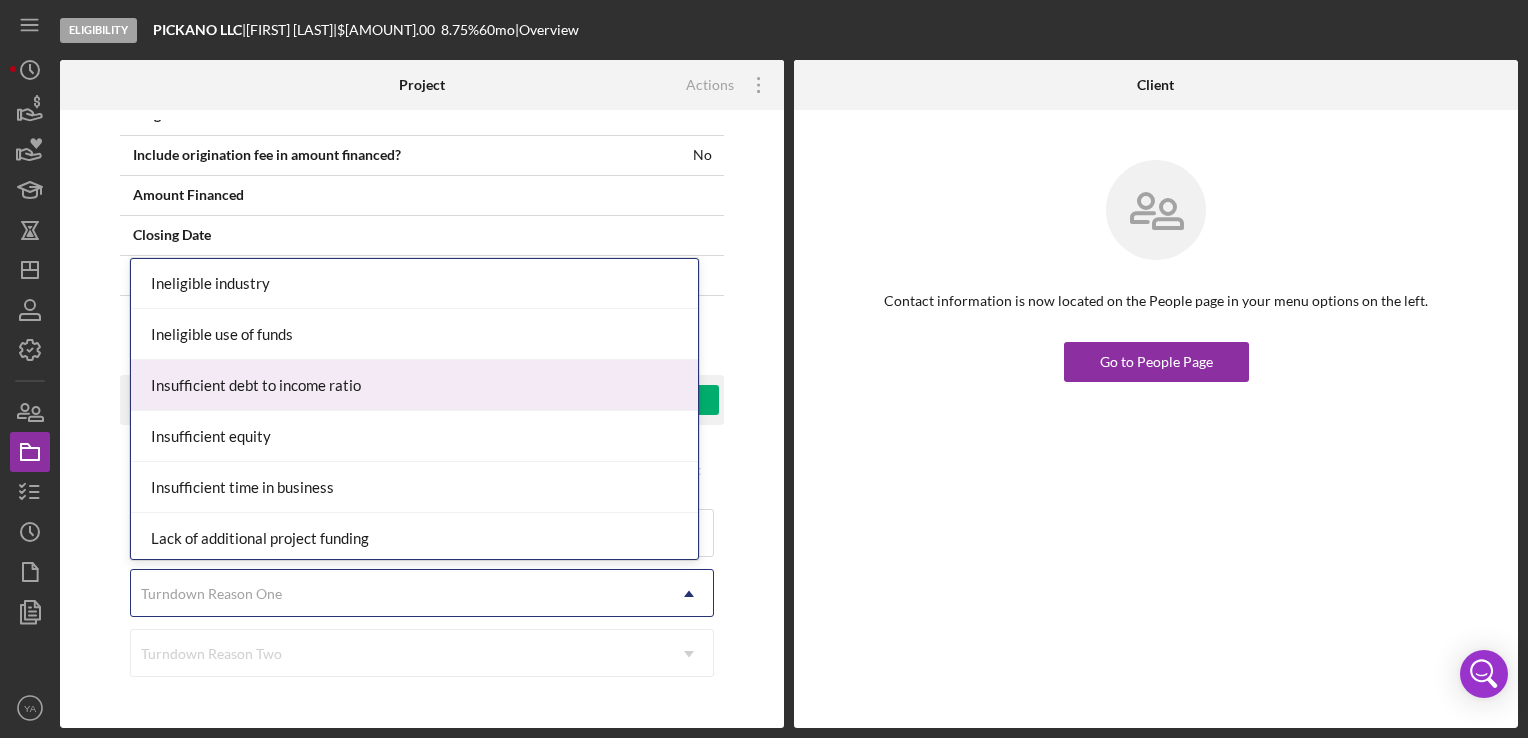 scroll, scrollTop: 714, scrollLeft: 0, axis: vertical 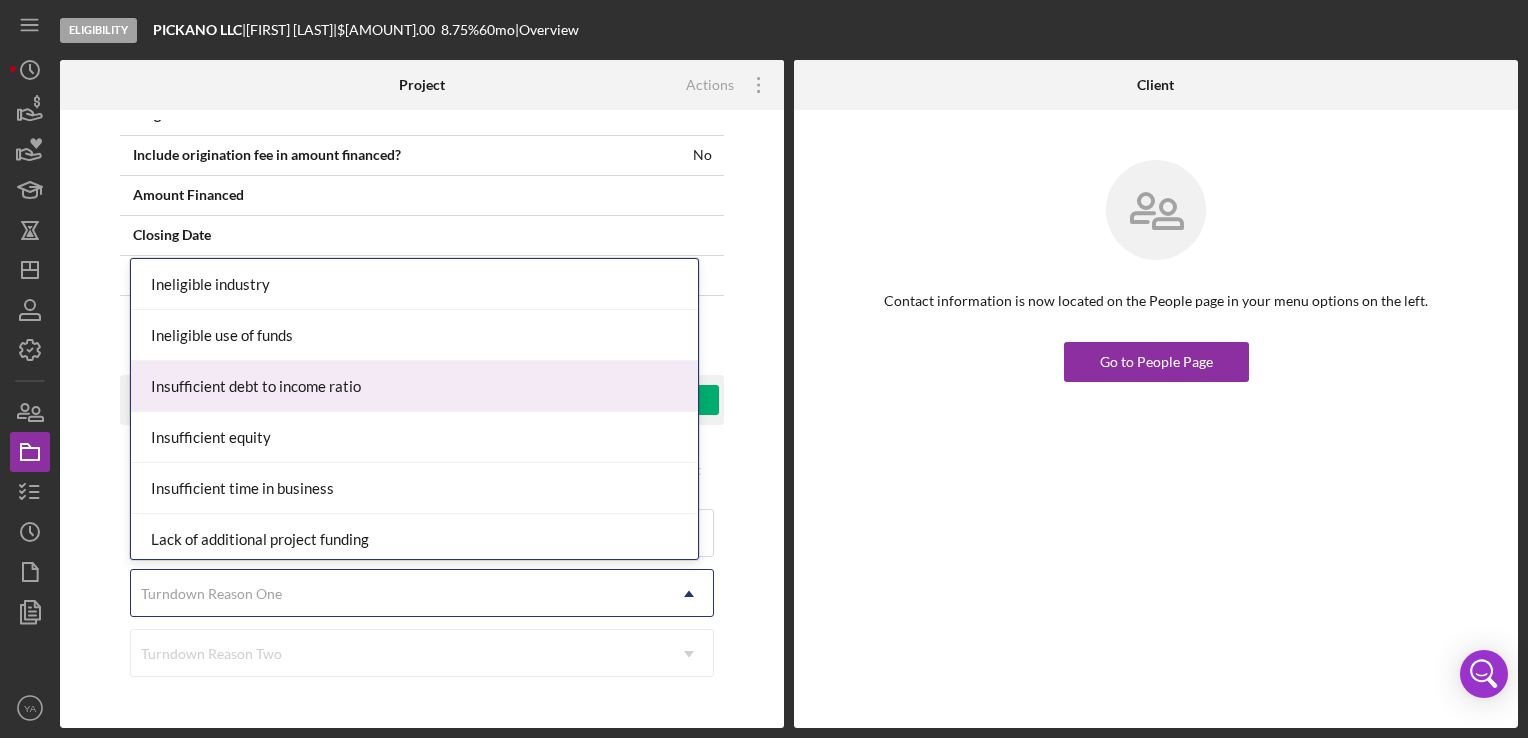 click on "Insufficient debt to income ratio" at bounding box center (414, 386) 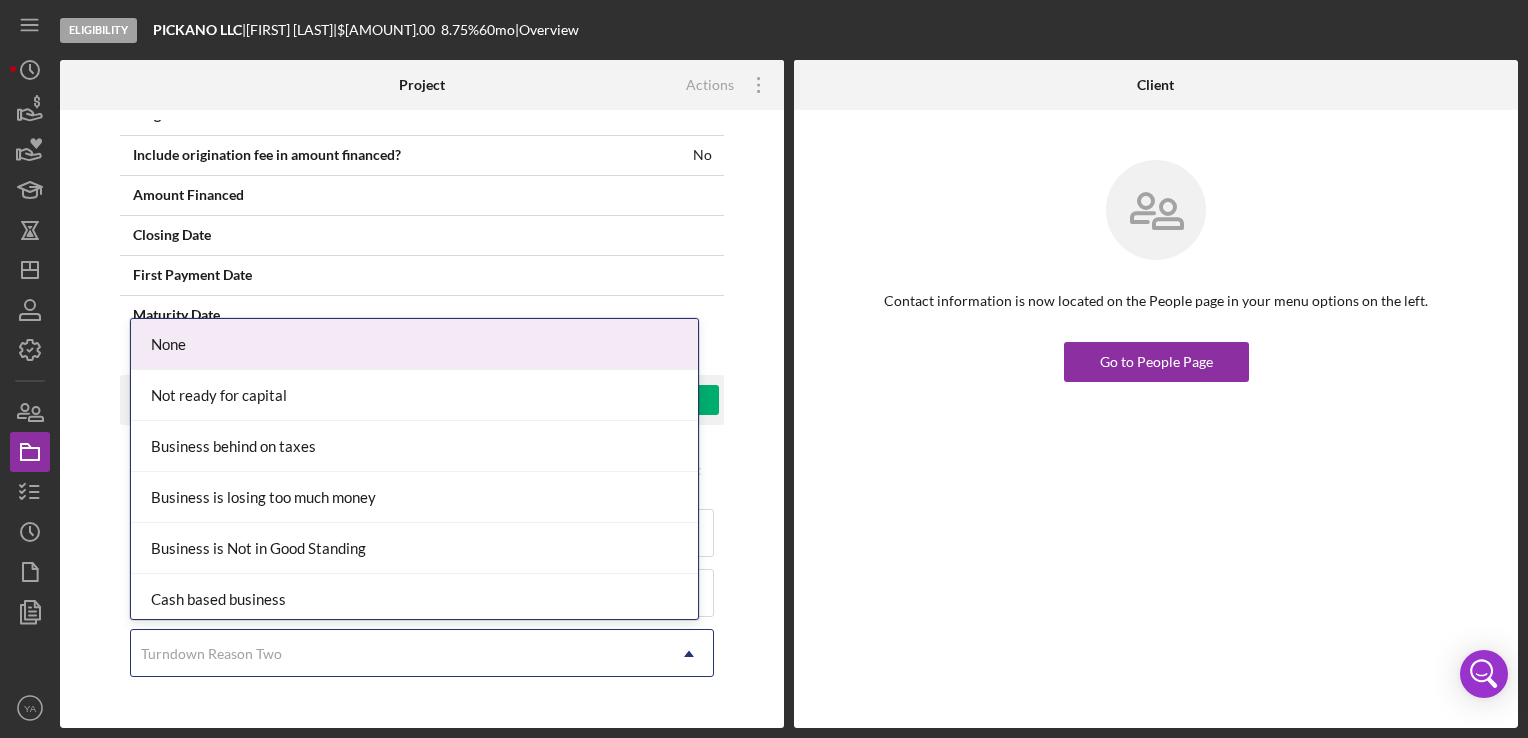 click on "Turndown Reason Two" at bounding box center [398, 654] 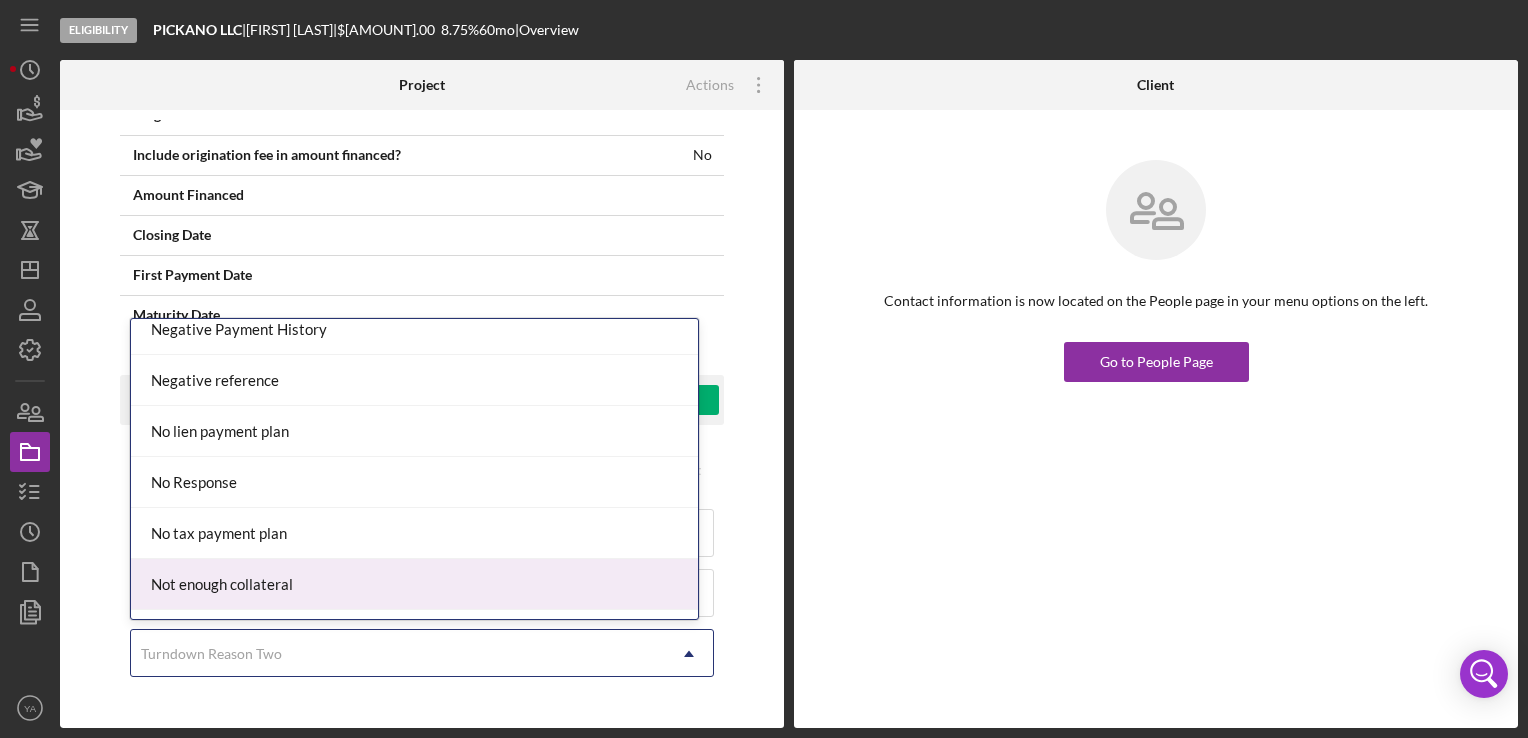scroll, scrollTop: 1288, scrollLeft: 0, axis: vertical 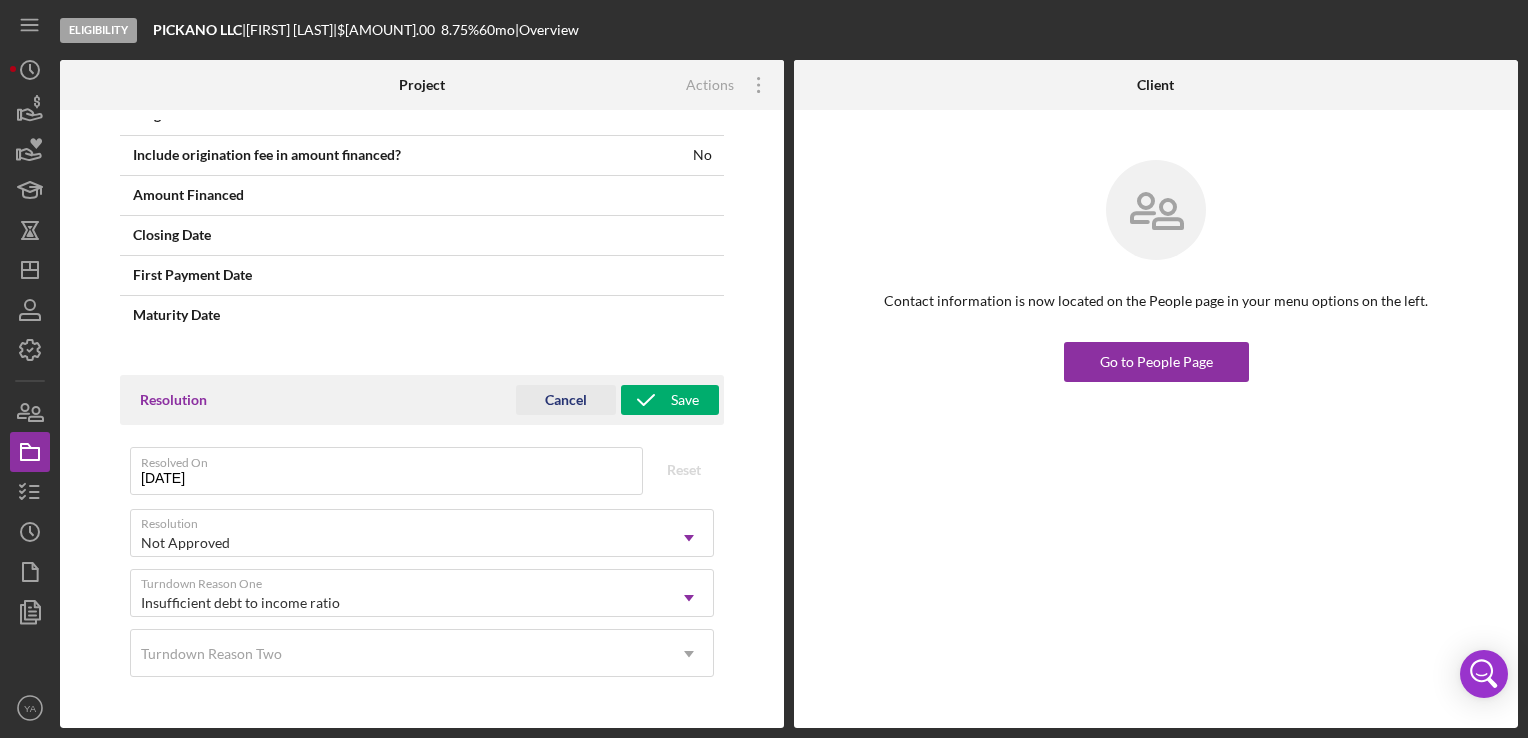 click on "Overview Edit Icon/Edit Status Ongoing Risk Rating Sentiment Rating 5 Product Small Business Community Loan Created Date [DATE] Started Date [DATE] Closing Goal Amount $[AMOUNT] Rate [RATE]% Term [NUMBER] months Contact Icon/User Photo YA [LAST] [LAST] Account Executive Stage Eligibility Weekly Status Update Yes Inactivity Alerts Yes Key Ratios Edit Icon/Edit DSCR Collateral Coverage DTI LTV Global DSCR Global Collateral Coverage Global DTI NOI Recommendation Edit Icon/Edit Payment Type Rate Term Amount Down Payment Closing Fee Include closing fee in amount financed? No Origination Fee Include origination fee in amount financed? No Amount Financed Closing Date First Payment Date Maturity Date Resolution Cancel Save Resolved On [DATE] Reset Resolution Not Approved Icon/Dropdown Arrow Turndown Reason One Insufficient debt to income ratio Icon/Dropdown Arrow Turndown Reason Two Icon/Dropdown Arrow" at bounding box center (422, 419) 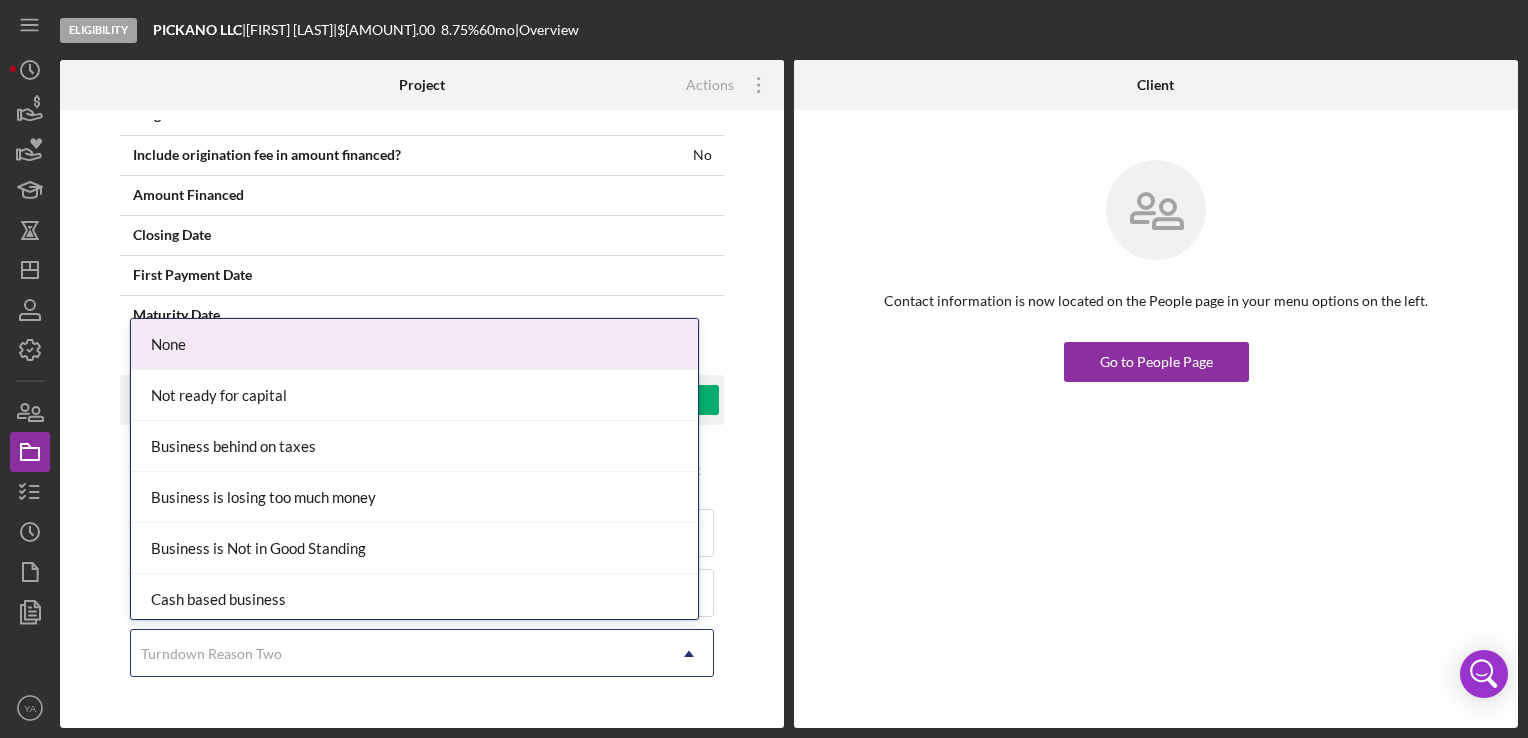 click on "Turndown Reason Two" at bounding box center (398, 654) 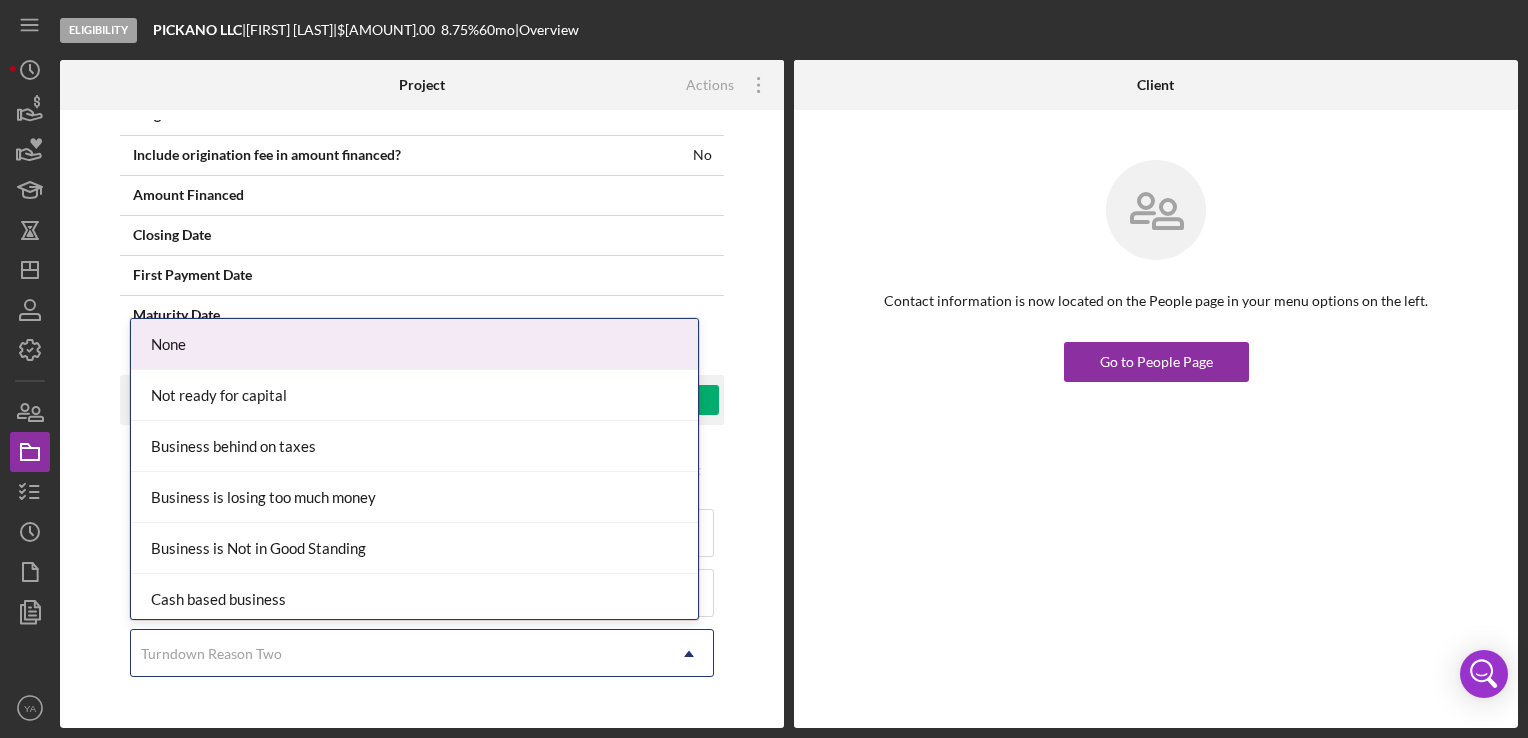 click on "None" at bounding box center (414, 344) 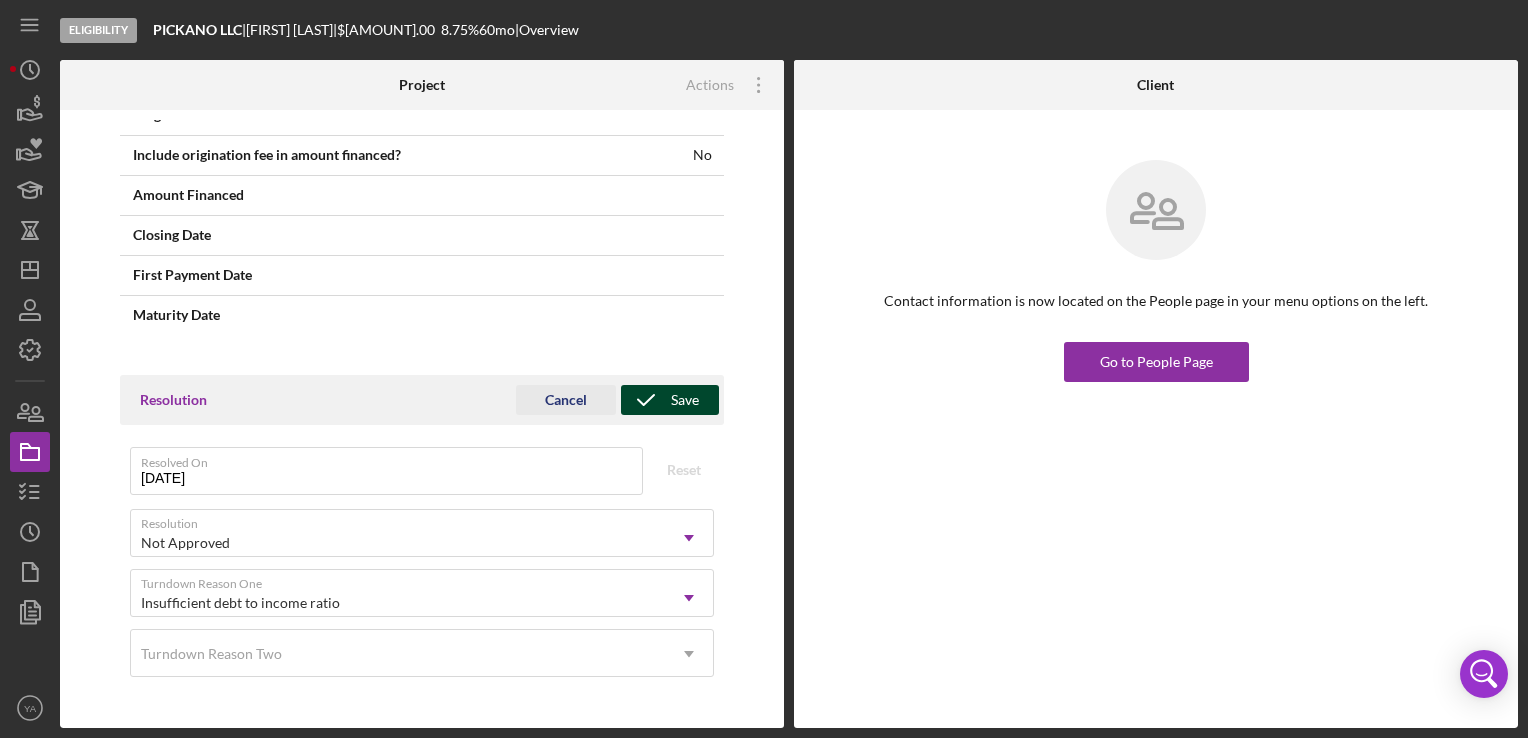 click on "Save" at bounding box center (685, 400) 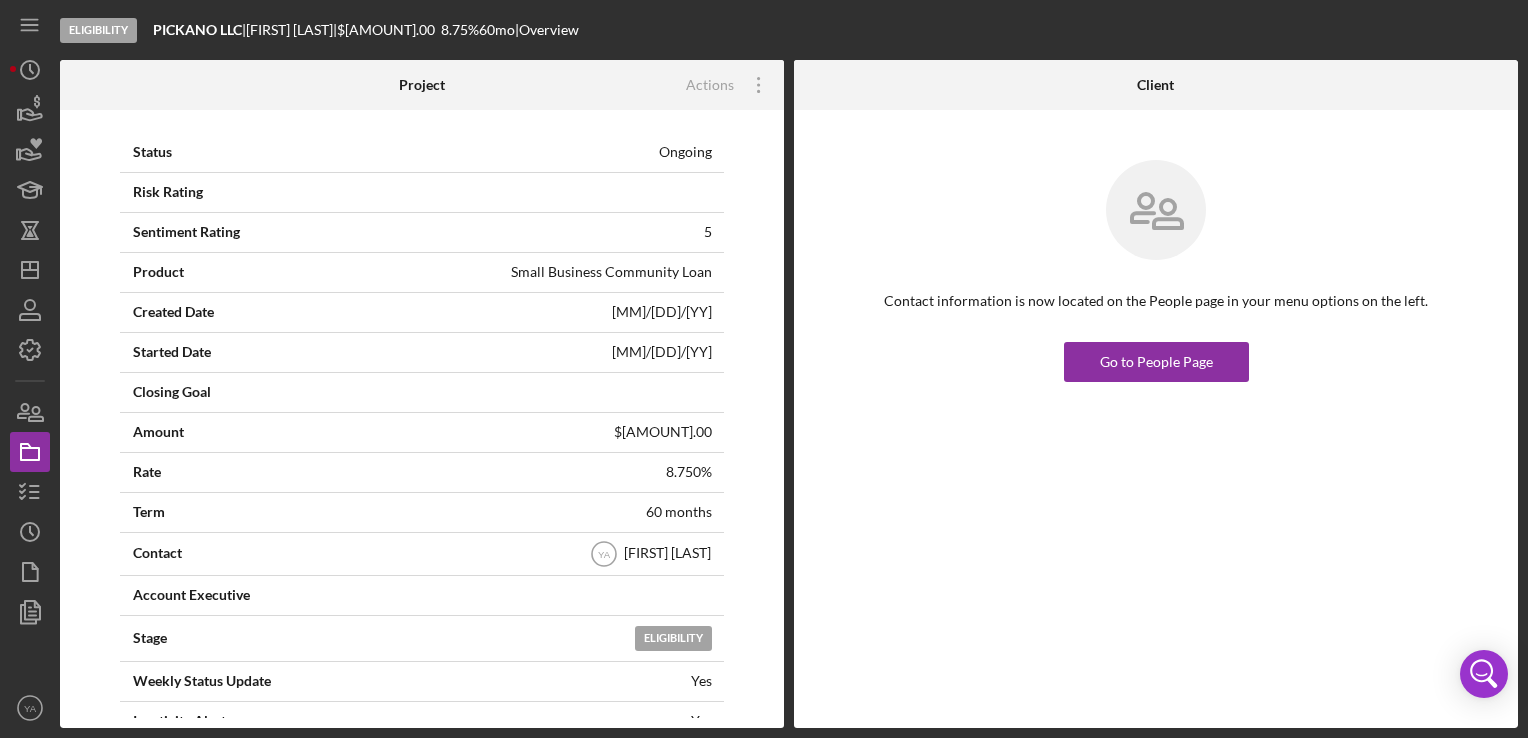 scroll, scrollTop: 0, scrollLeft: 0, axis: both 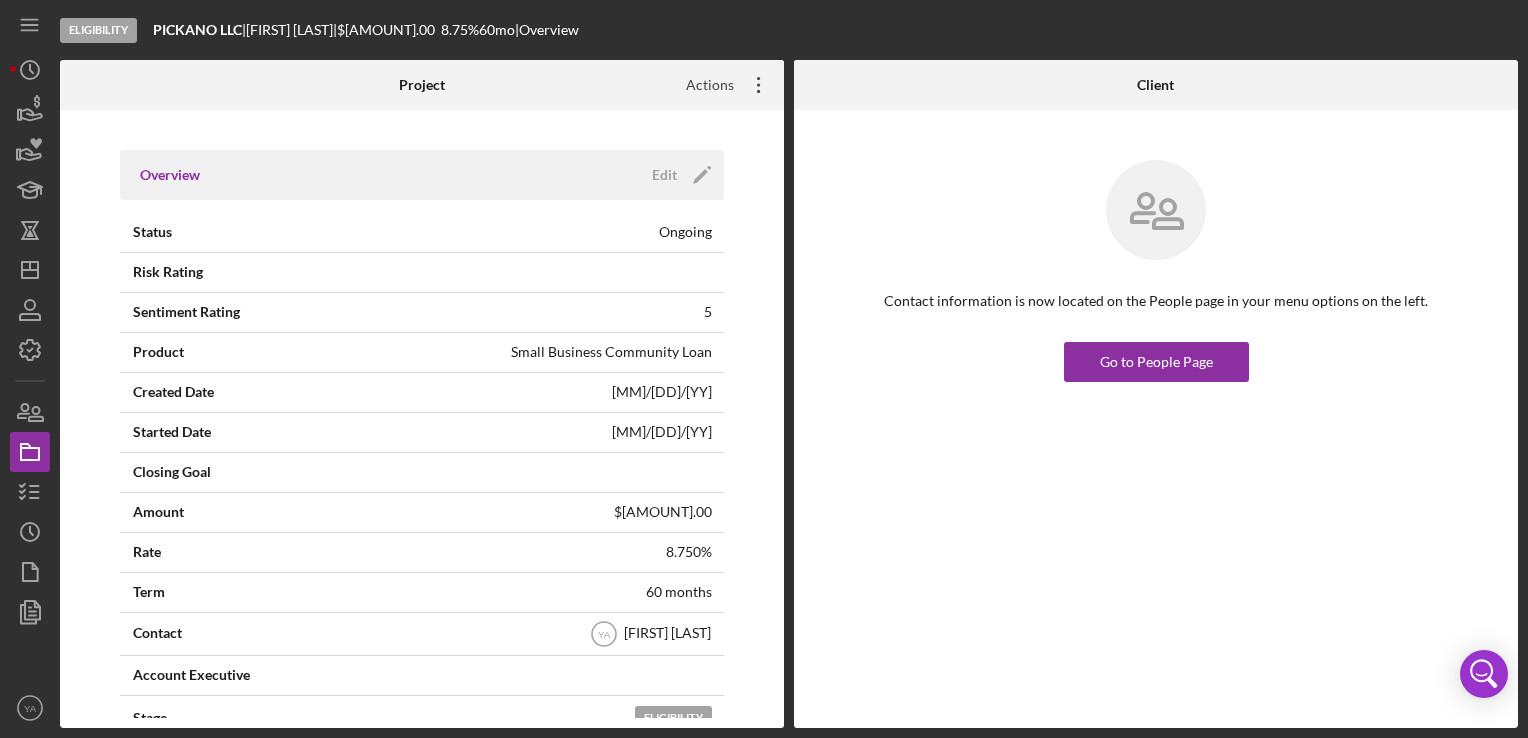 click on "Icon/Overflow" 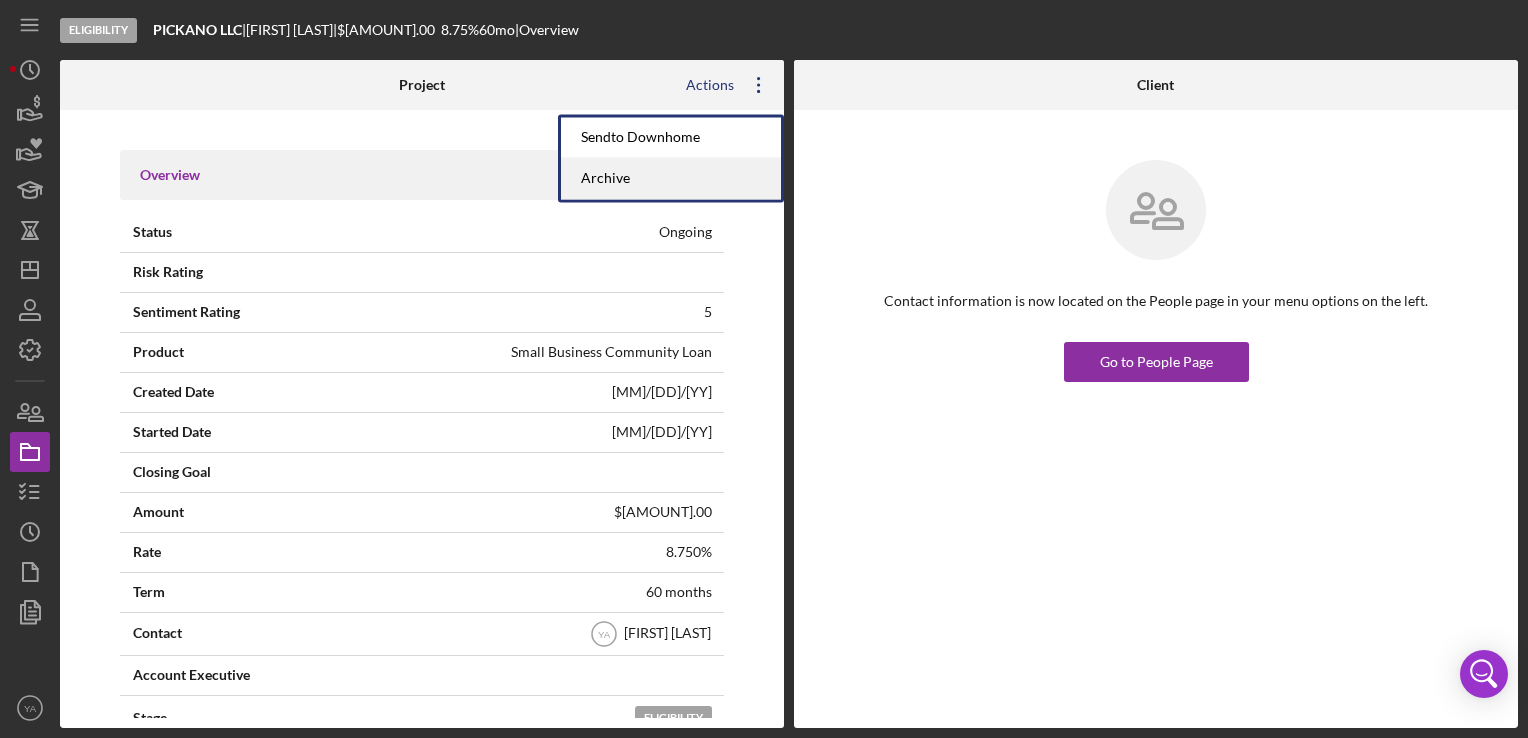 click on "Archive" at bounding box center (671, 178) 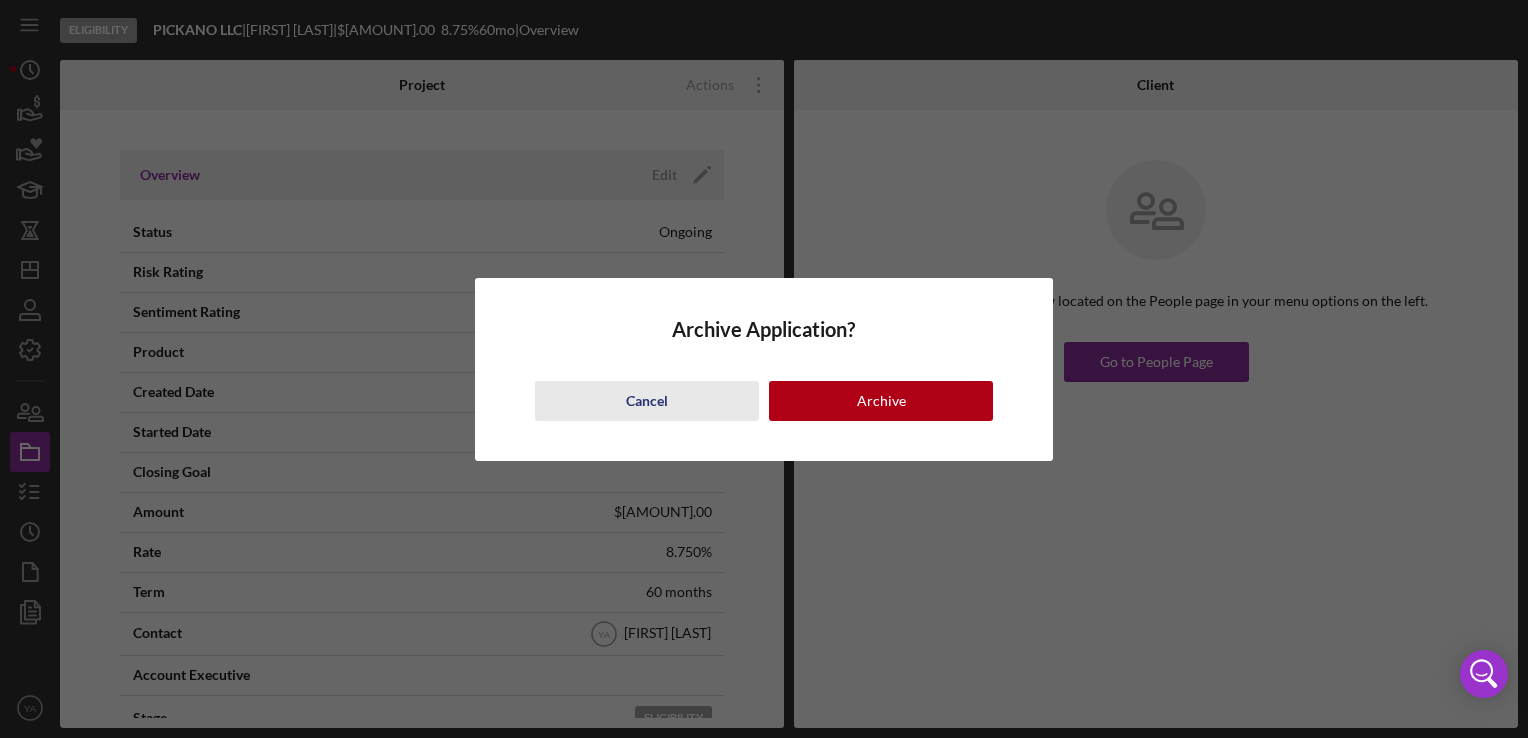 click on "Cancel" at bounding box center (647, 401) 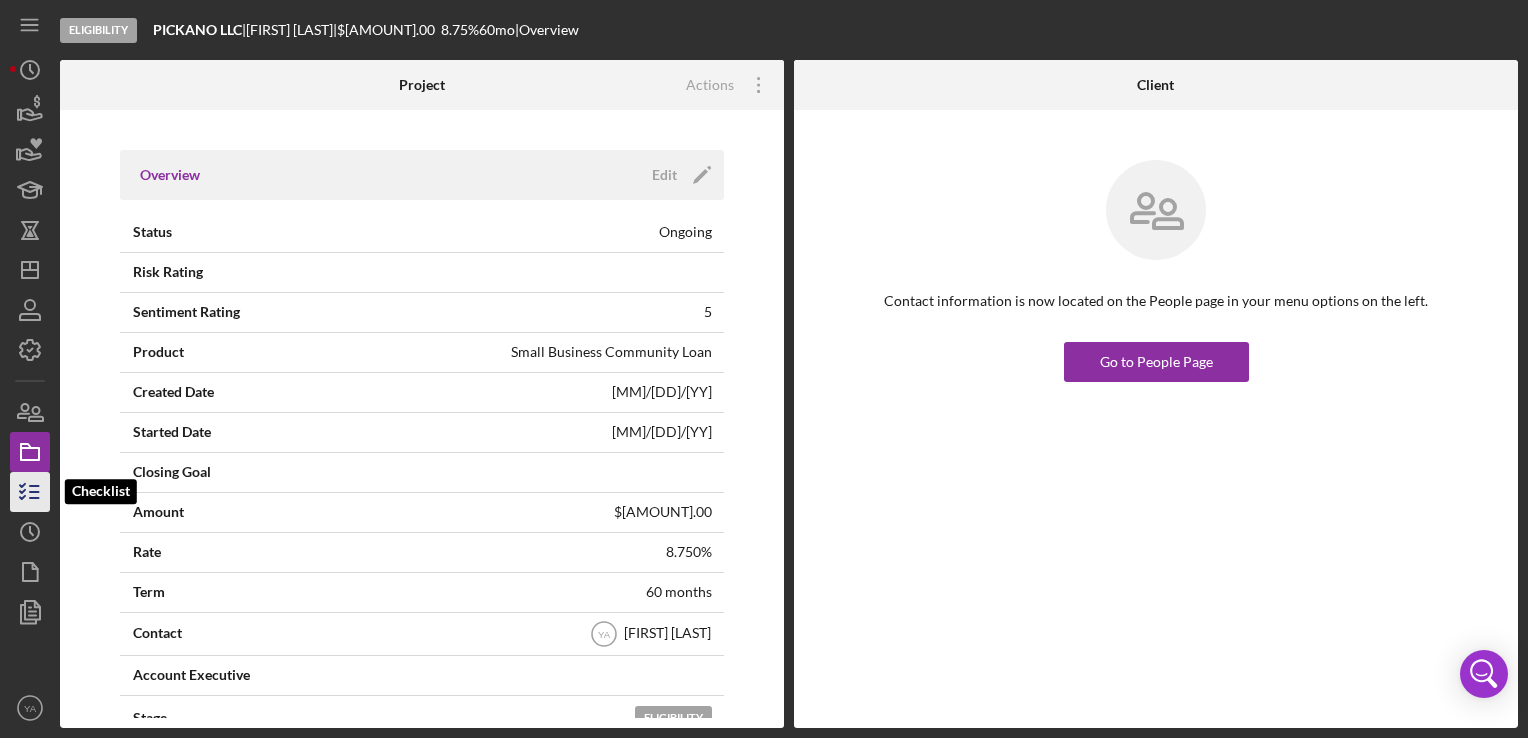 click 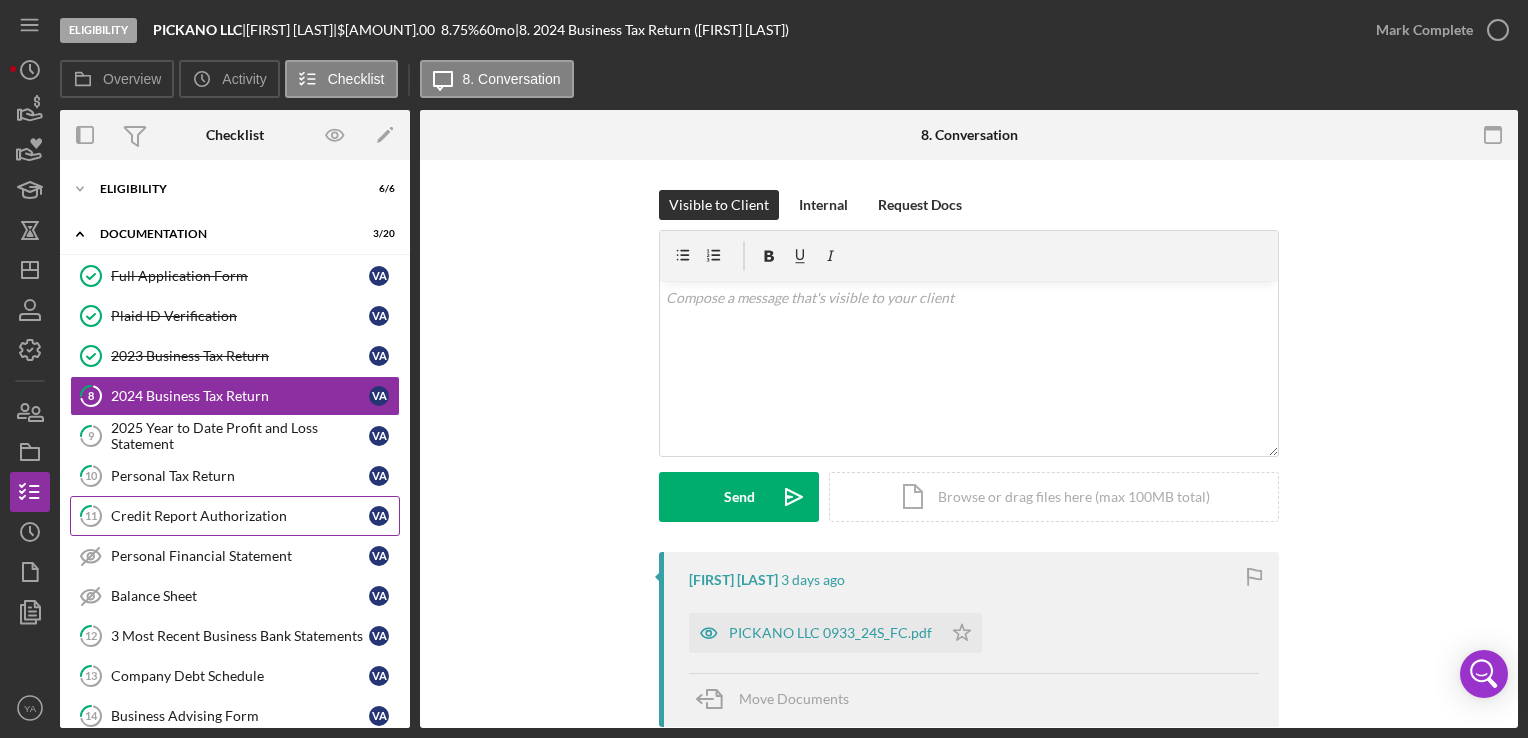 scroll, scrollTop: 428, scrollLeft: 0, axis: vertical 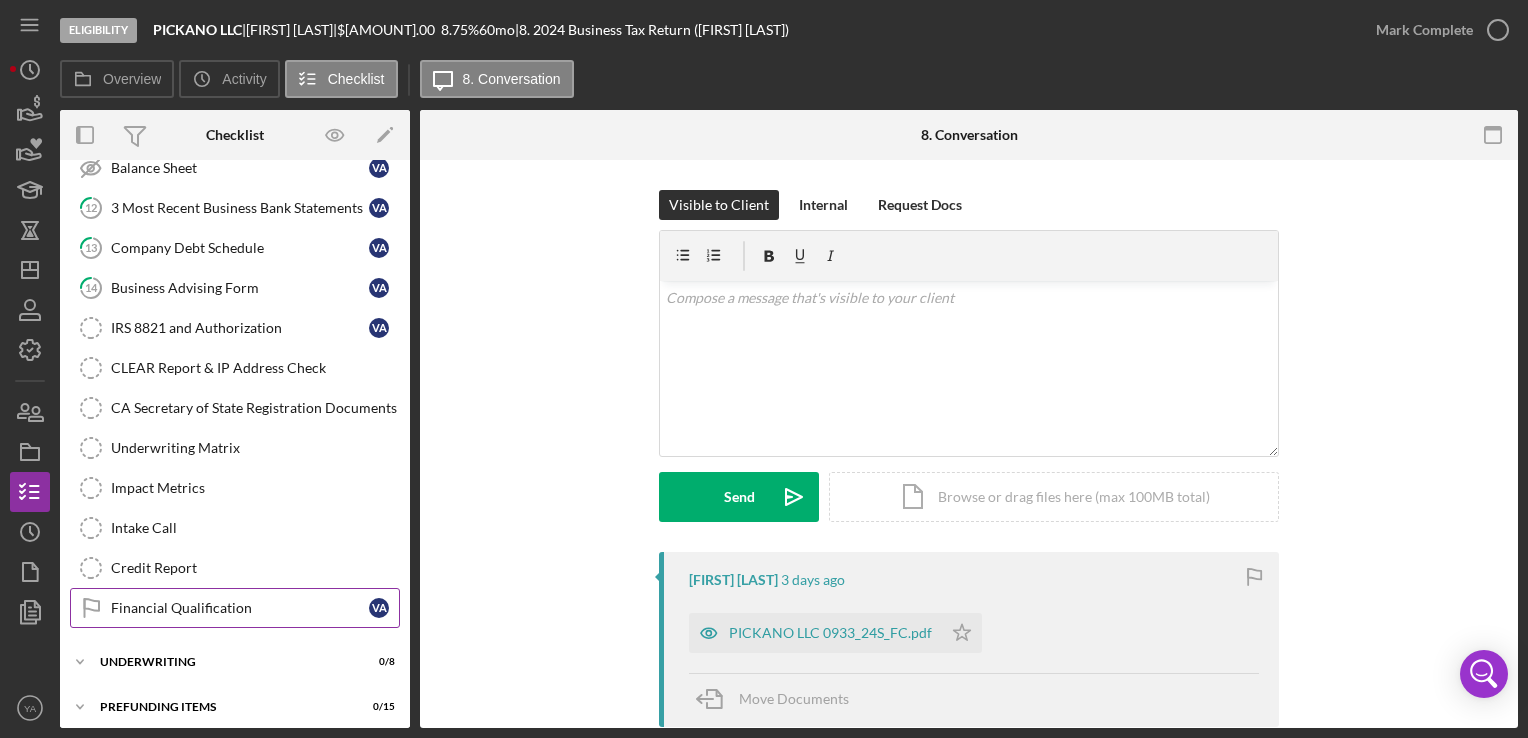 click on "Financial Qualification" at bounding box center [240, 608] 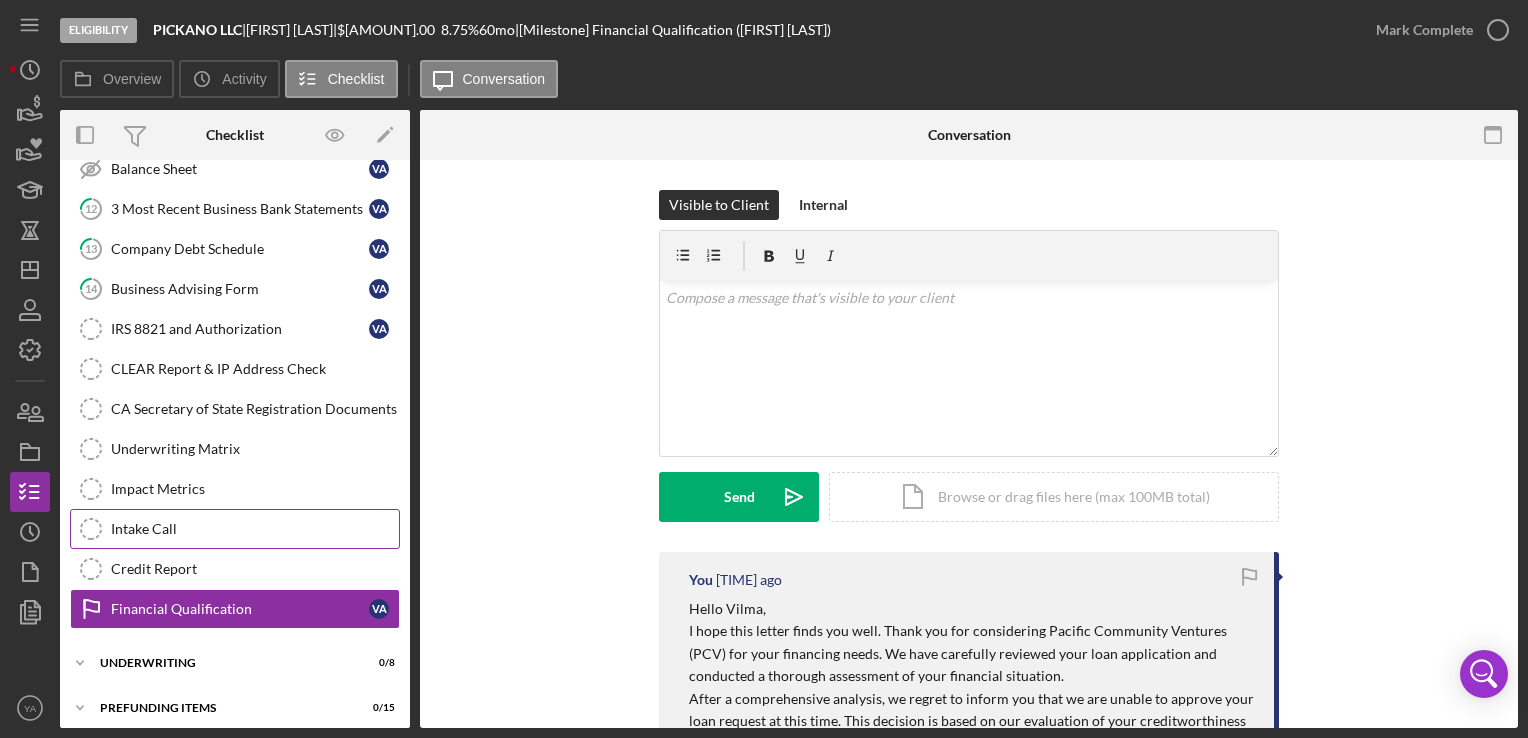 scroll, scrollTop: 428, scrollLeft: 0, axis: vertical 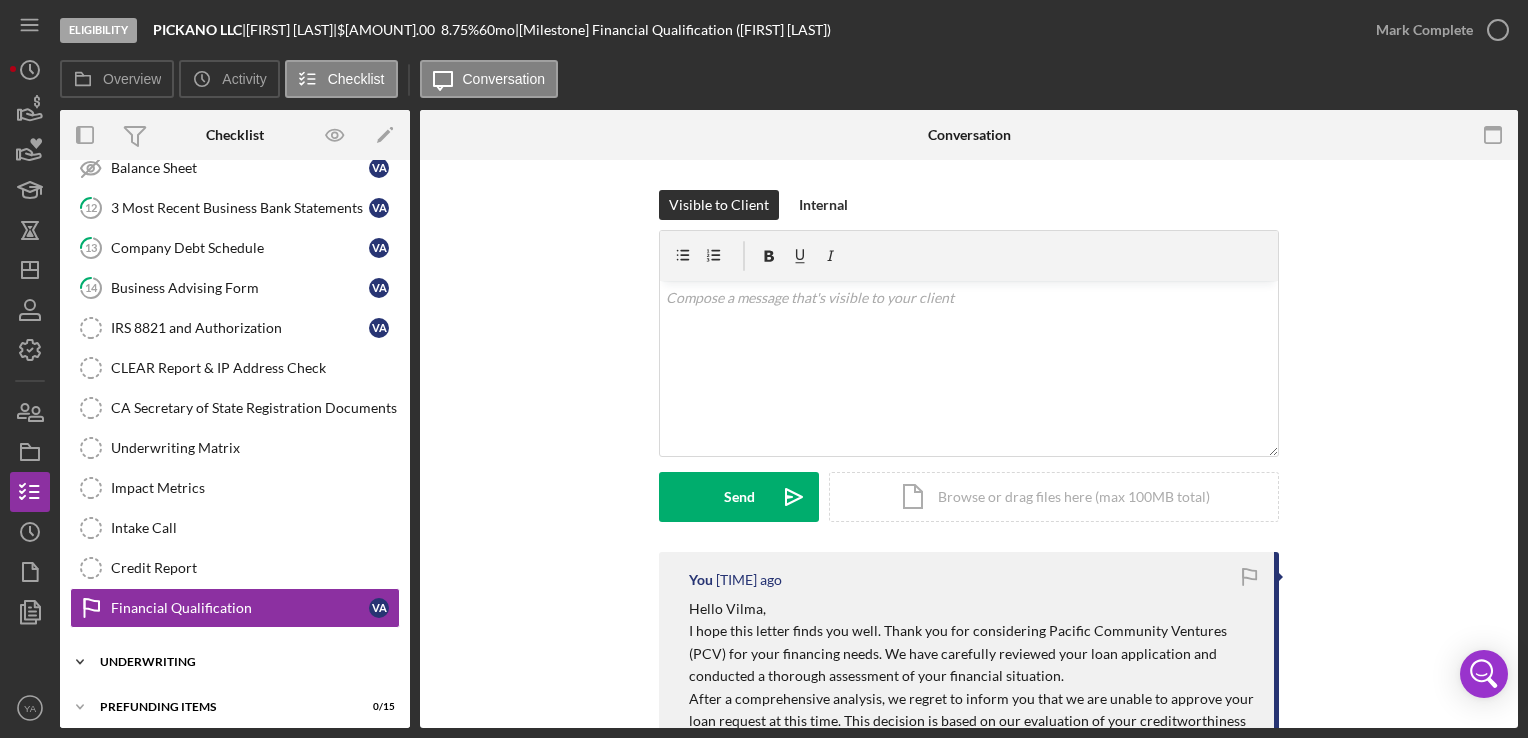 click on "Underwriting" at bounding box center (242, 662) 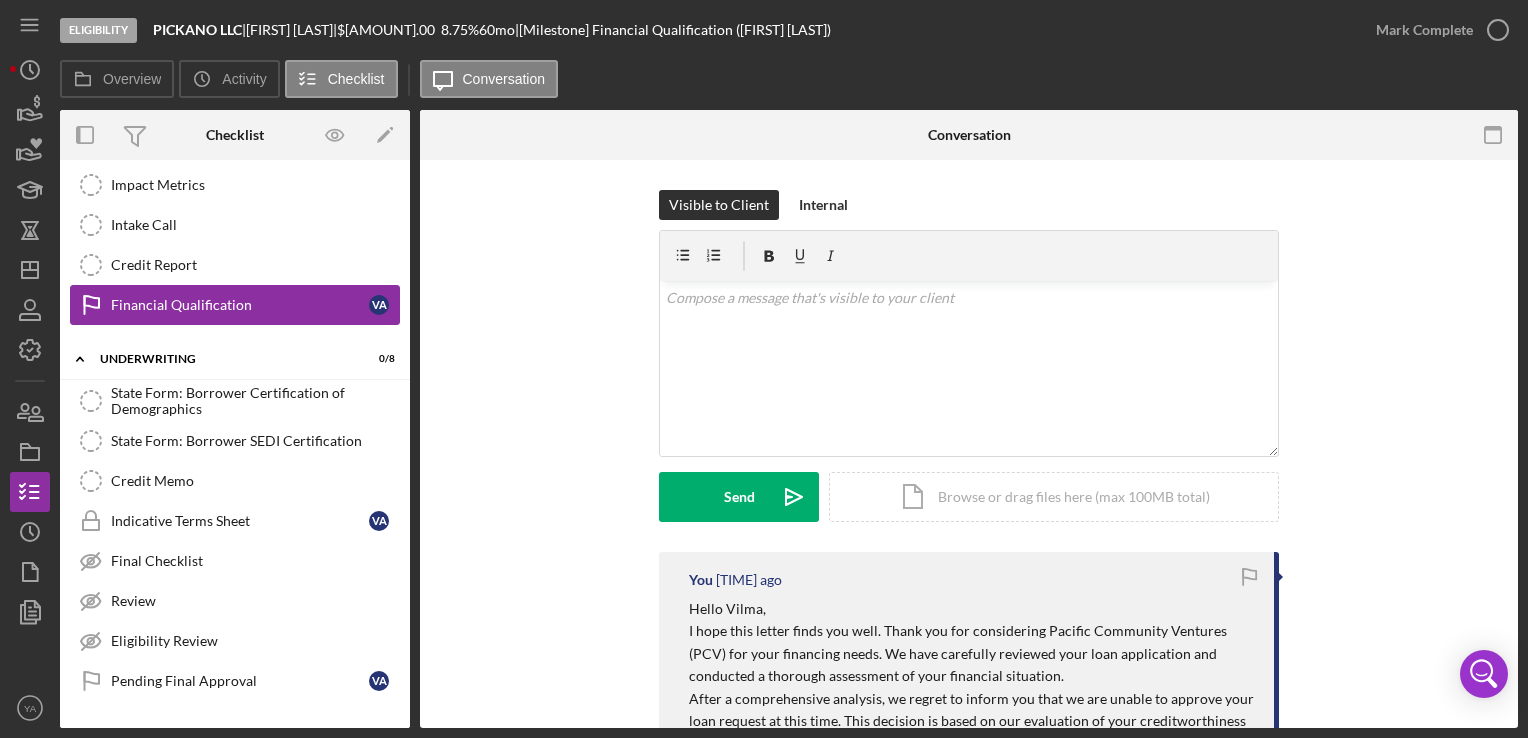 scroll, scrollTop: 729, scrollLeft: 0, axis: vertical 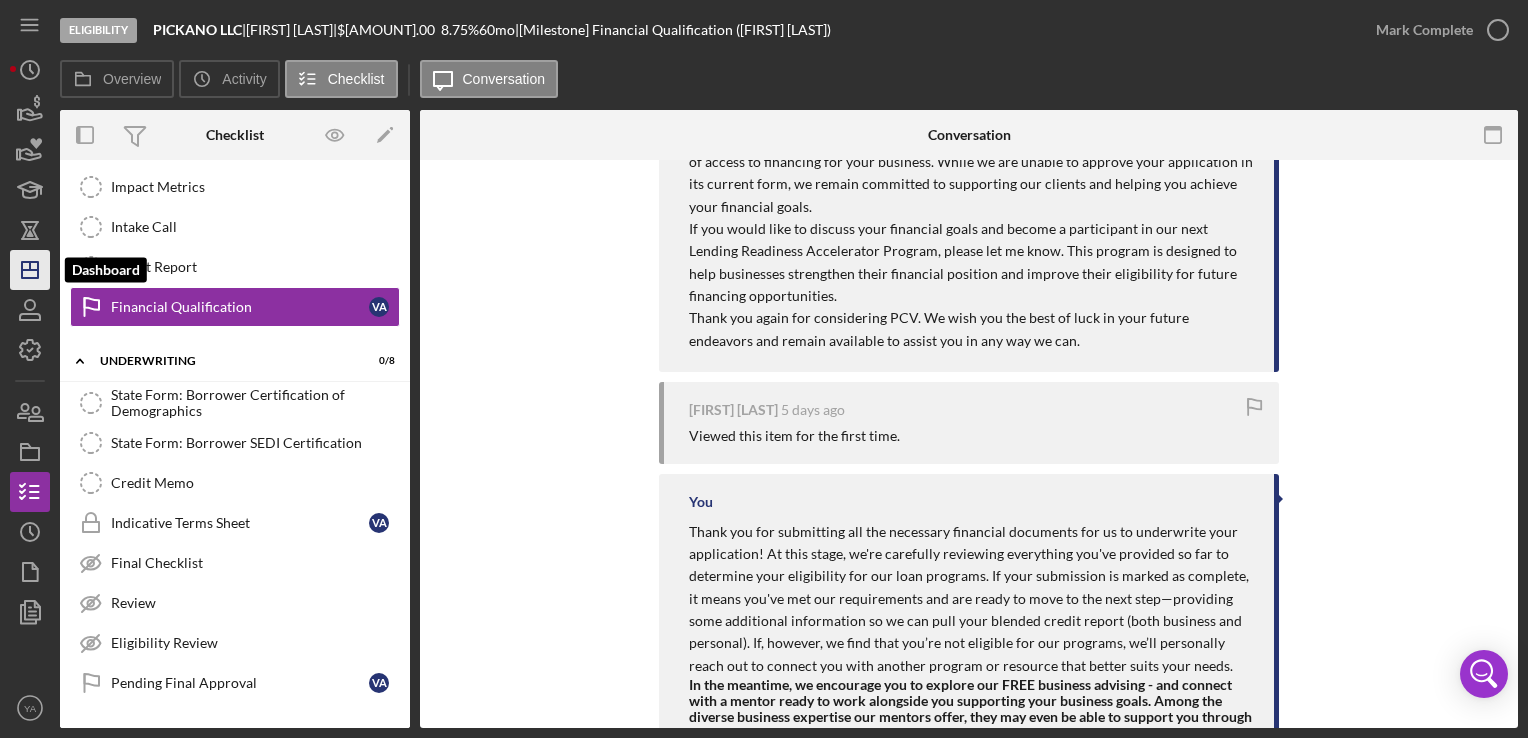 click 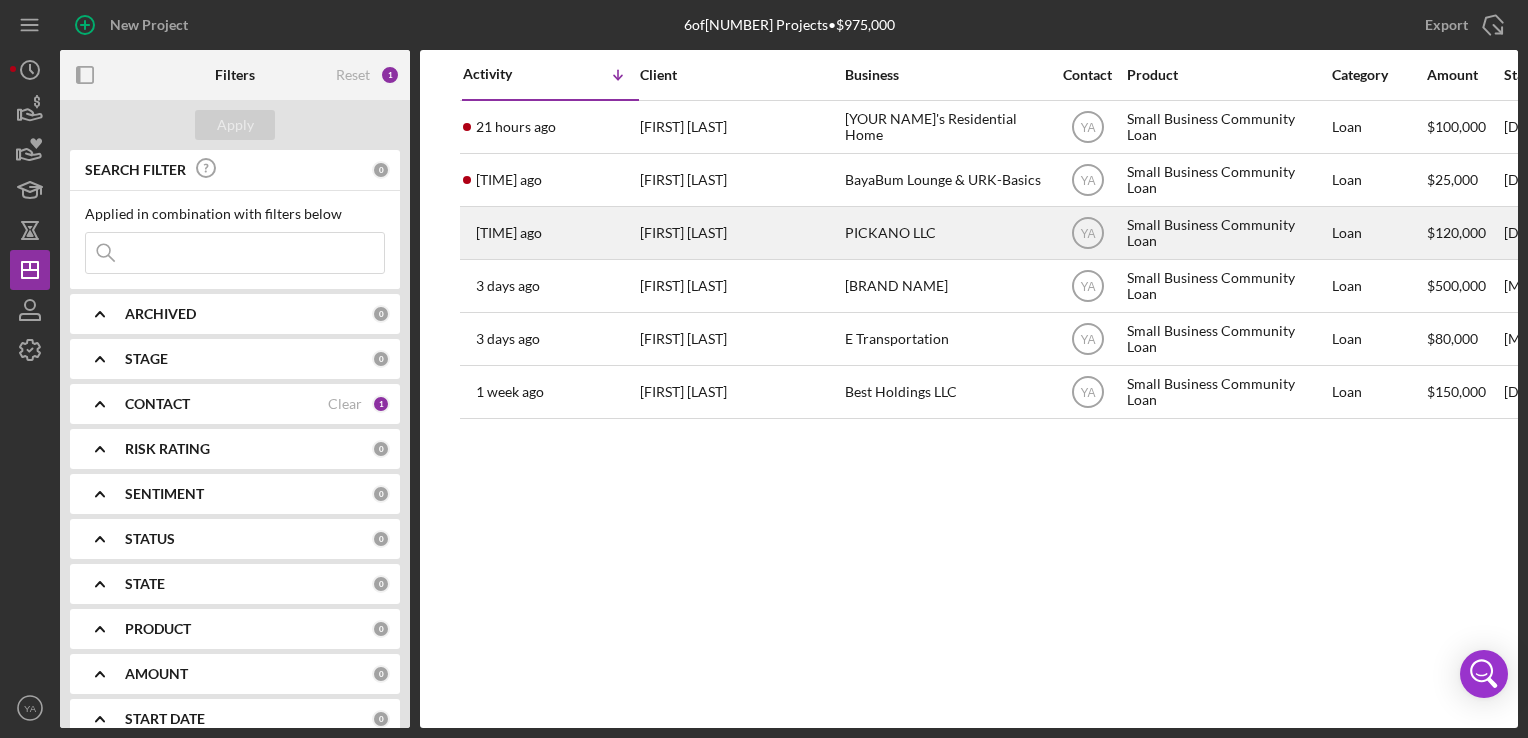click on "PICKANO LLC" at bounding box center [945, 233] 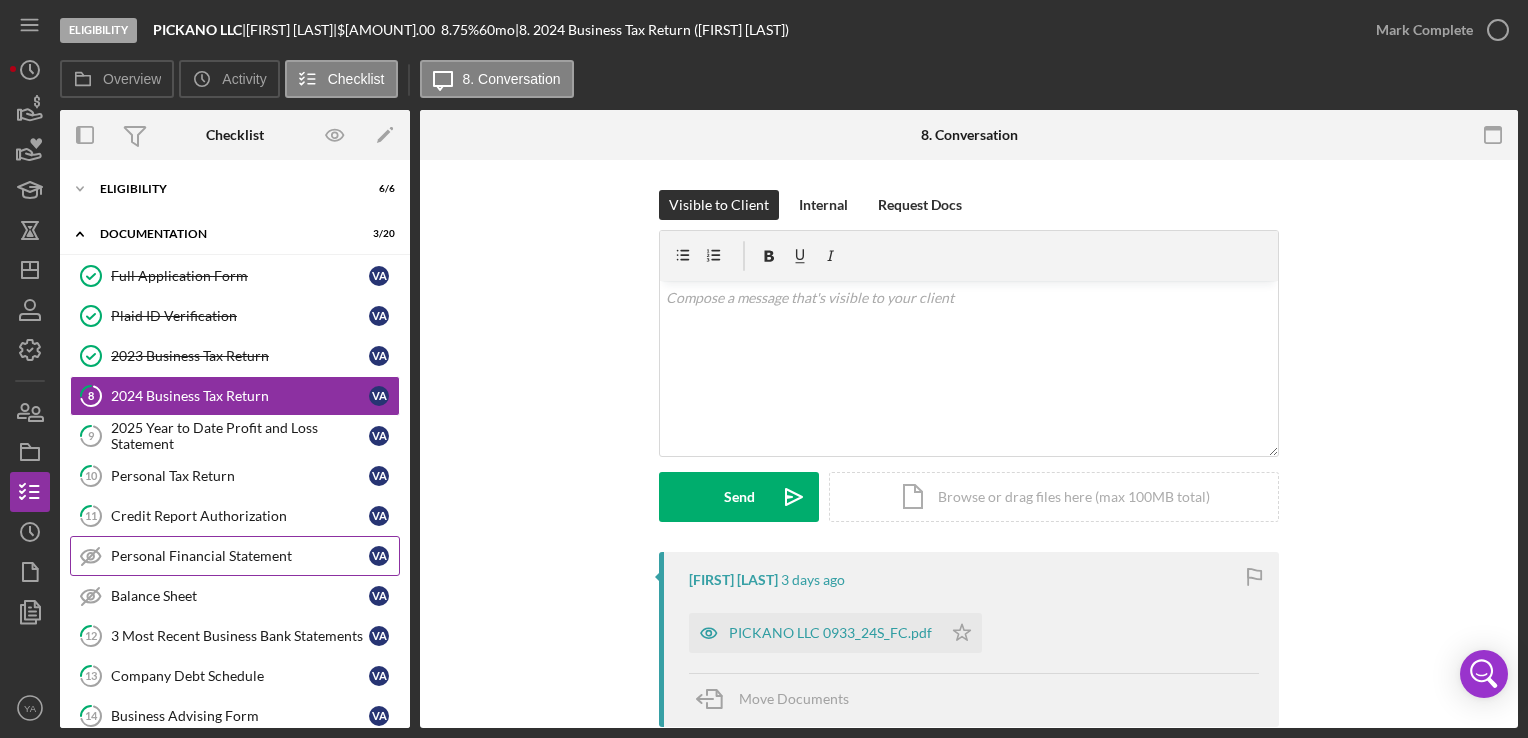 scroll, scrollTop: 428, scrollLeft: 0, axis: vertical 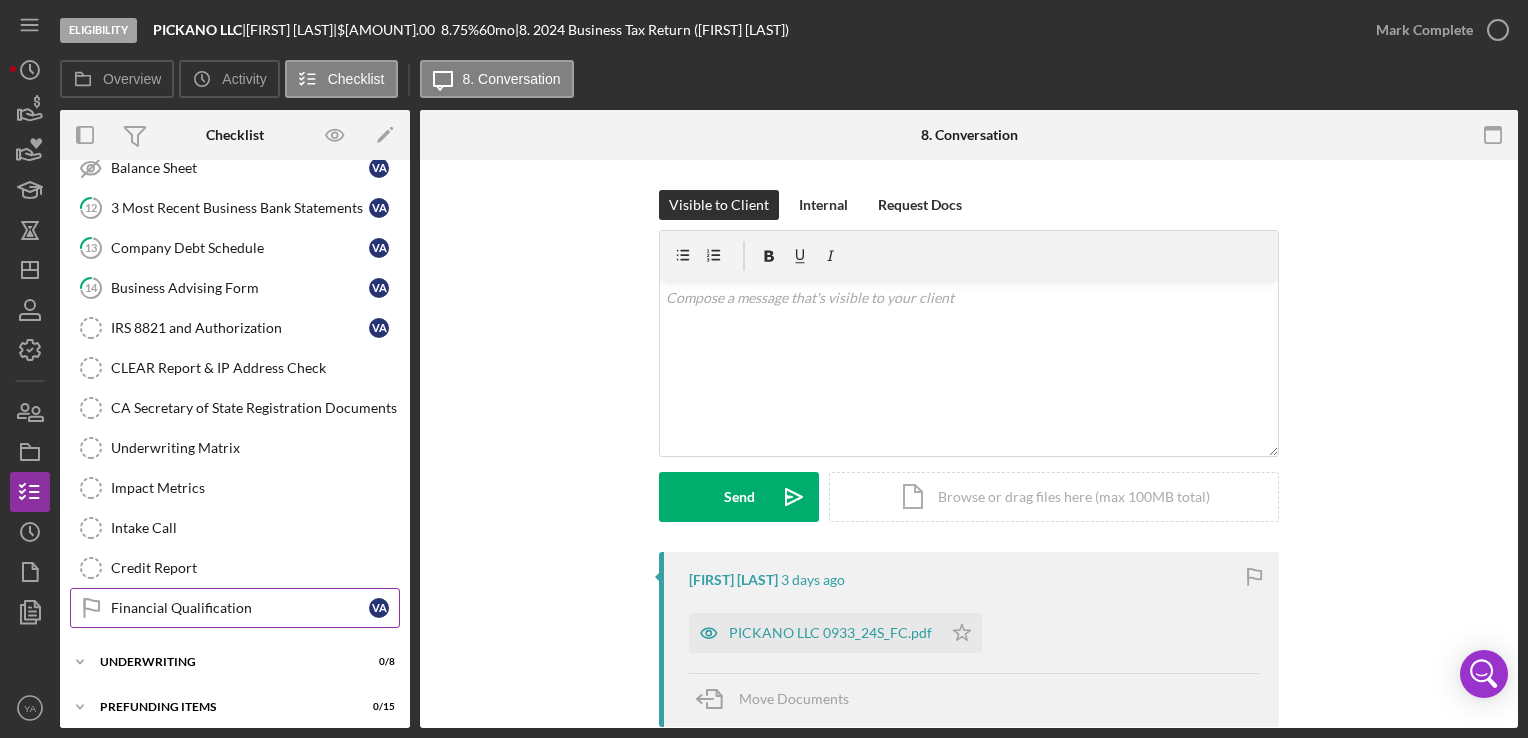 click on "Financial Qualification" at bounding box center (240, 608) 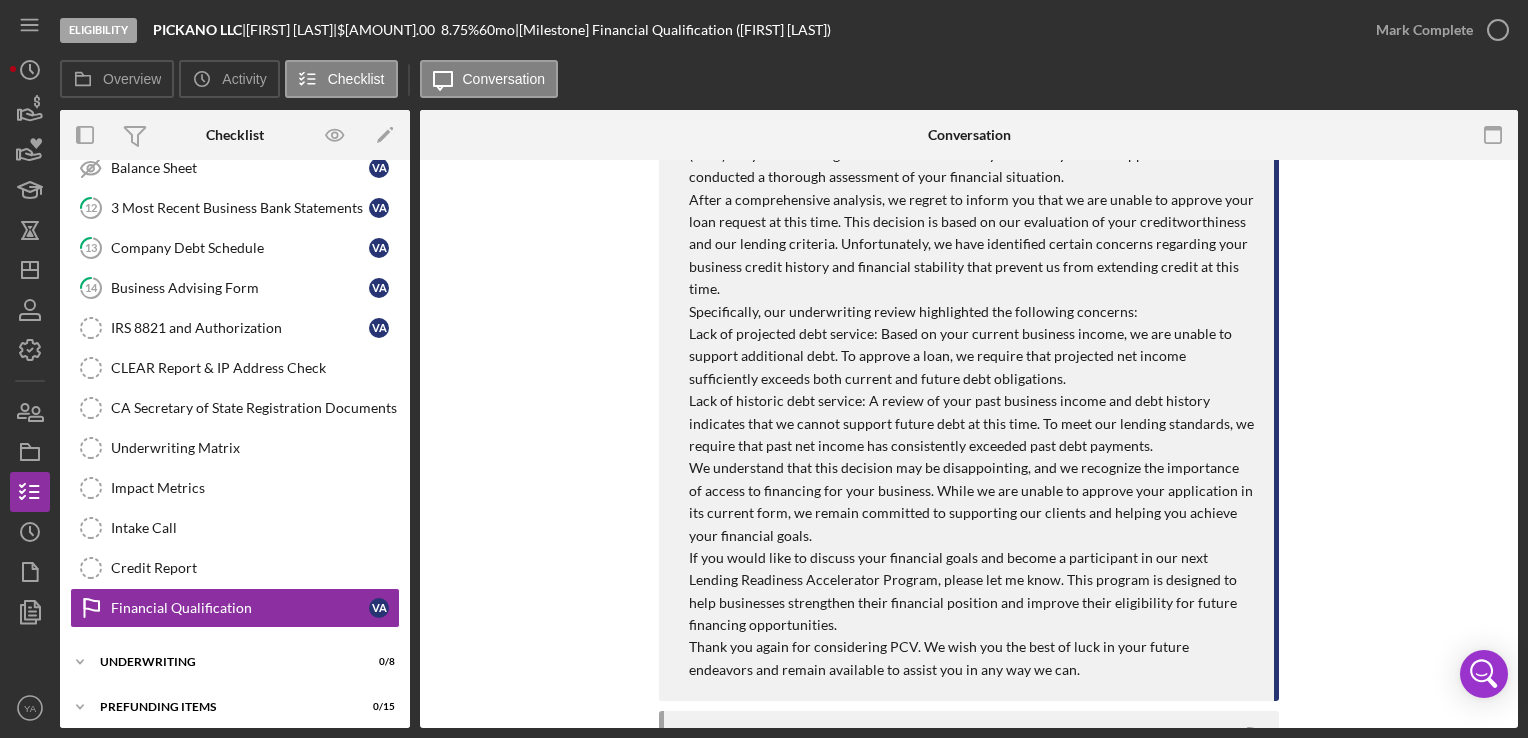 scroll, scrollTop: 500, scrollLeft: 0, axis: vertical 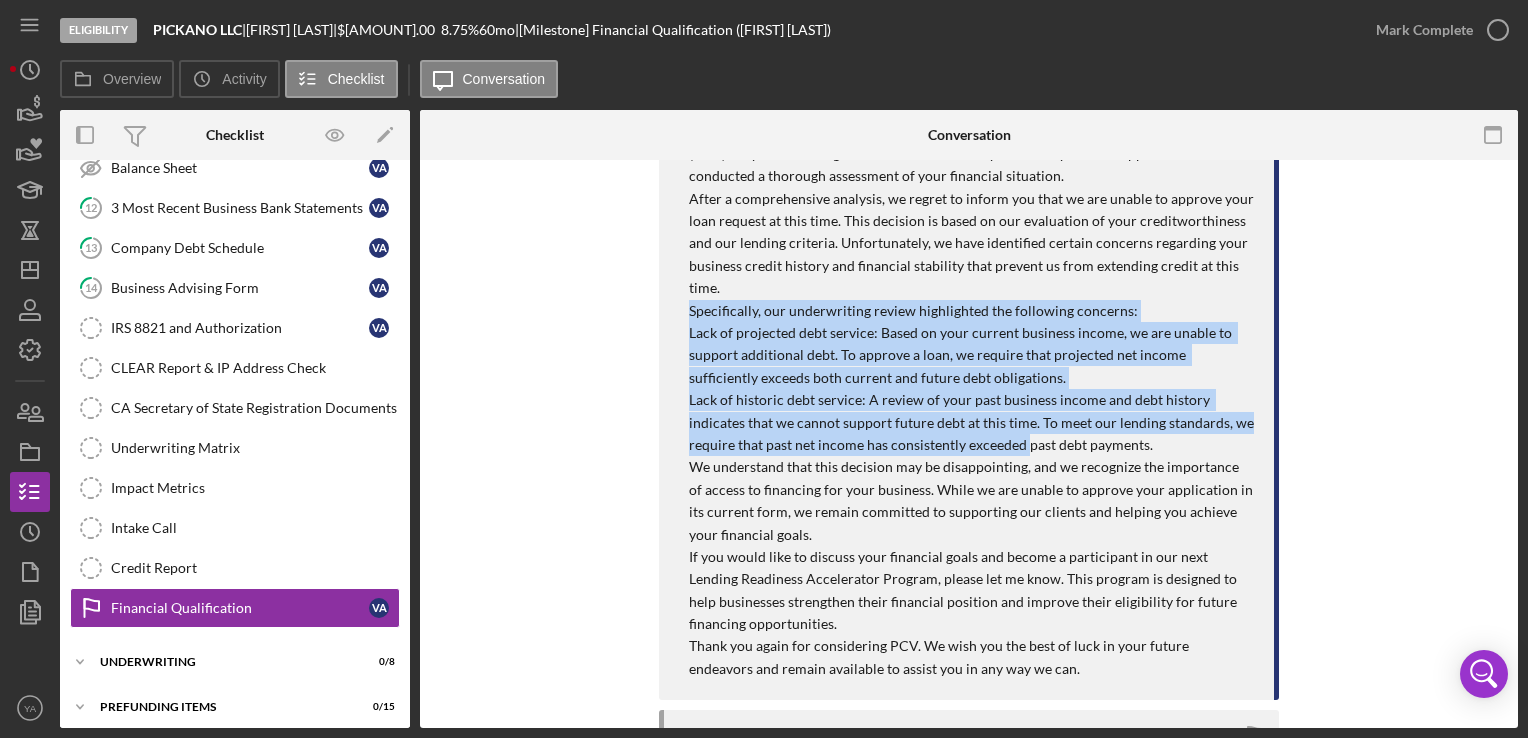 drag, startPoint x: 689, startPoint y: 308, endPoint x: 1025, endPoint y: 436, distance: 359.55527 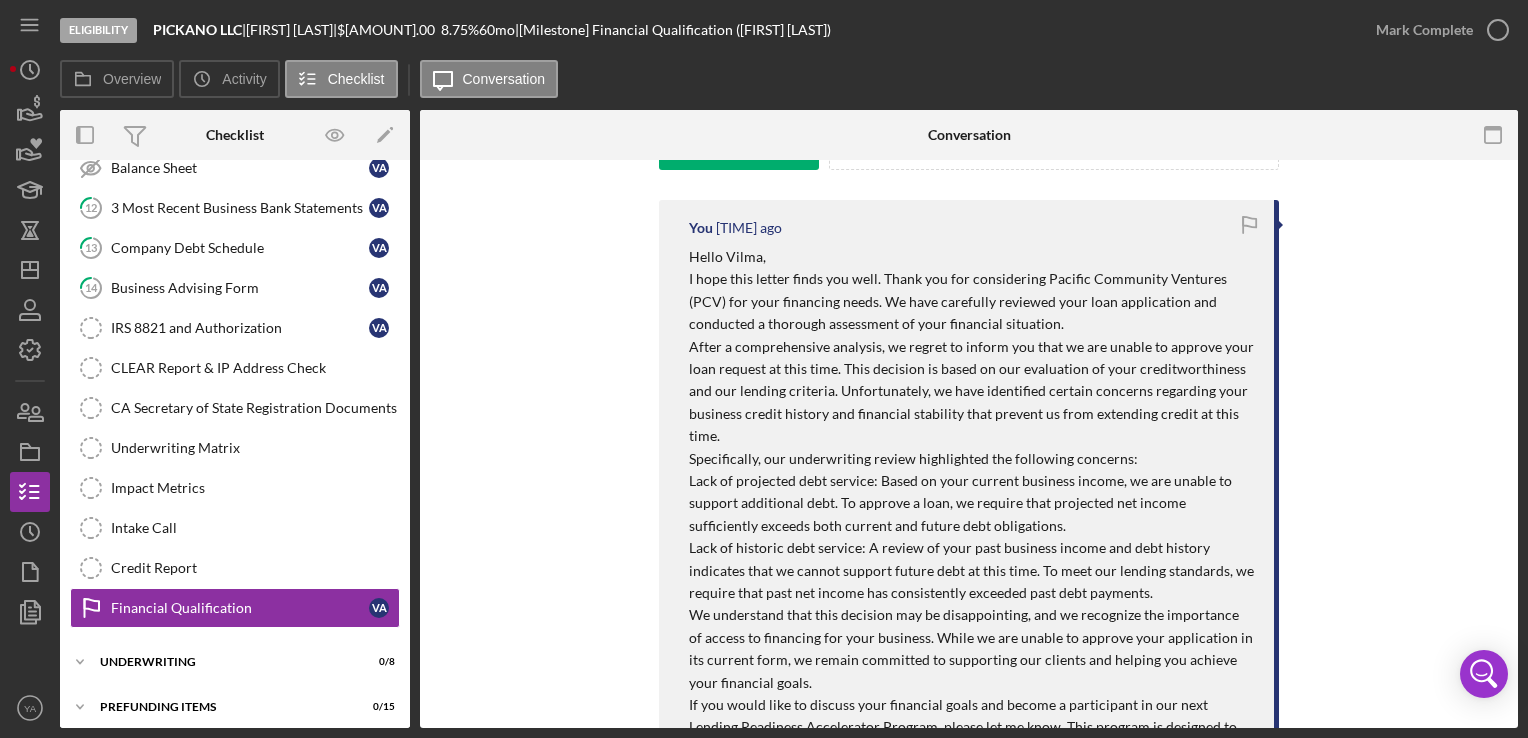 scroll, scrollTop: 328, scrollLeft: 0, axis: vertical 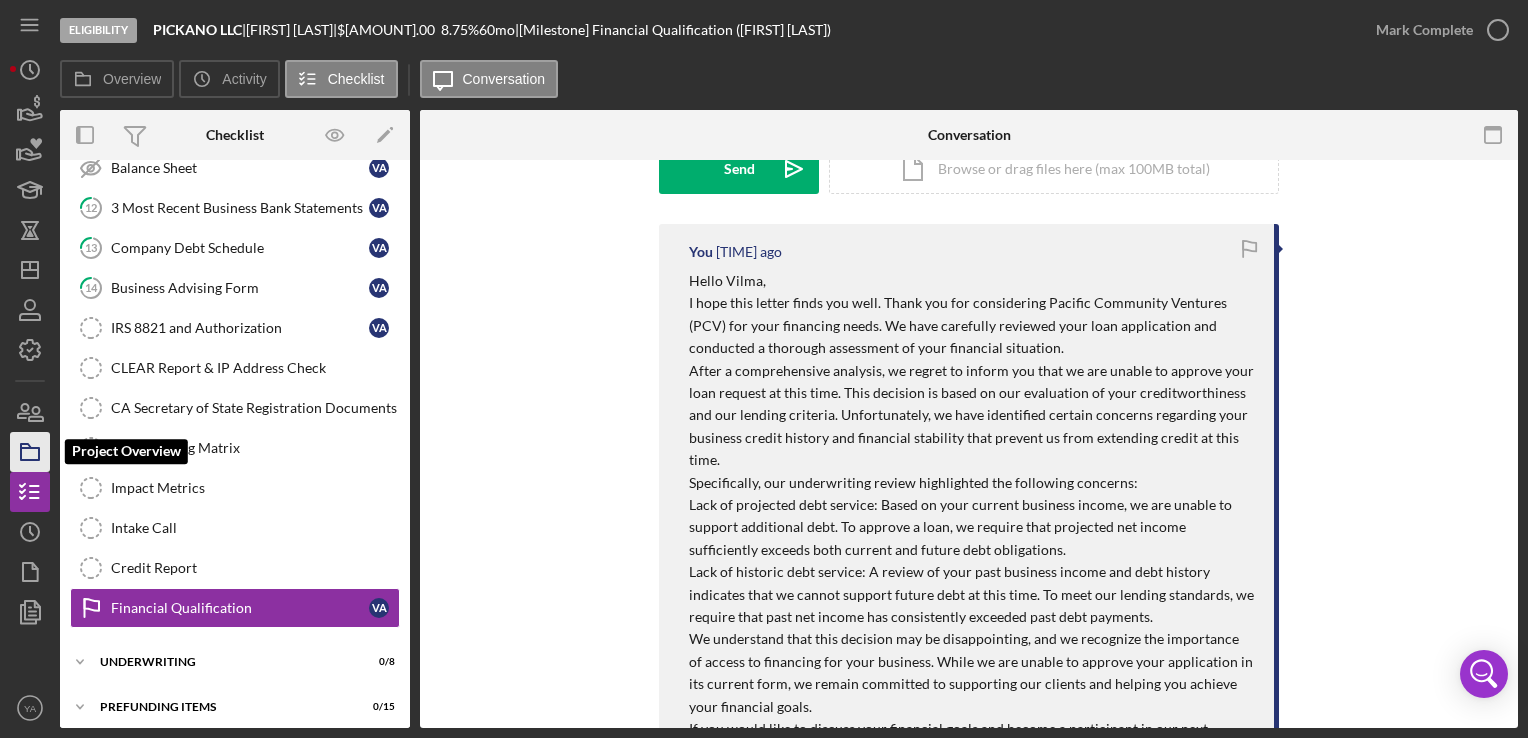 click 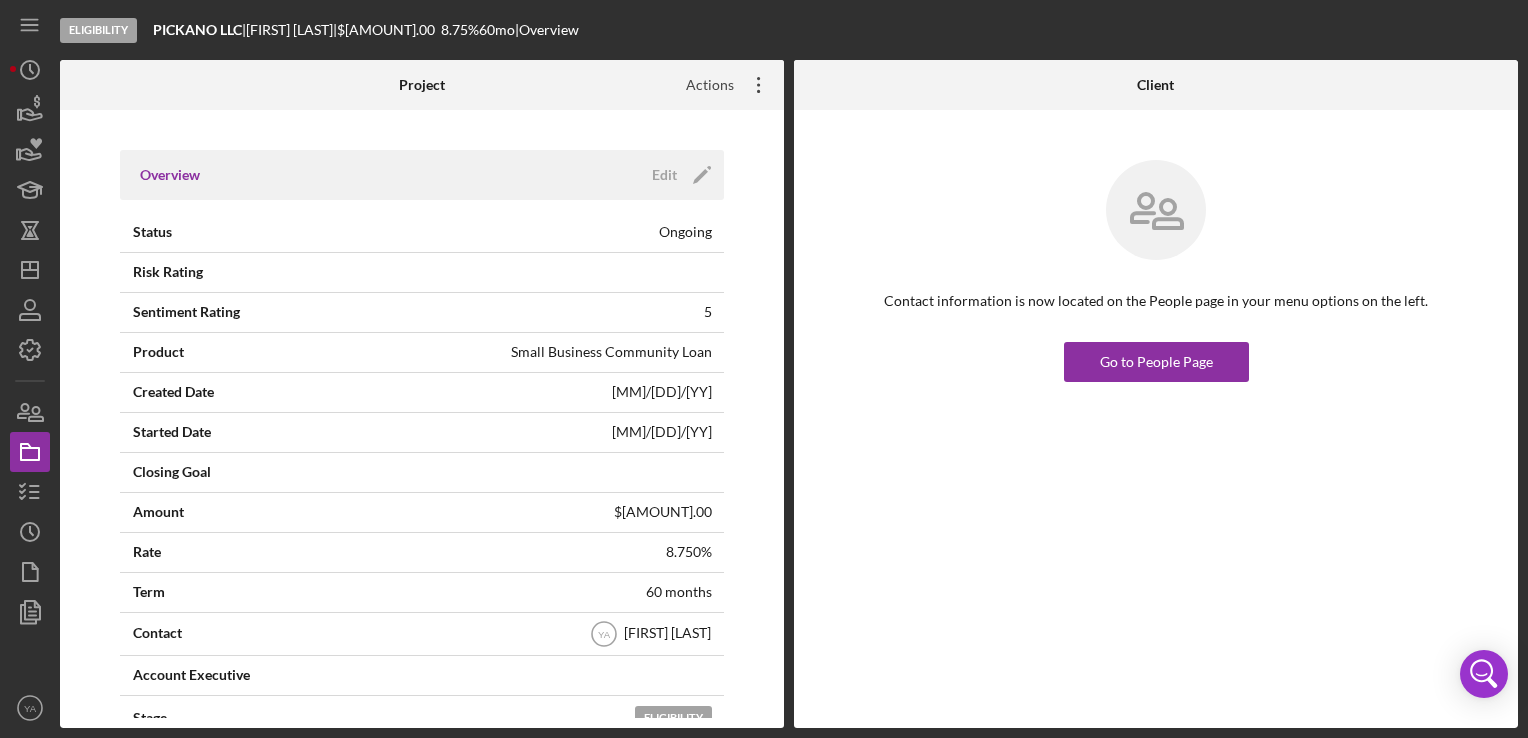 click on "Icon/Overflow" 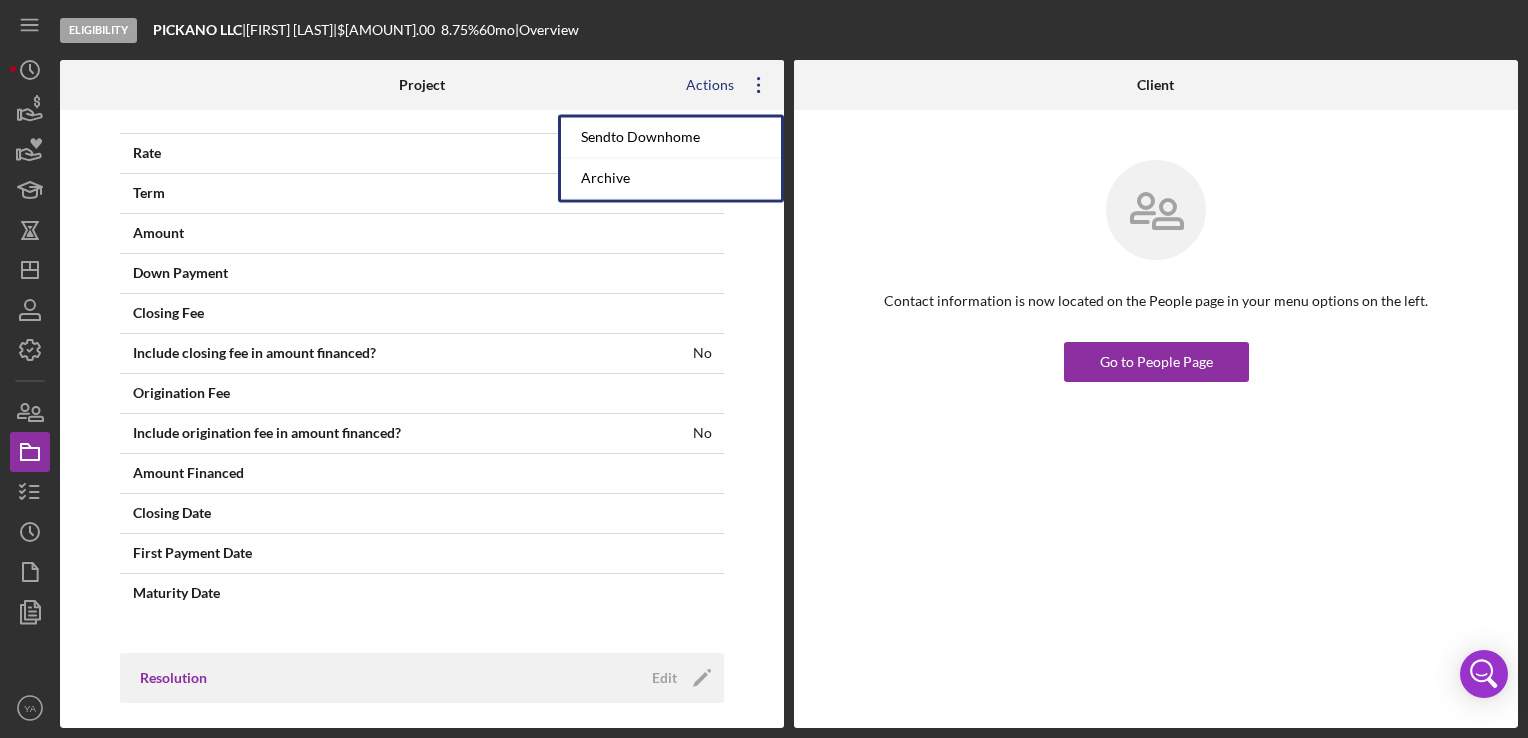 scroll, scrollTop: 1438, scrollLeft: 0, axis: vertical 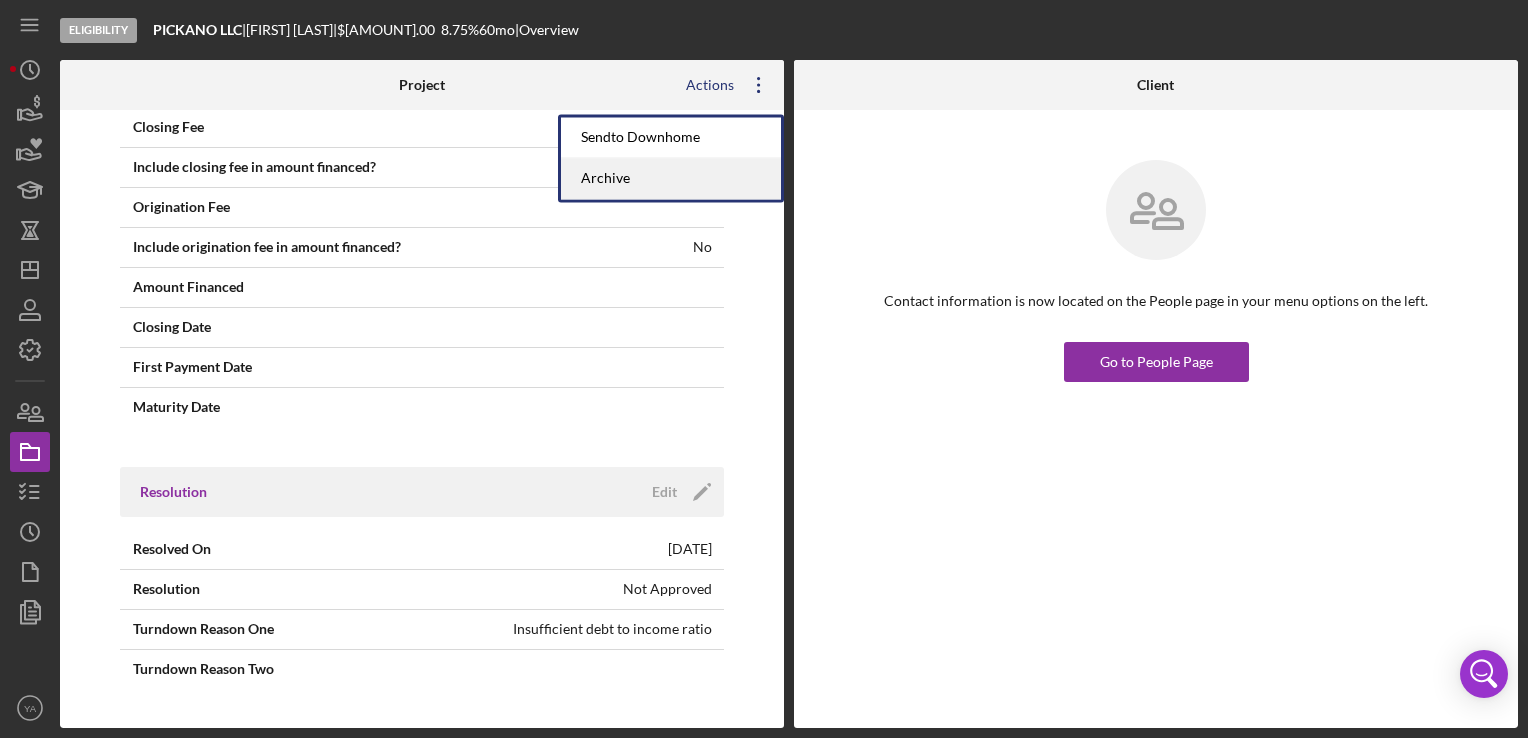 click on "Archive" at bounding box center [671, 178] 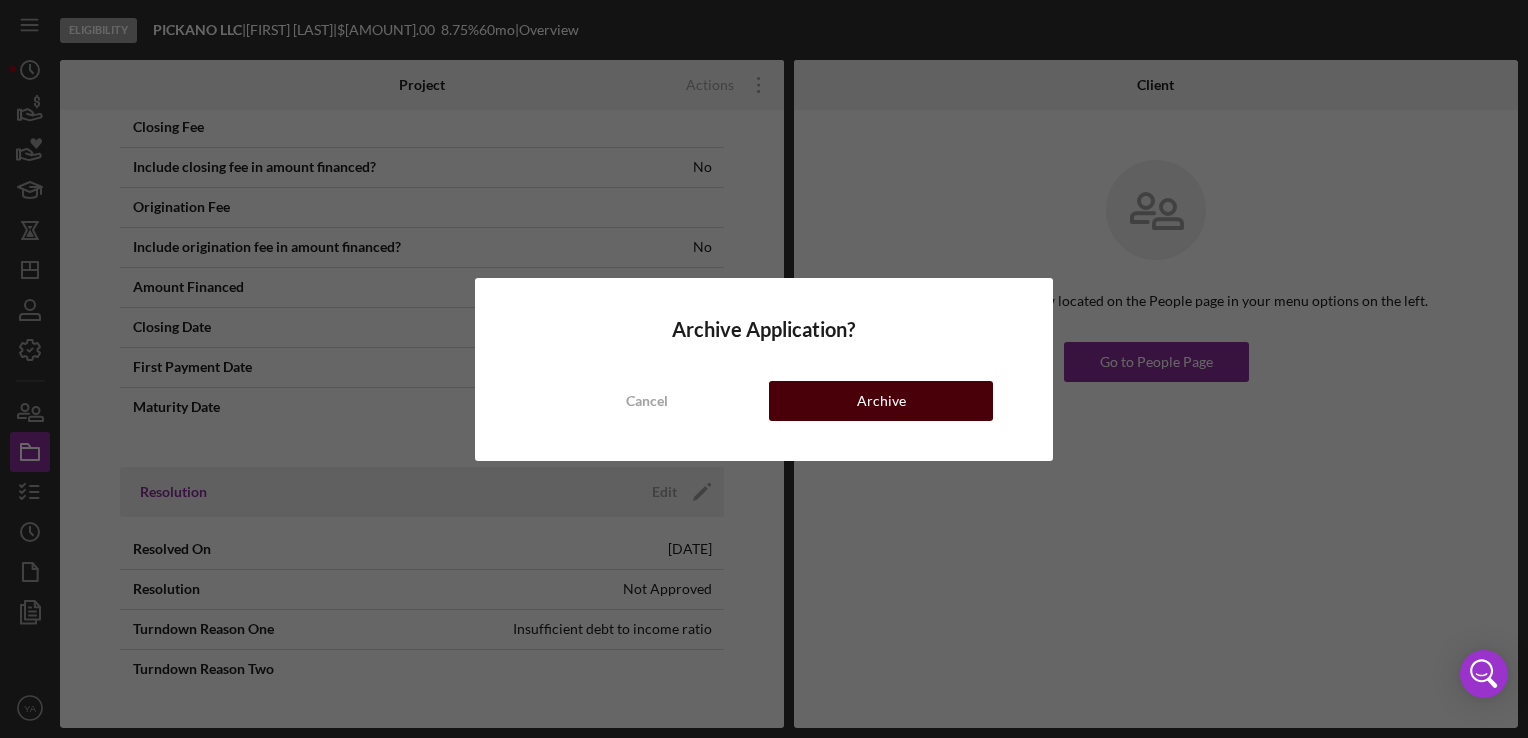 click on "Archive" at bounding box center [881, 401] 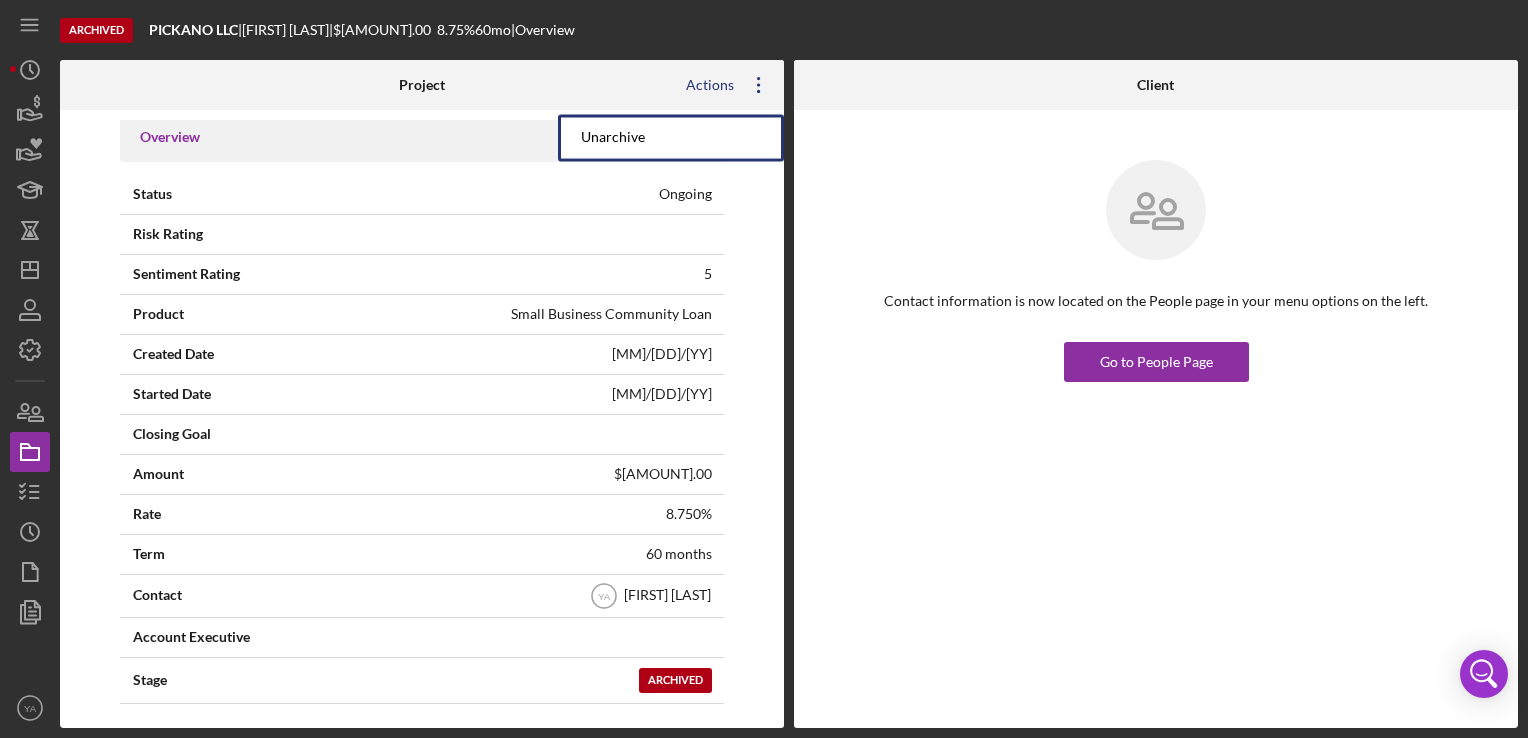 scroll, scrollTop: 0, scrollLeft: 0, axis: both 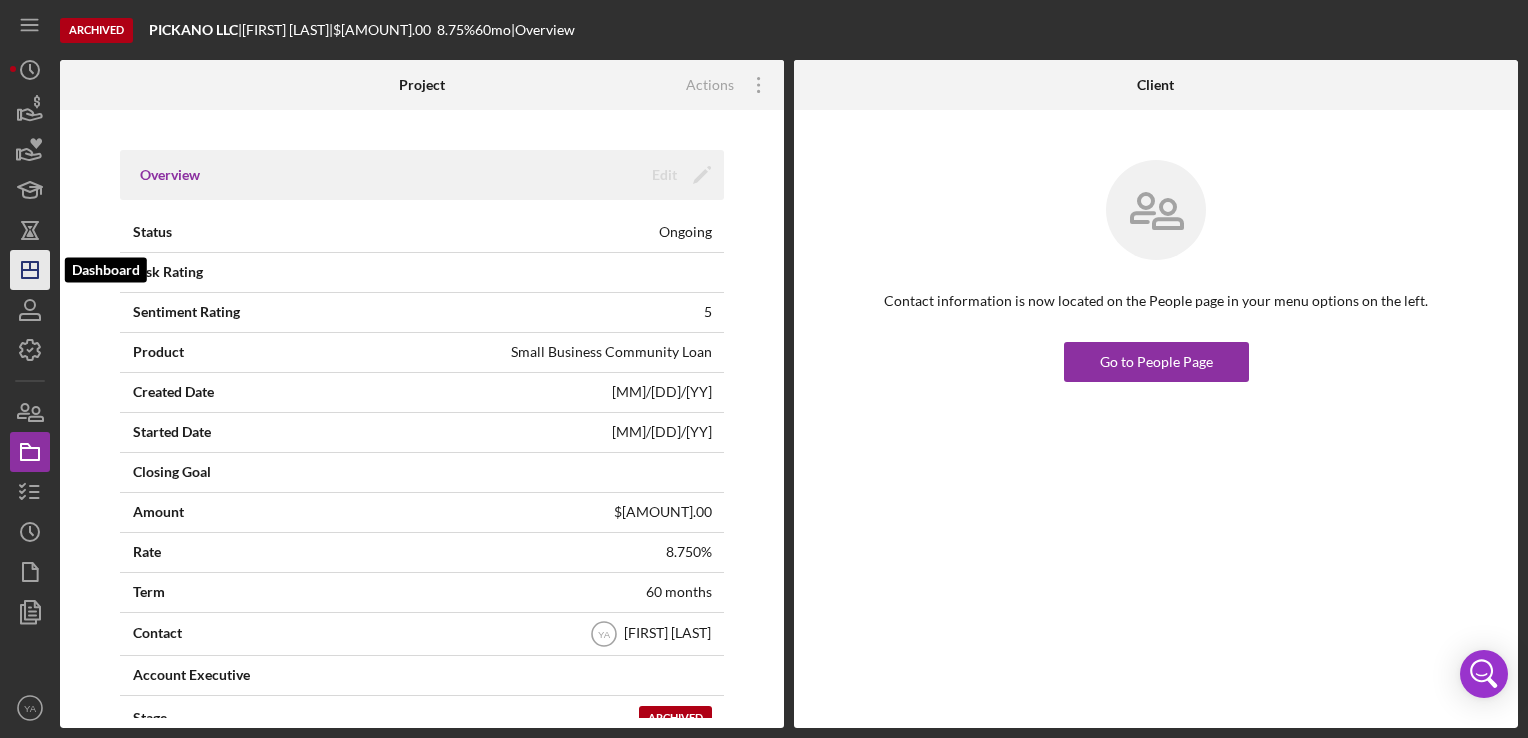 click on "Icon/Dashboard" 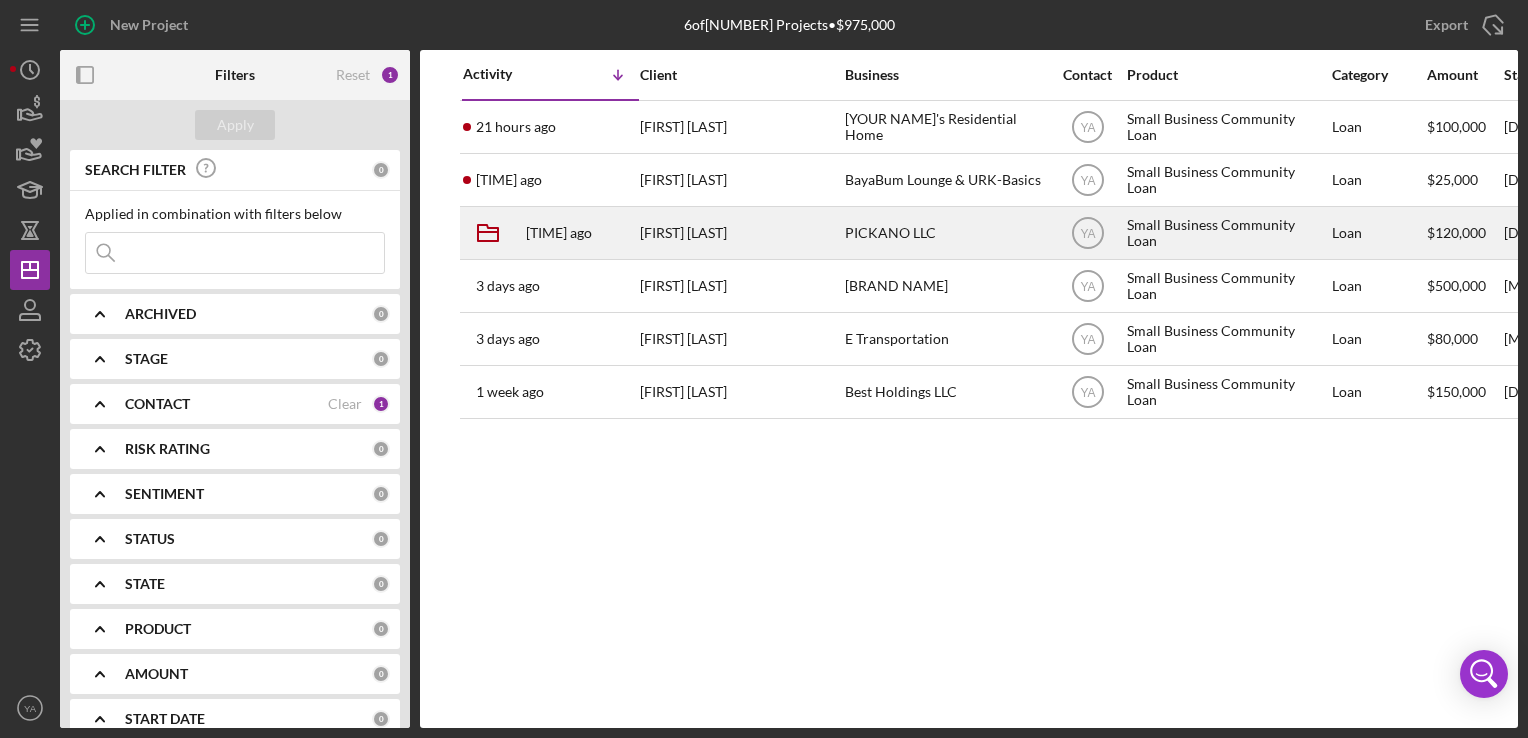 click on "[FIRST] [LAST]" at bounding box center (740, 233) 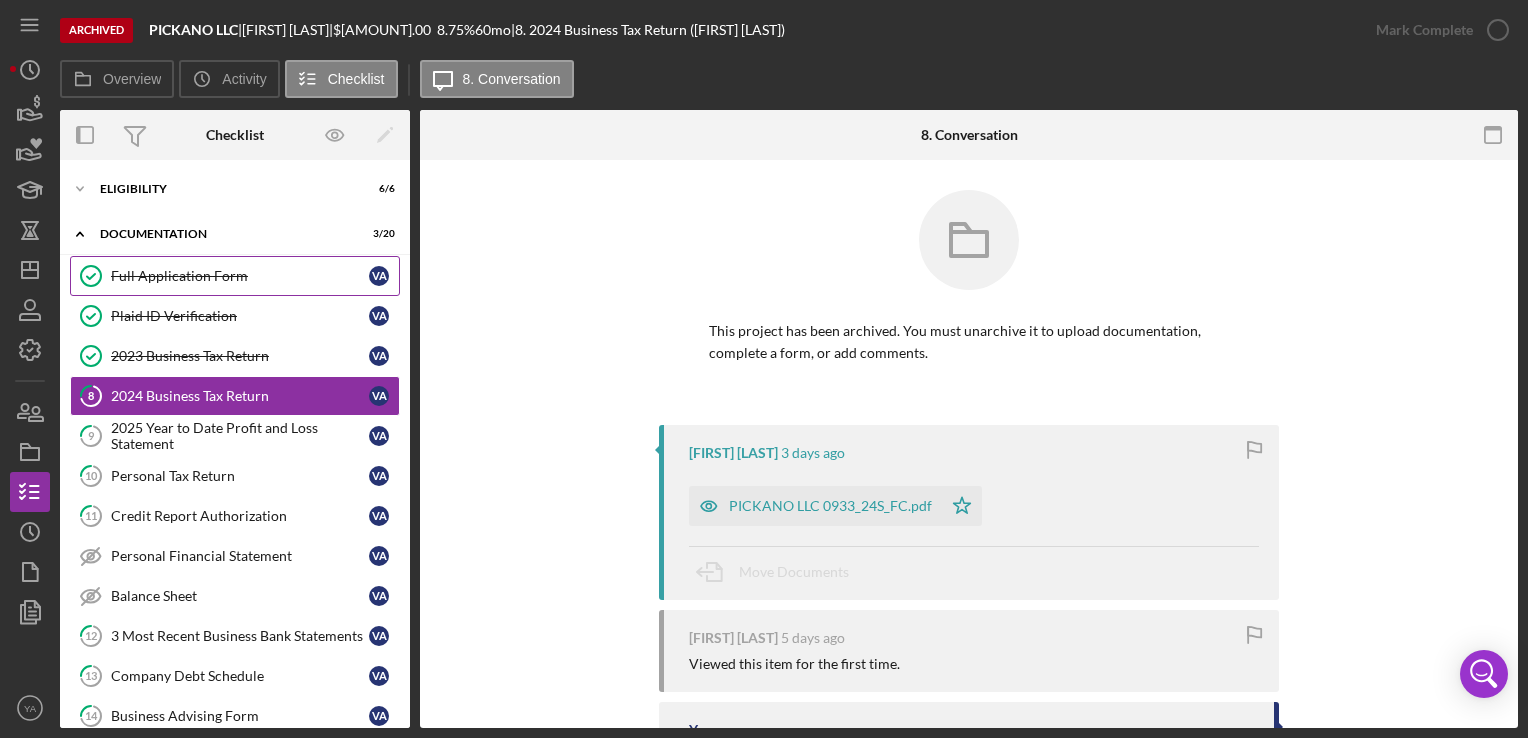 click on "Full Application Form" at bounding box center [240, 276] 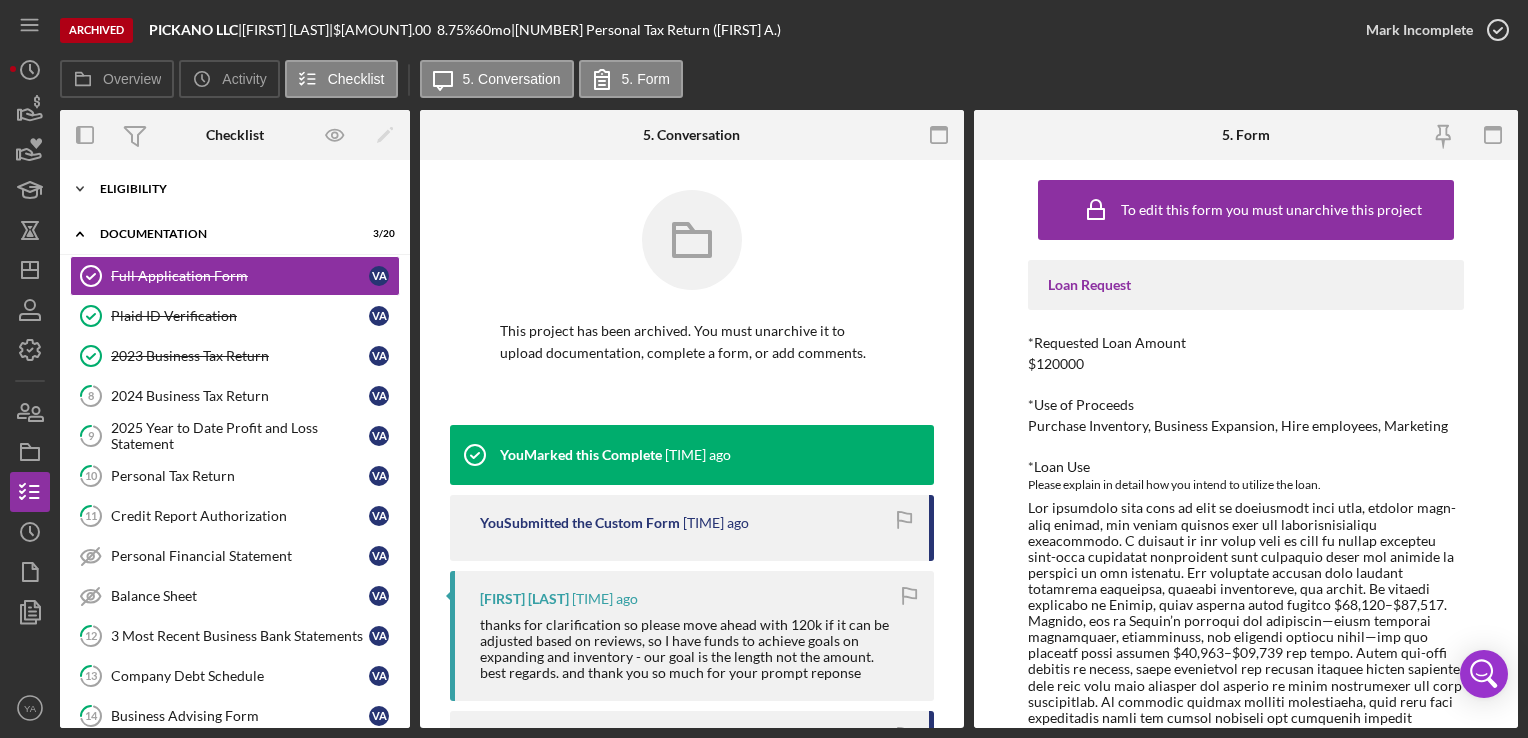 click on "Eligibility" at bounding box center [242, 189] 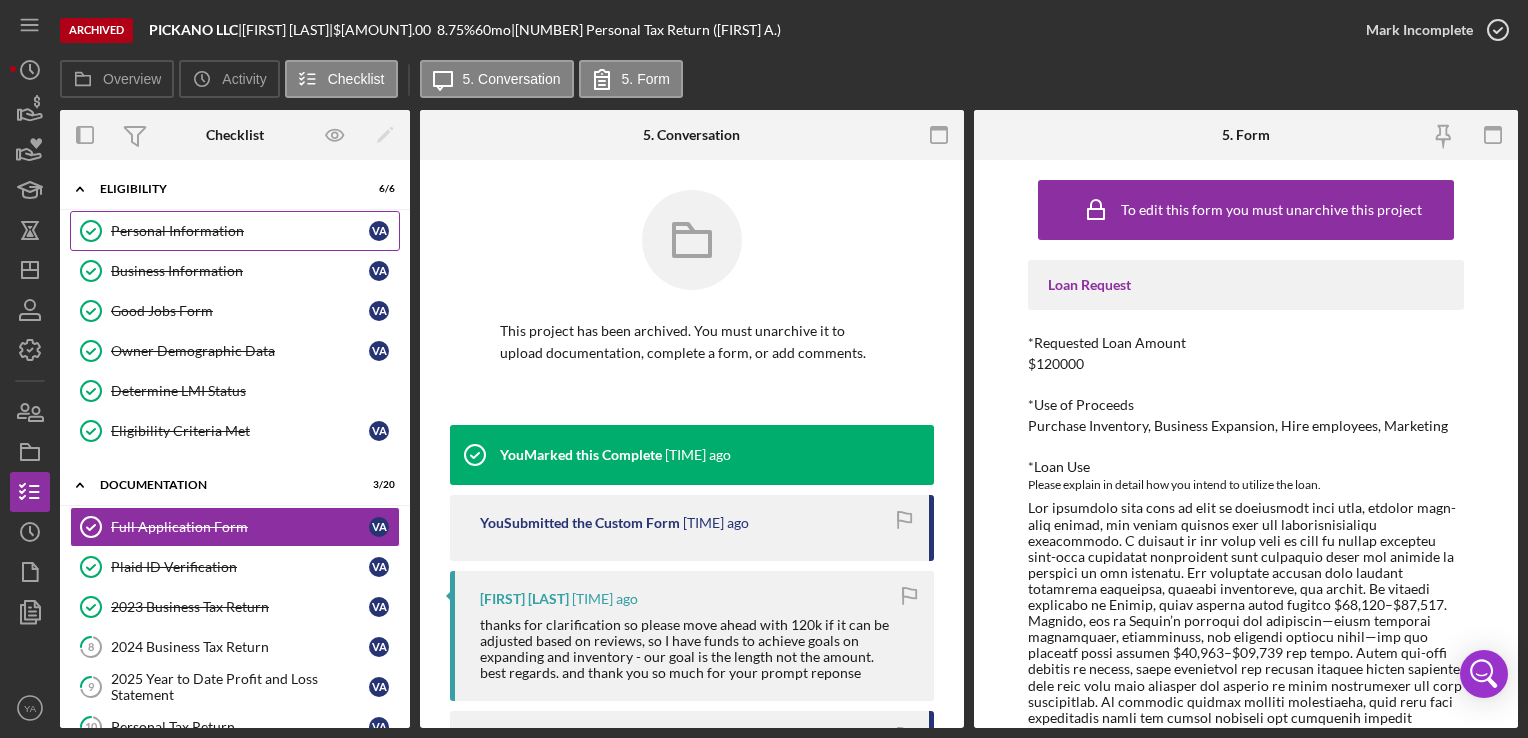 click on "Personal Information" at bounding box center [240, 231] 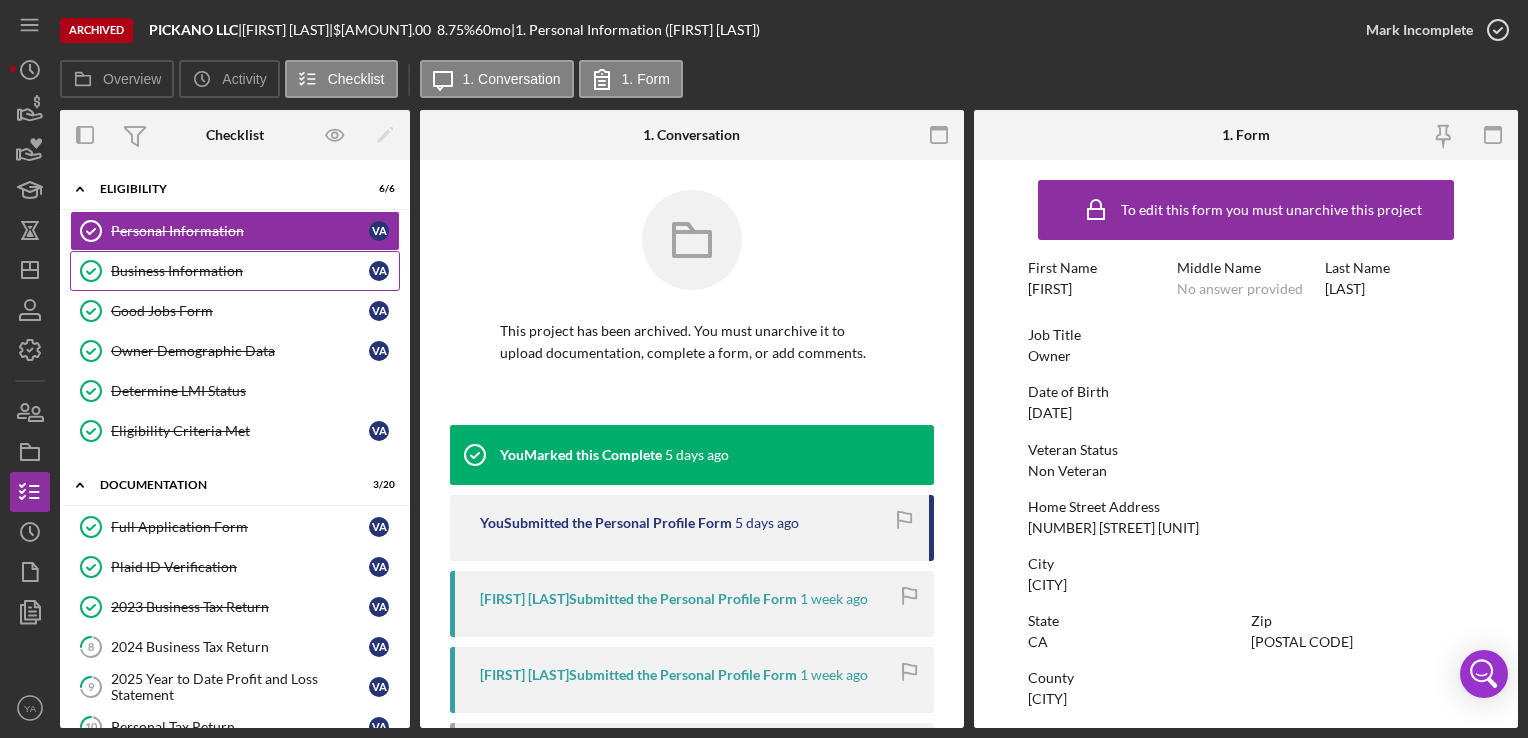 click on "Business Information" at bounding box center (240, 271) 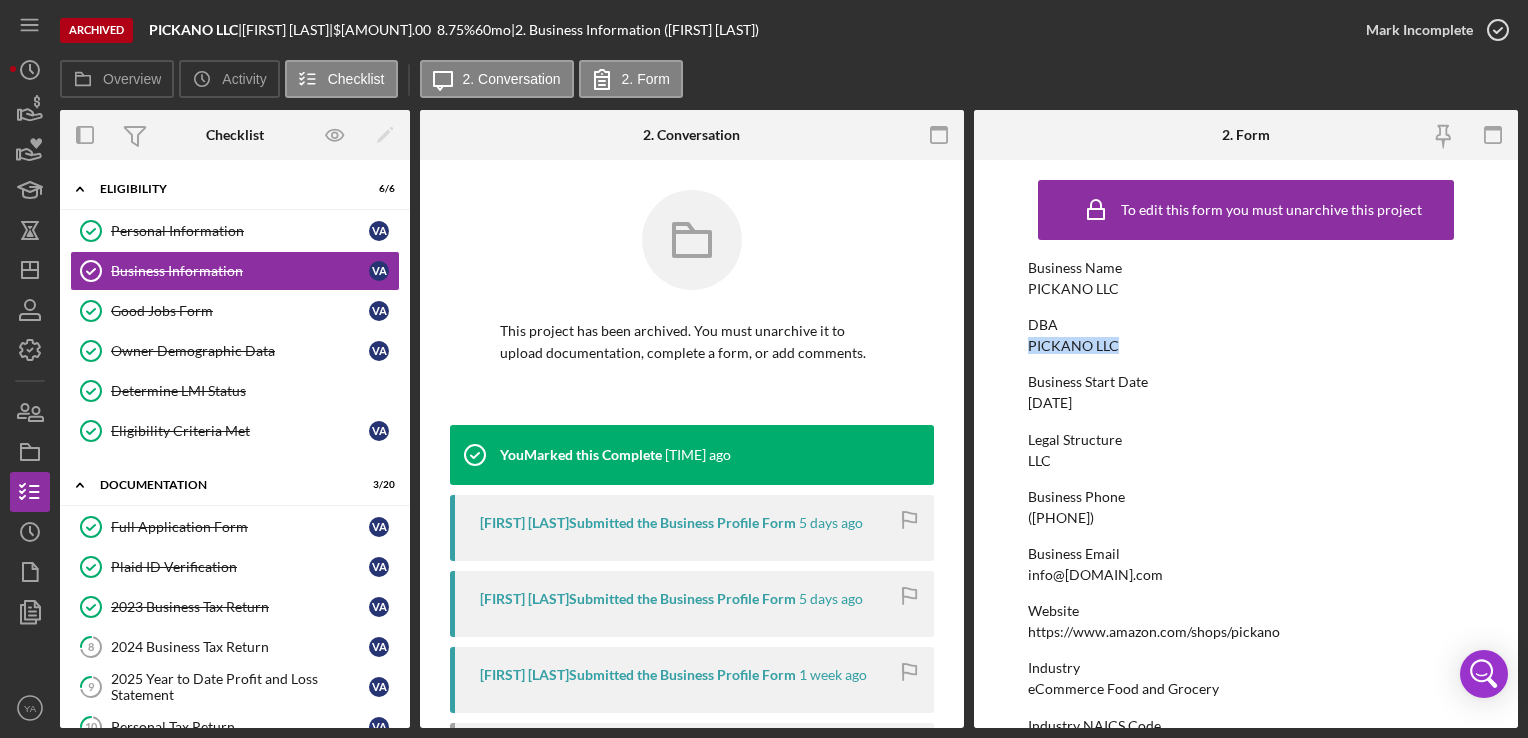 drag, startPoint x: 1028, startPoint y: 347, endPoint x: 1163, endPoint y: 344, distance: 135.03333 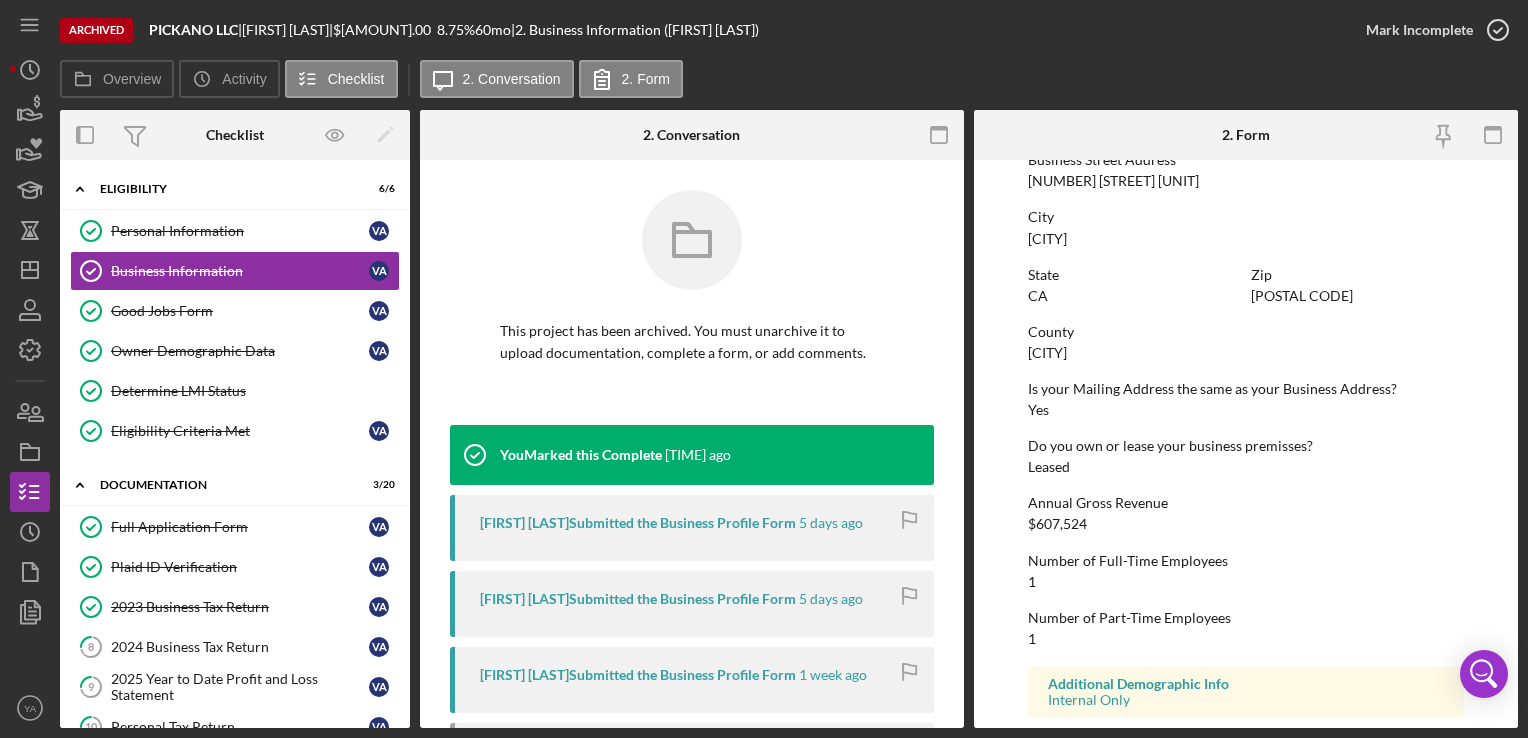 scroll, scrollTop: 864, scrollLeft: 0, axis: vertical 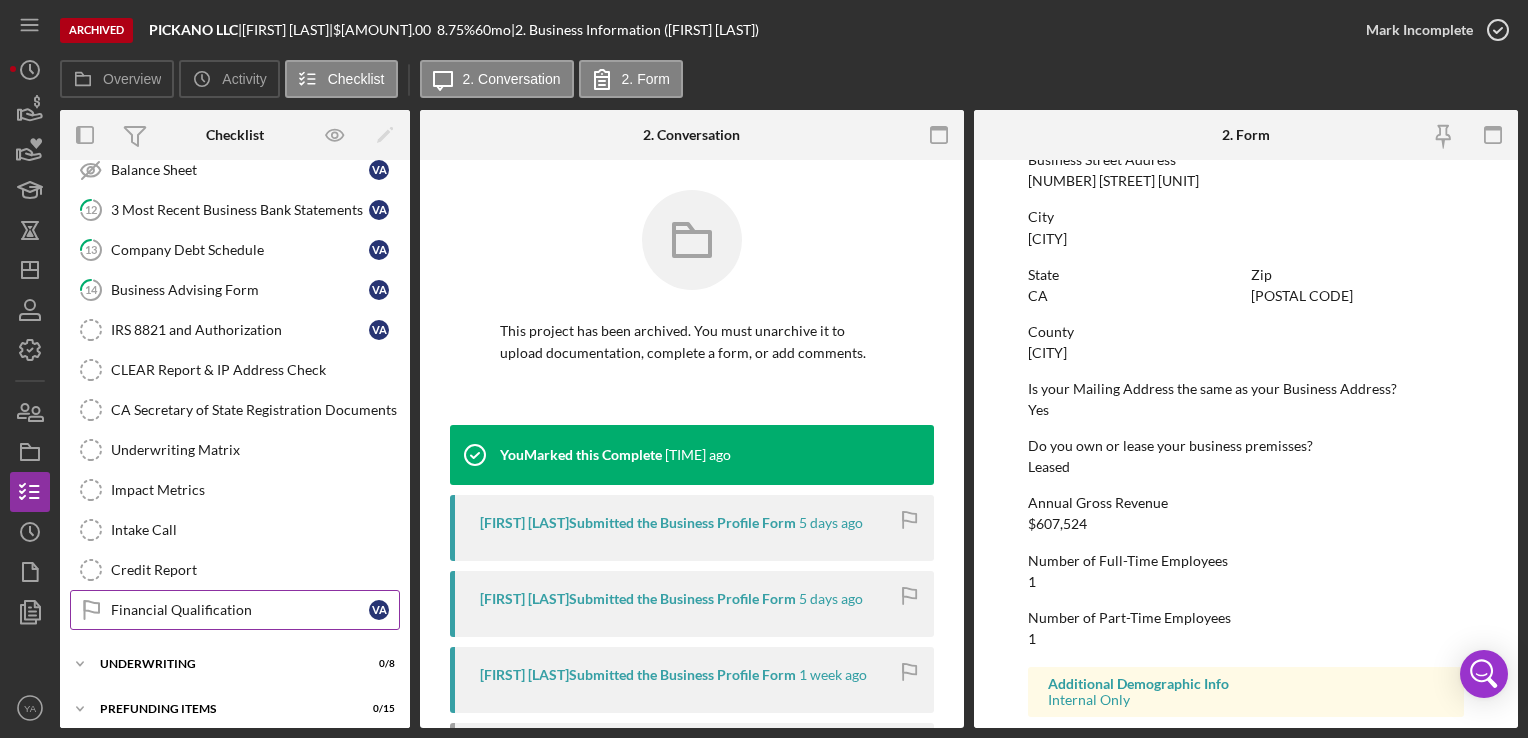click on "Financial Qualification Financial Qualification V A" at bounding box center (235, 610) 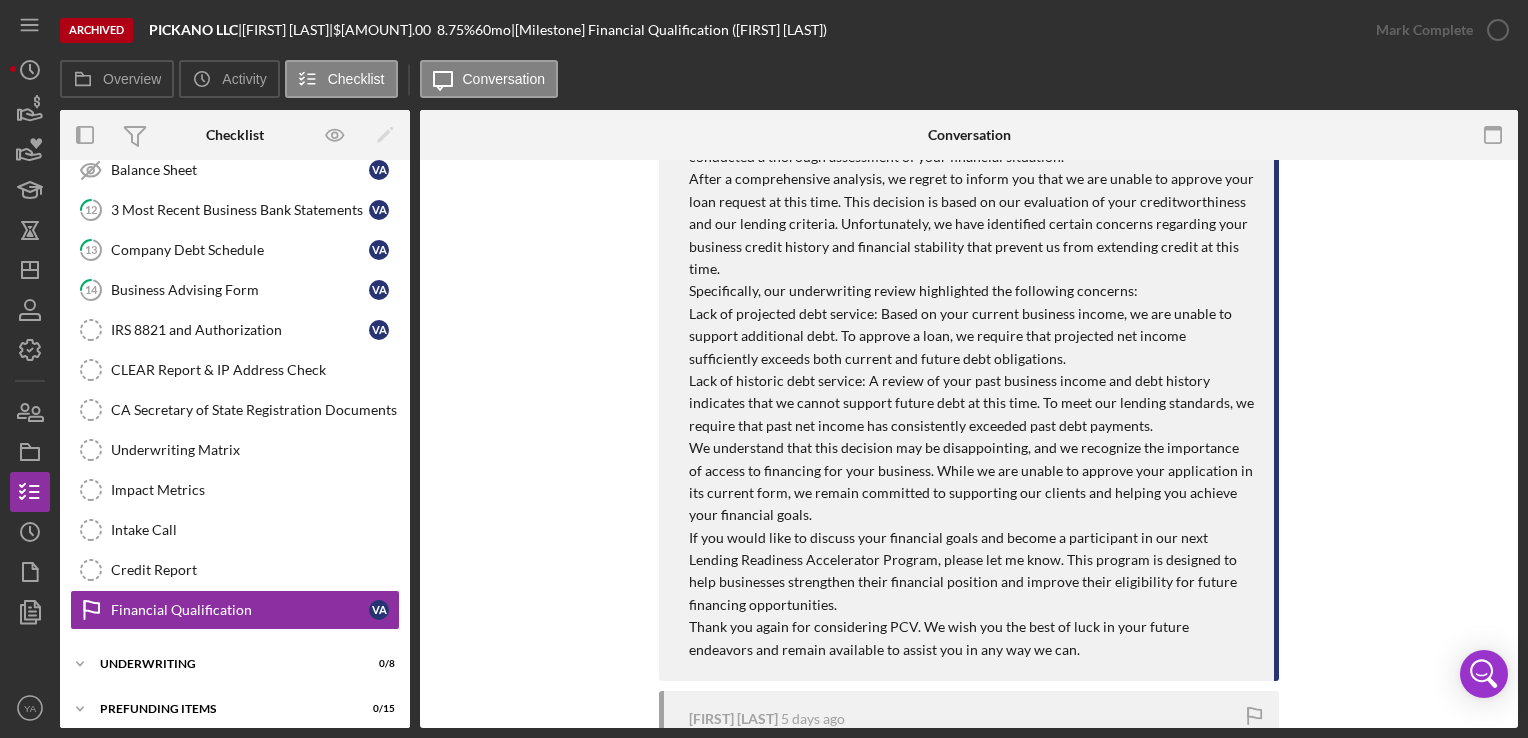 scroll, scrollTop: 376, scrollLeft: 0, axis: vertical 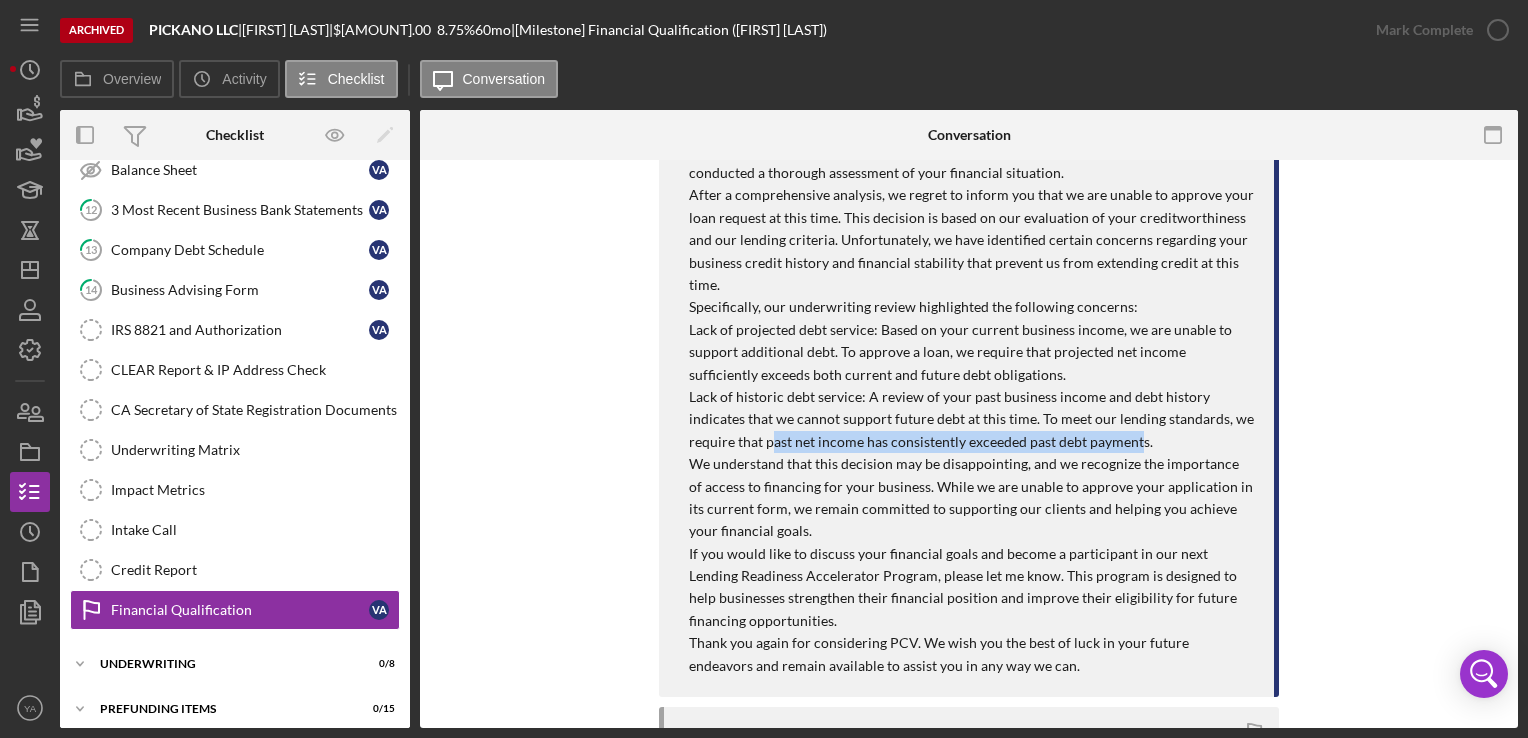 drag, startPoint x: 771, startPoint y: 443, endPoint x: 1134, endPoint y: 446, distance: 363.0124 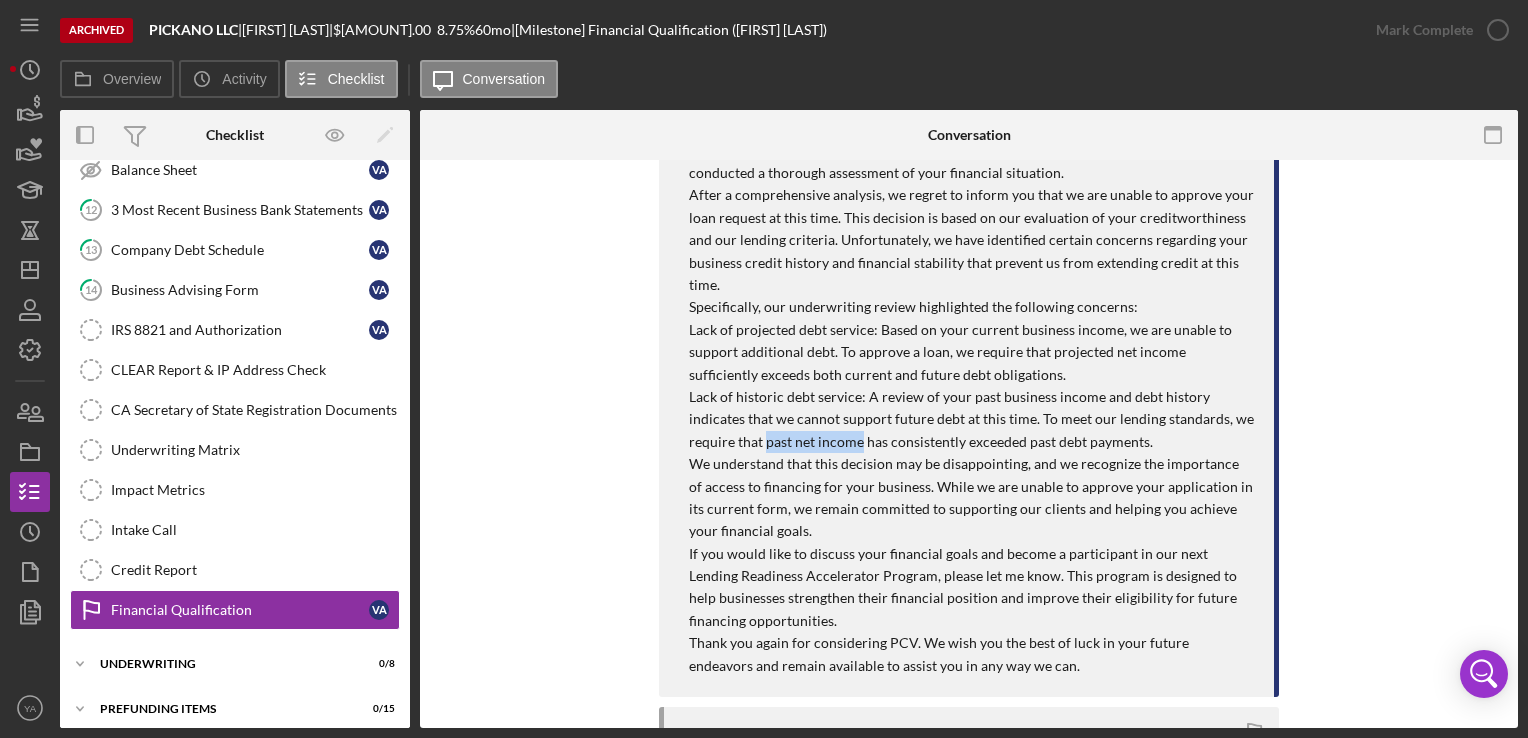 drag, startPoint x: 764, startPoint y: 438, endPoint x: 858, endPoint y: 440, distance: 94.02127 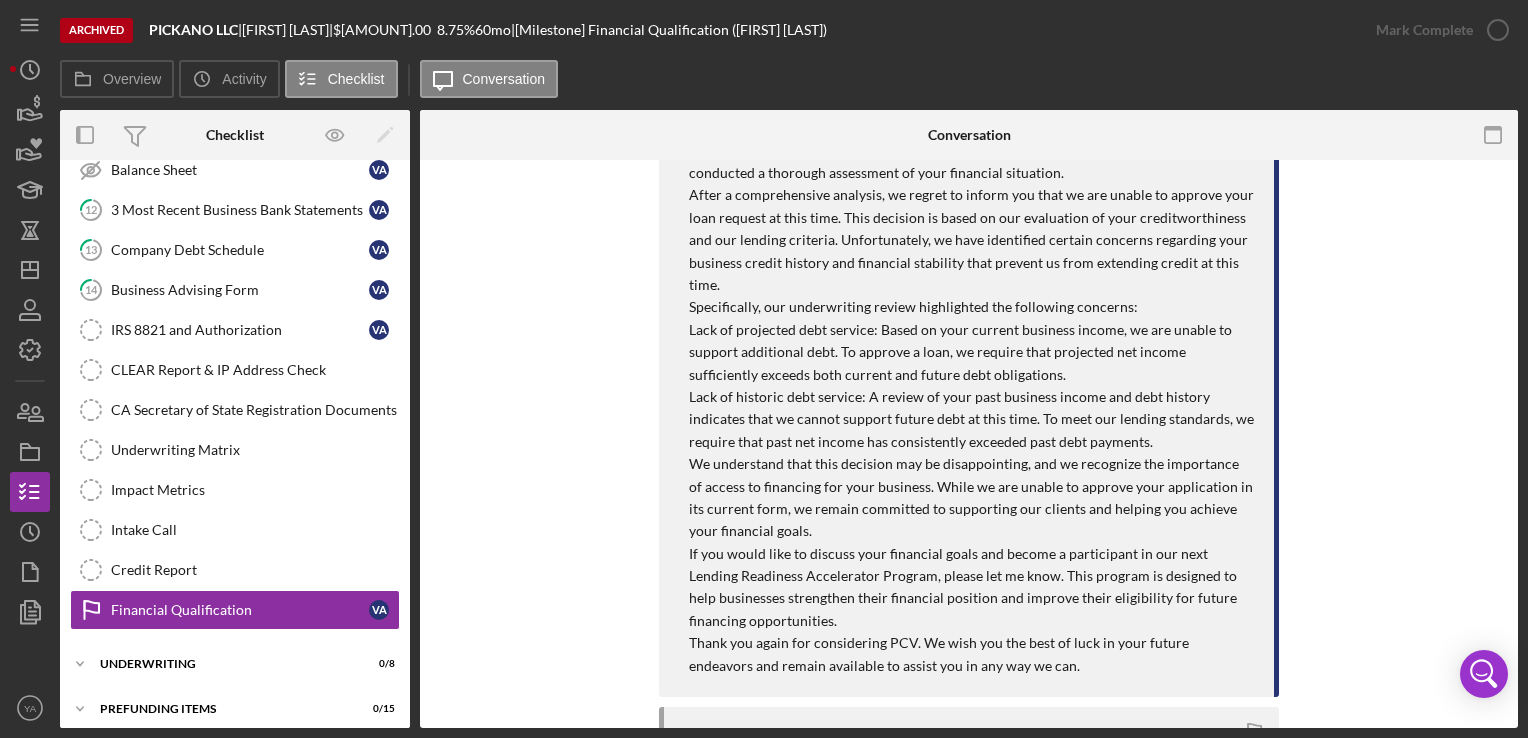 click on "We understand that this decision may be disappointing, and we recognize the importance of access to financing for your business. While we are unable to approve your application in its current form, we remain committed to supporting our clients and helping you achieve your financial goals." at bounding box center (971, 498) 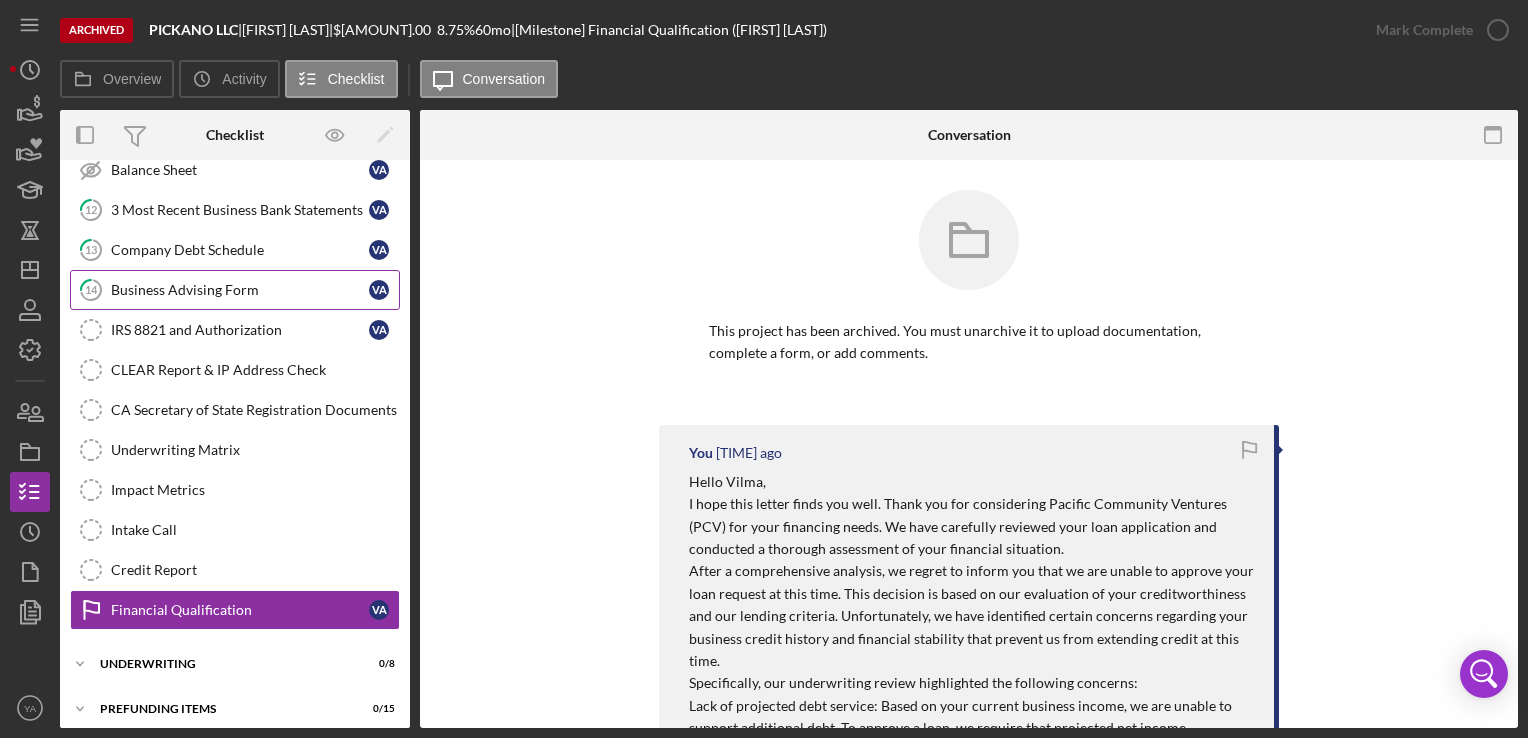 scroll, scrollTop: 0, scrollLeft: 0, axis: both 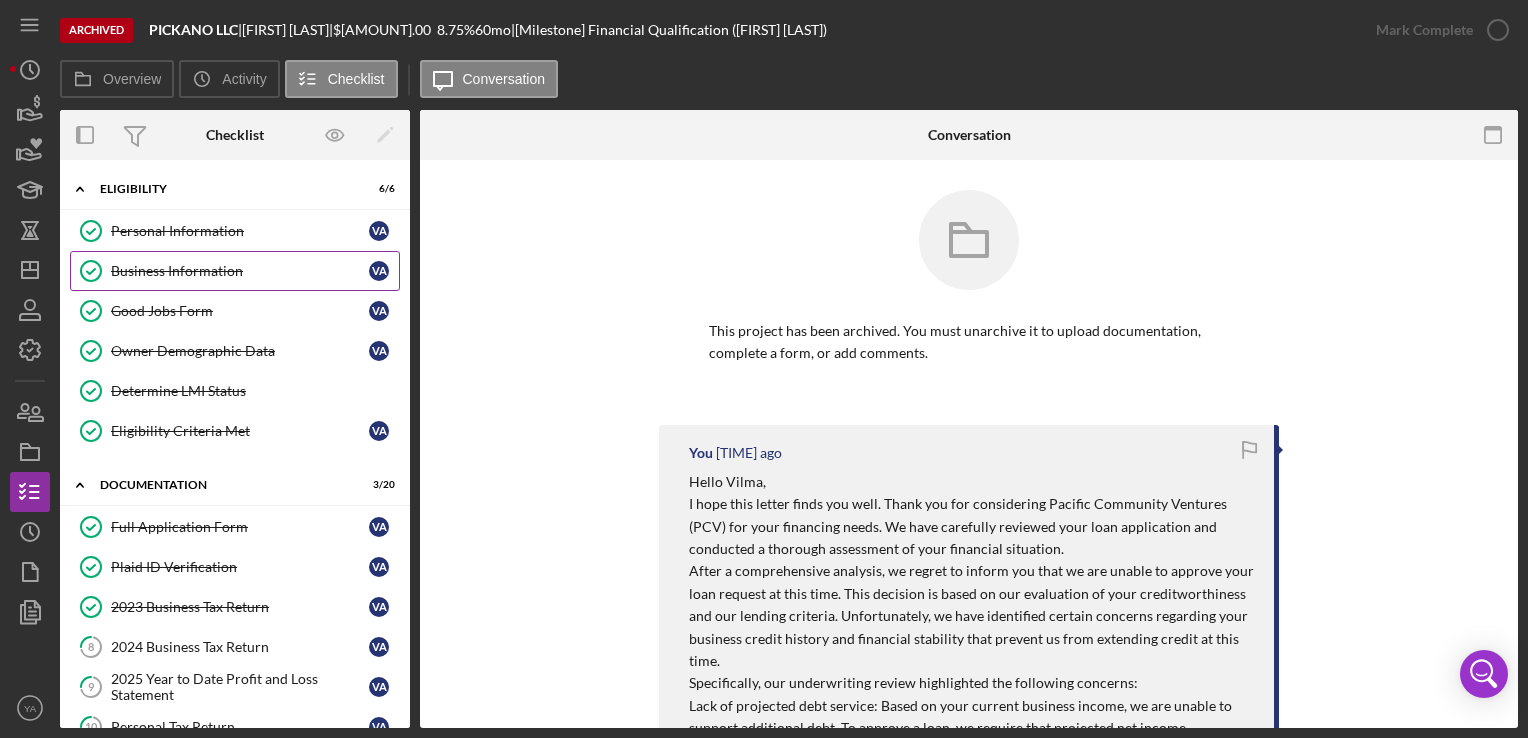 click on "Business Information" at bounding box center [240, 271] 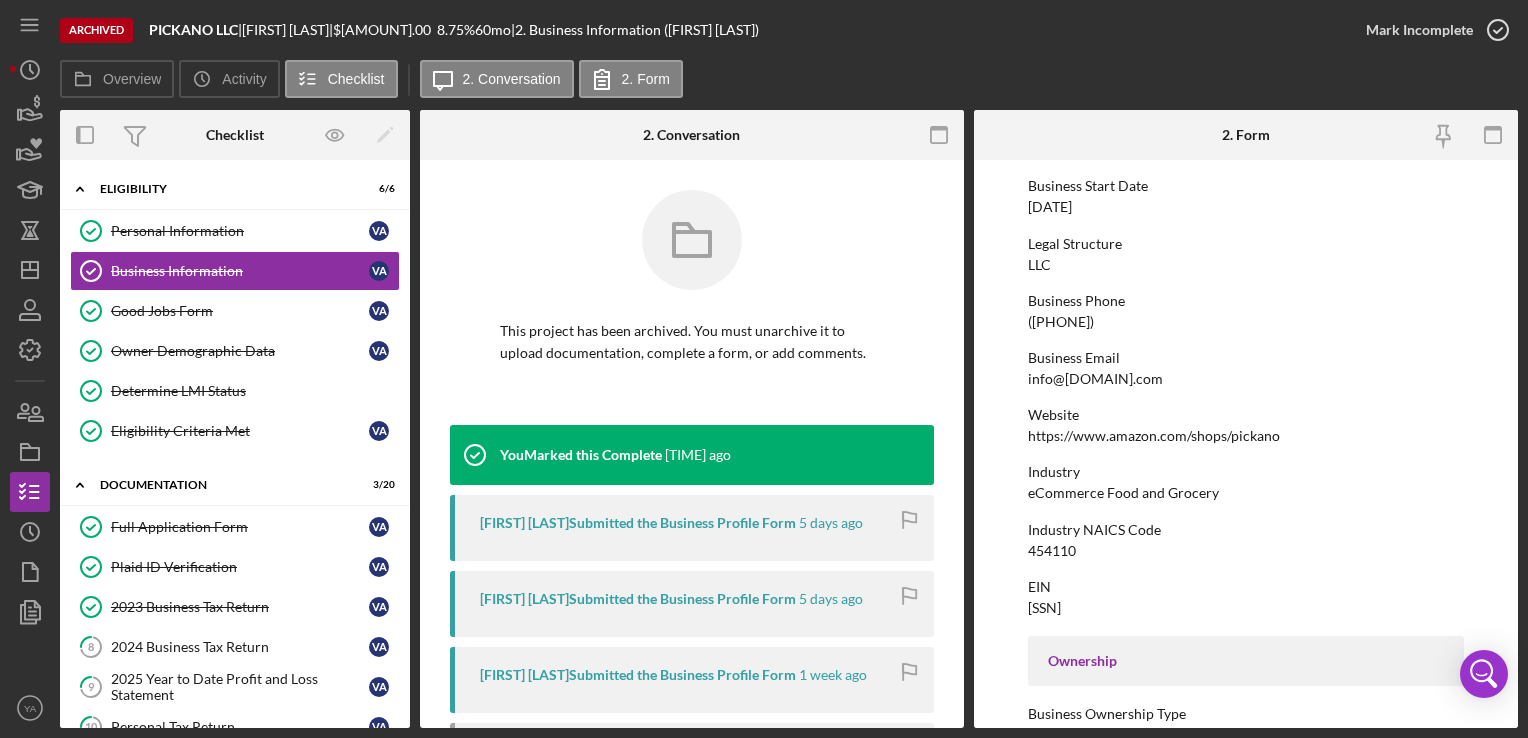 scroll, scrollTop: 196, scrollLeft: 0, axis: vertical 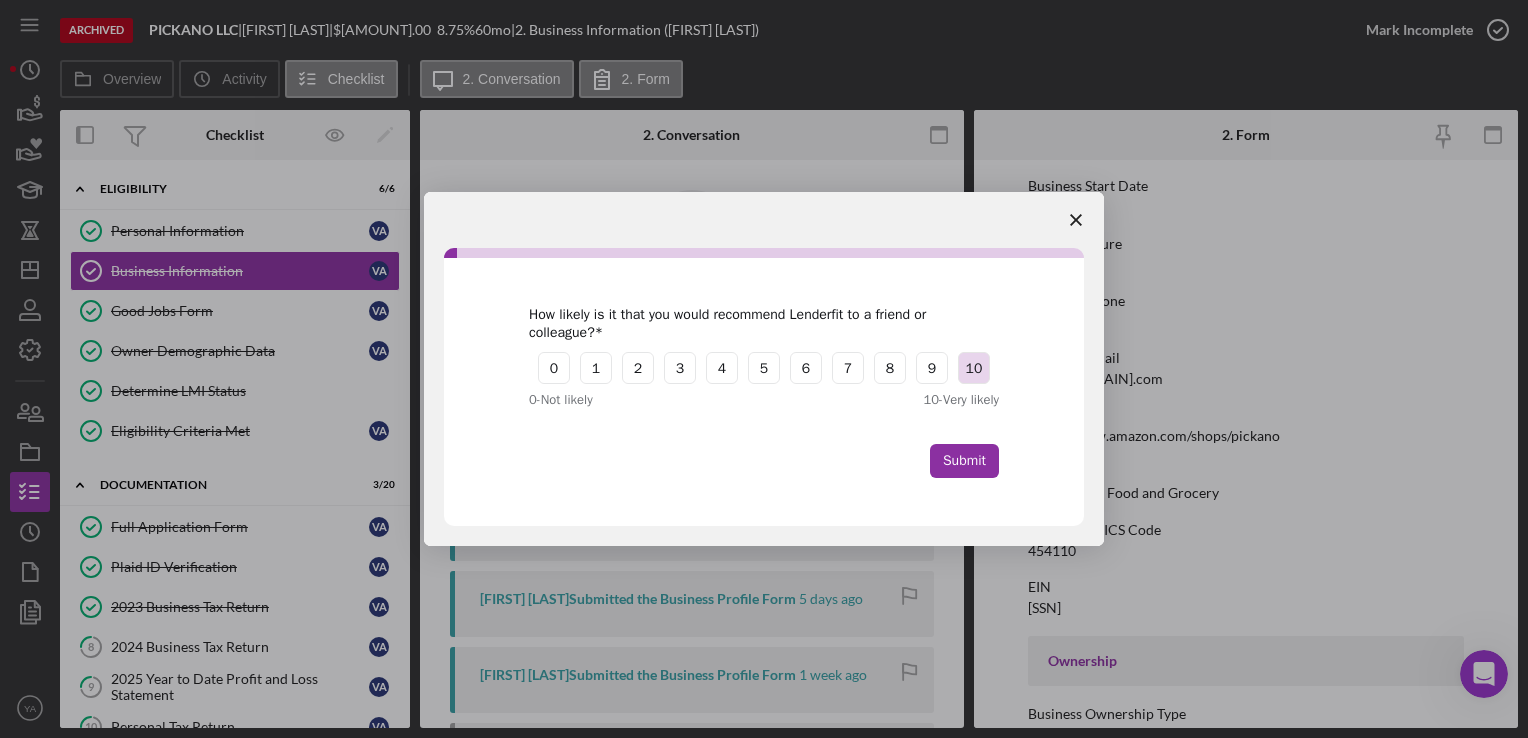 click on "10" at bounding box center [974, 368] 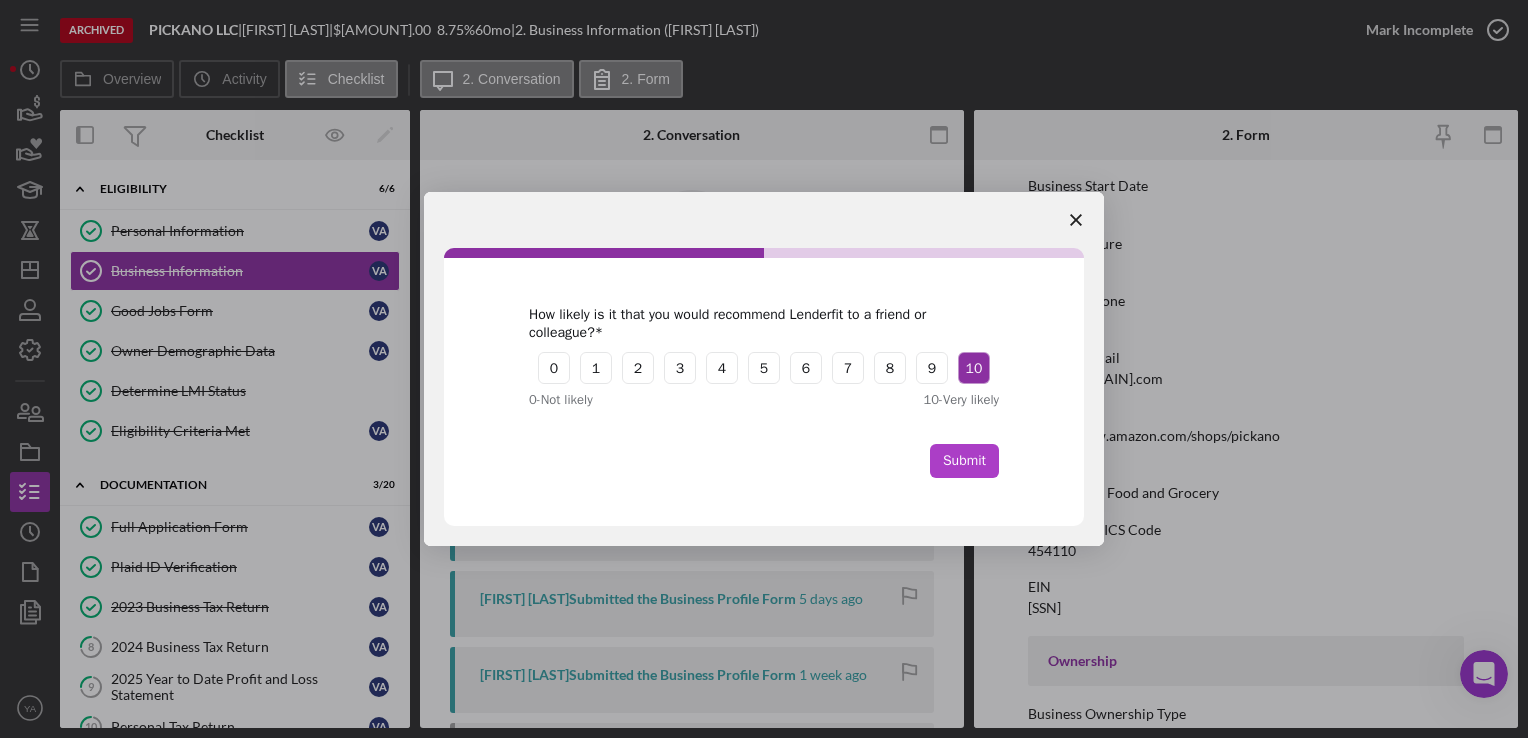 click on "Submit" at bounding box center (964, 461) 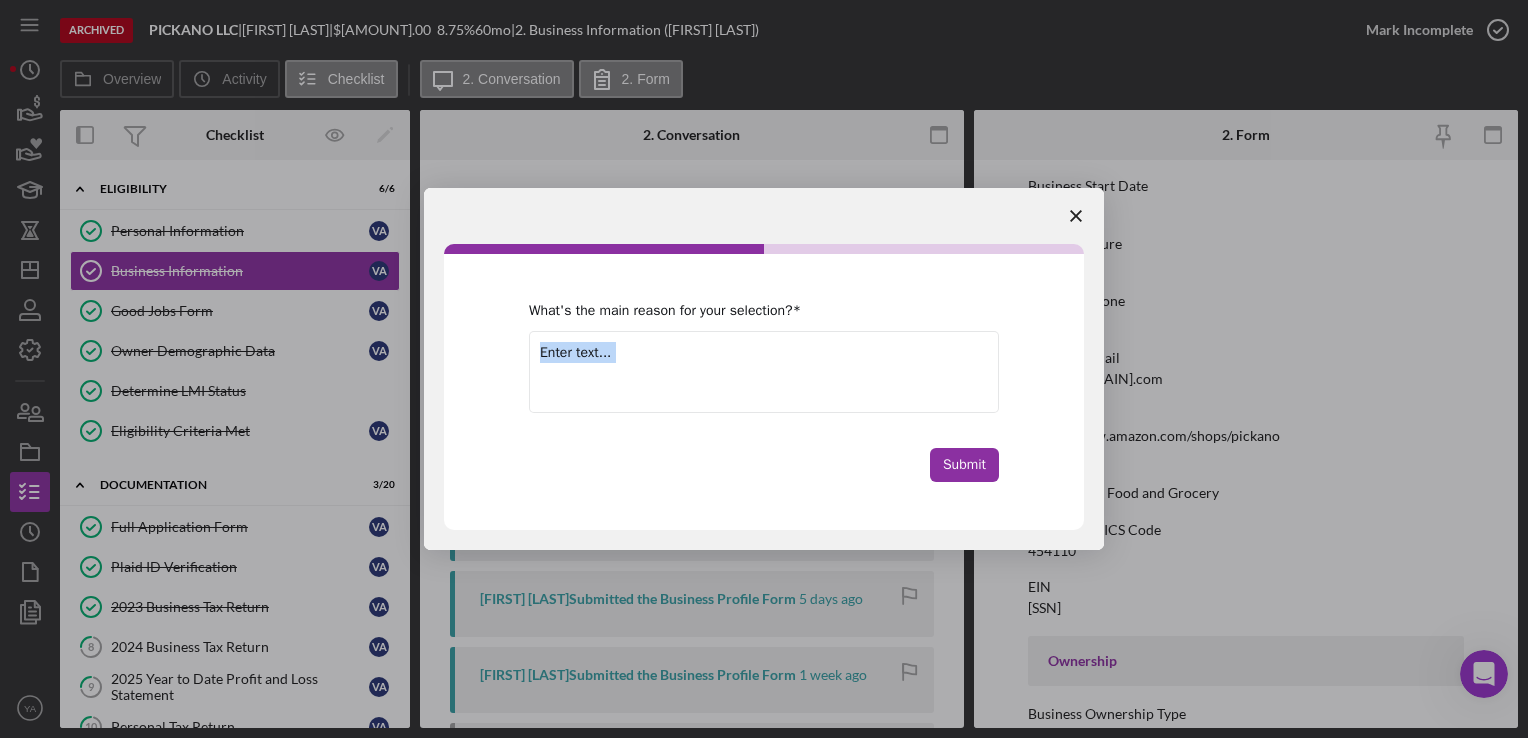 drag, startPoint x: 941, startPoint y: 444, endPoint x: 794, endPoint y: 391, distance: 156.2626 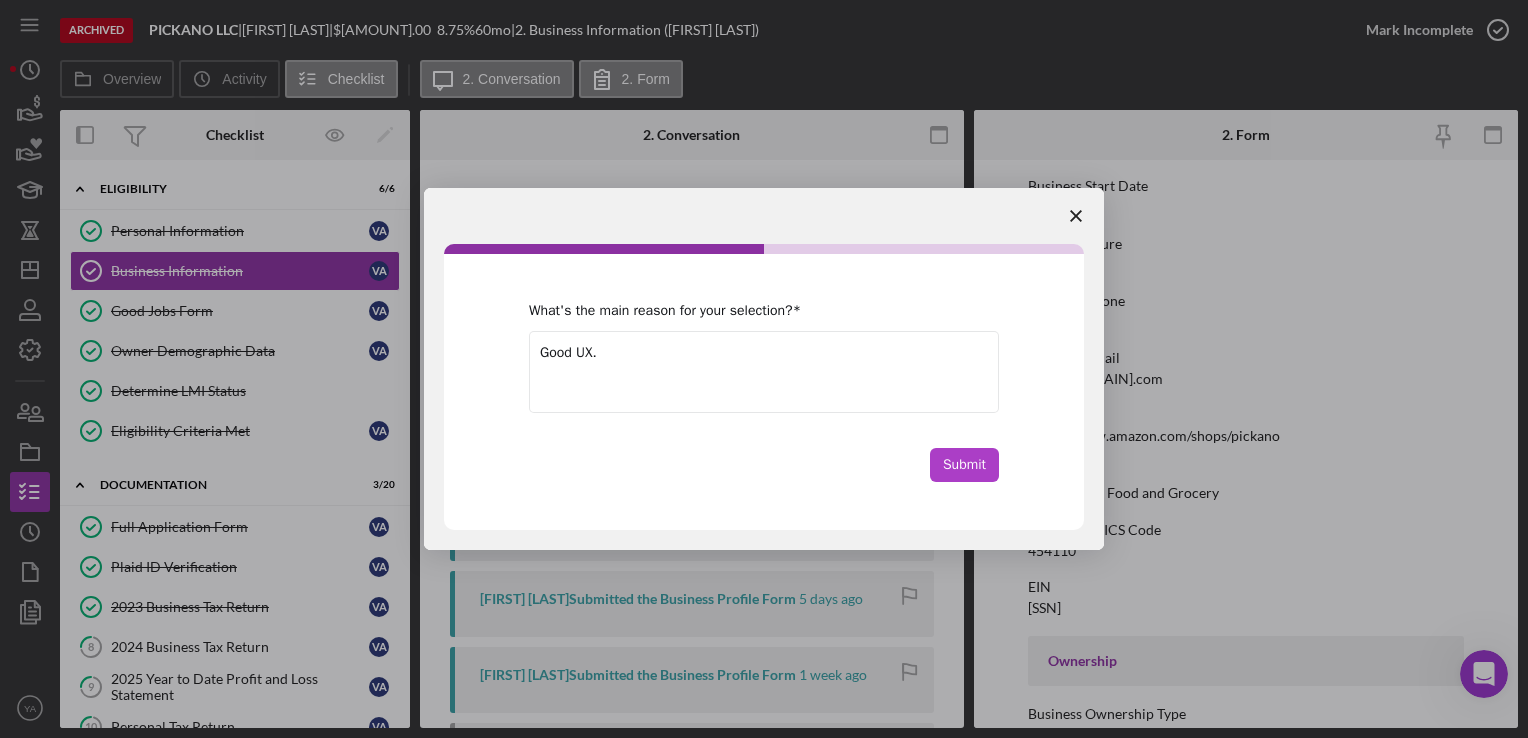 type on "Good UX." 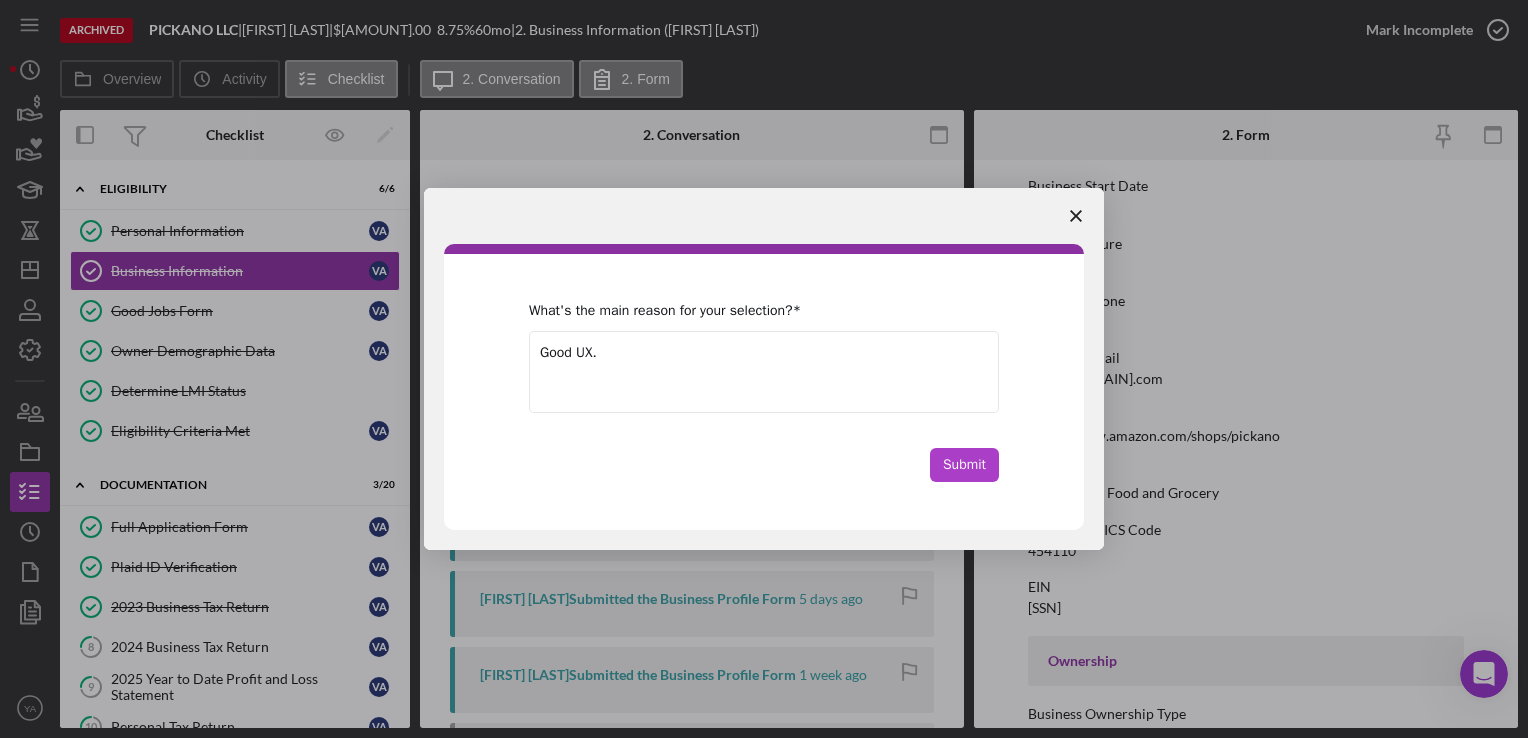 click on "Submit" at bounding box center (964, 465) 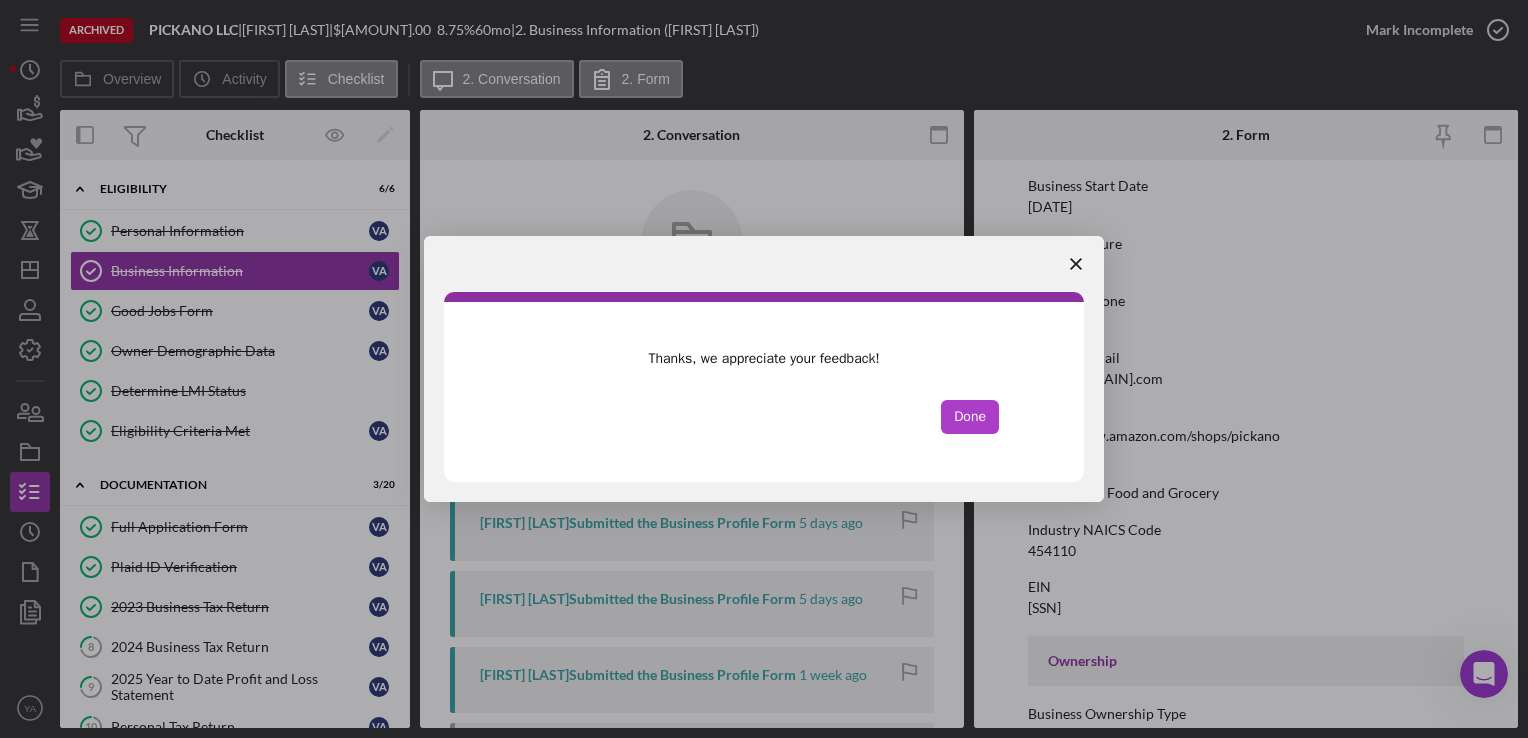 click on "Done" at bounding box center (970, 417) 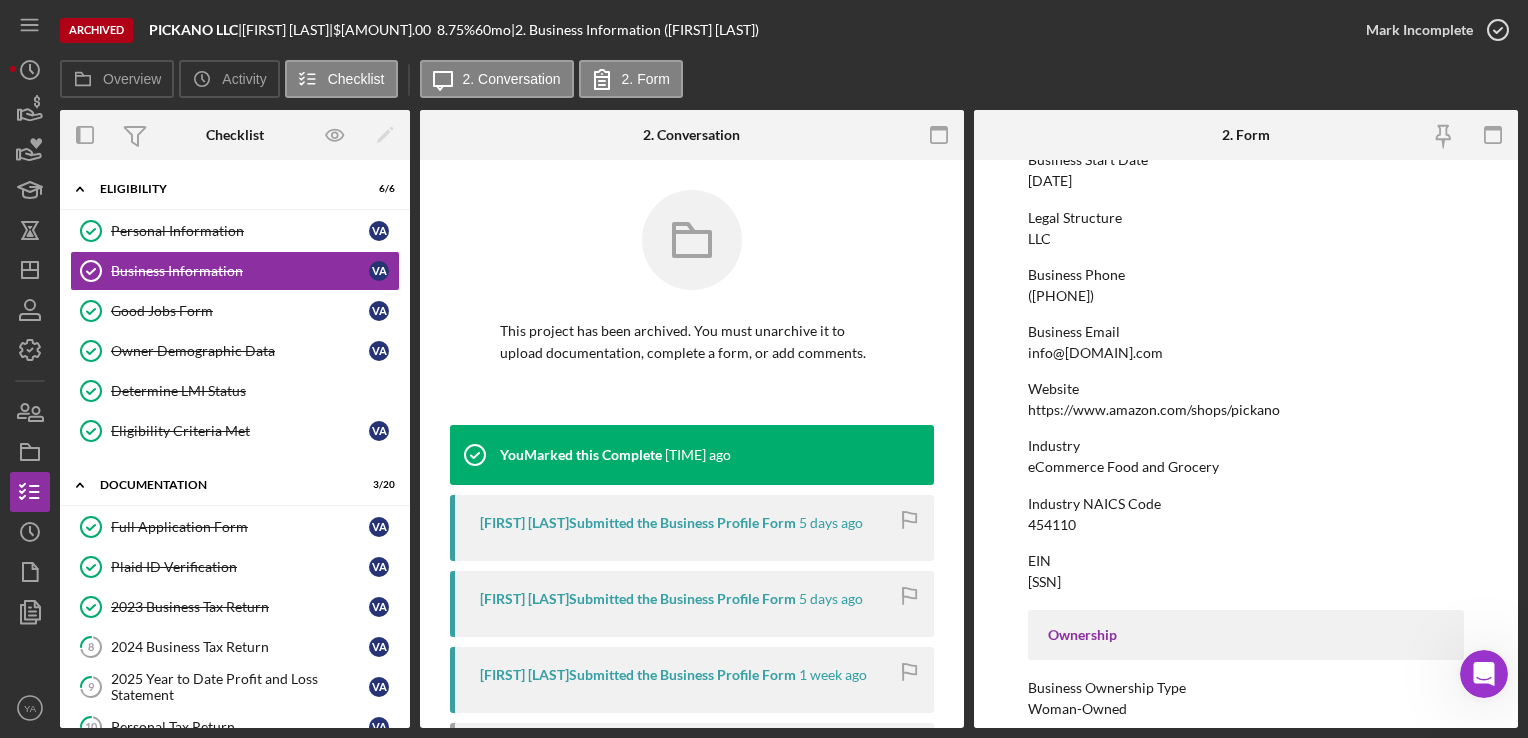scroll, scrollTop: 223, scrollLeft: 0, axis: vertical 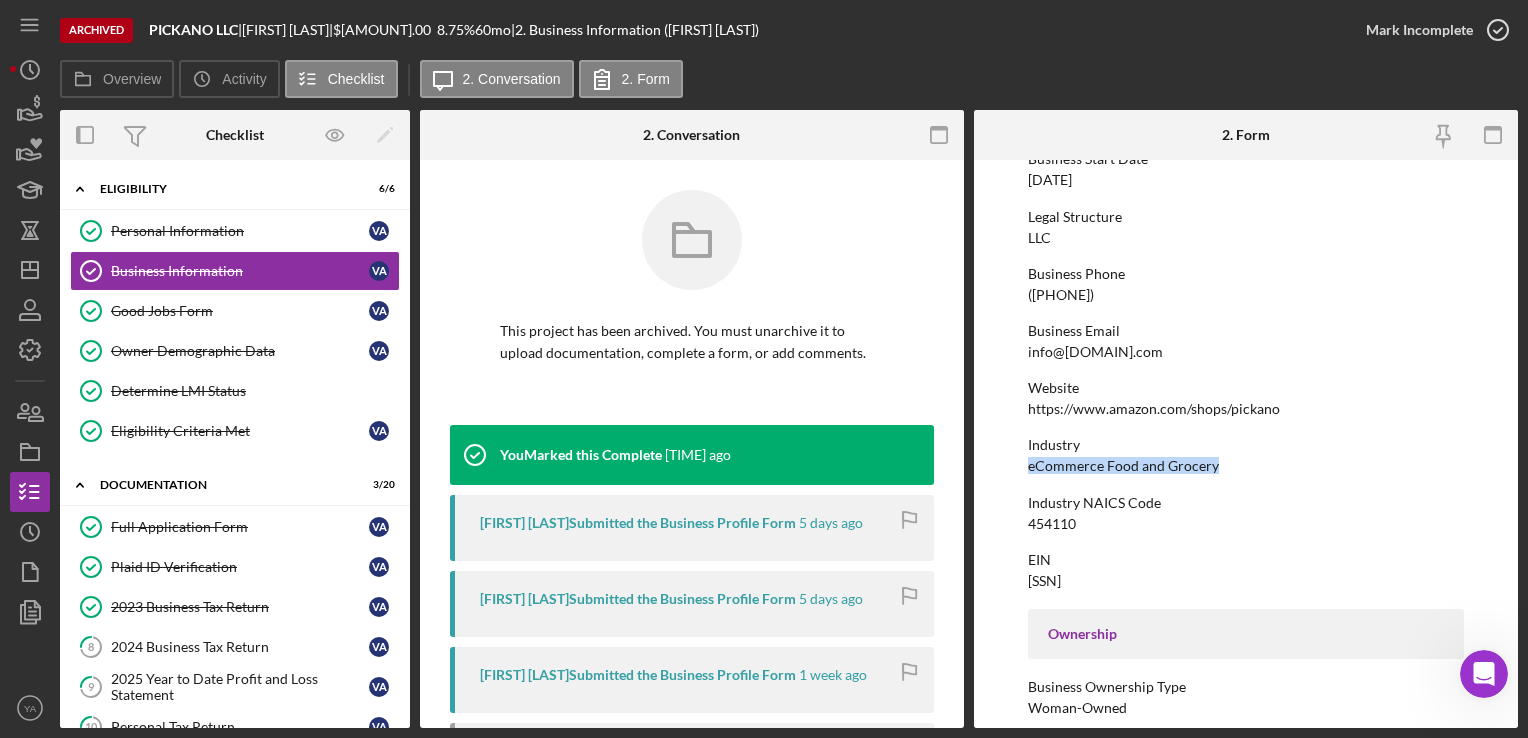drag, startPoint x: 1030, startPoint y: 471, endPoint x: 1220, endPoint y: 466, distance: 190.06578 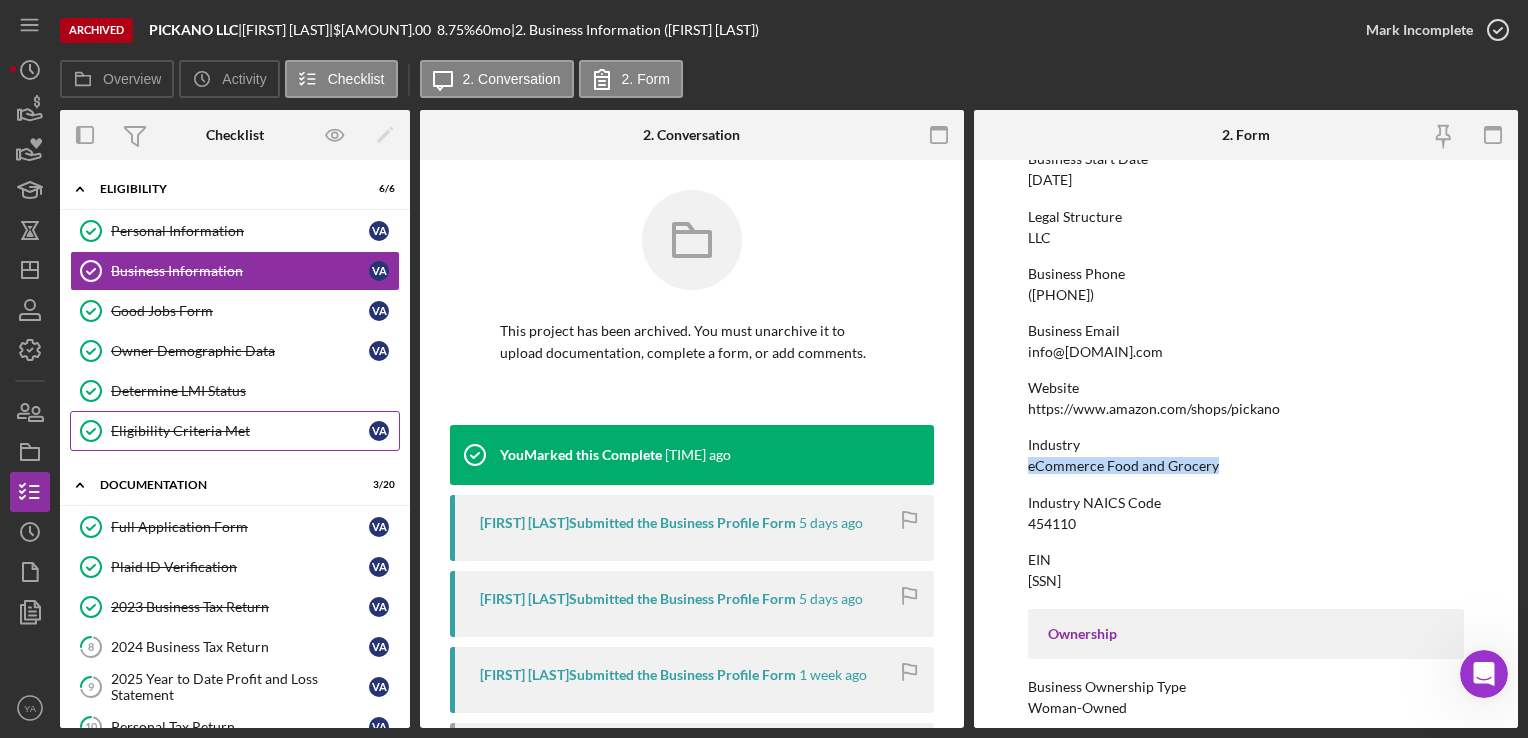 click on "Eligibility Criteria Met Eligibility Criteria Met V A" at bounding box center [235, 431] 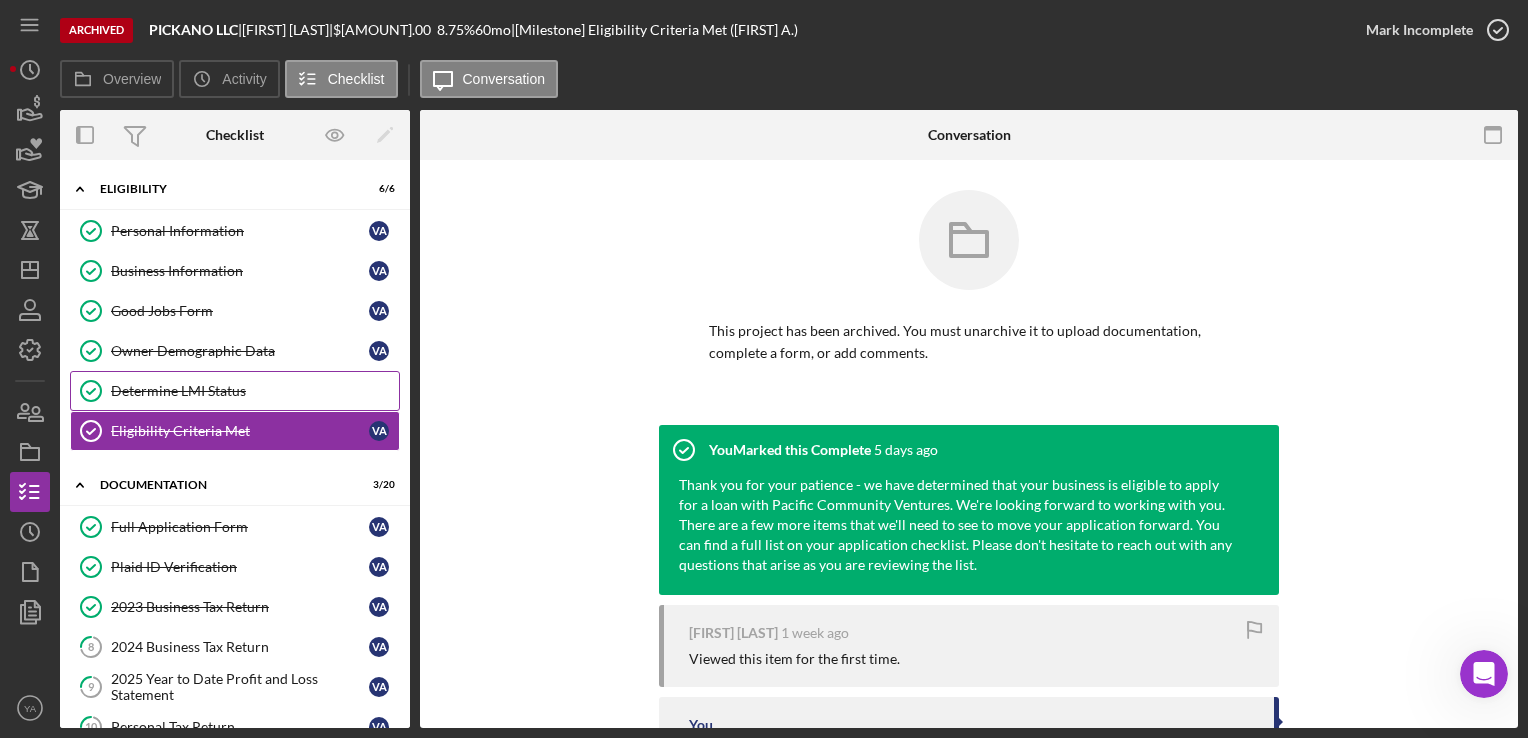 click on "Determine LMI Status" at bounding box center [255, 391] 